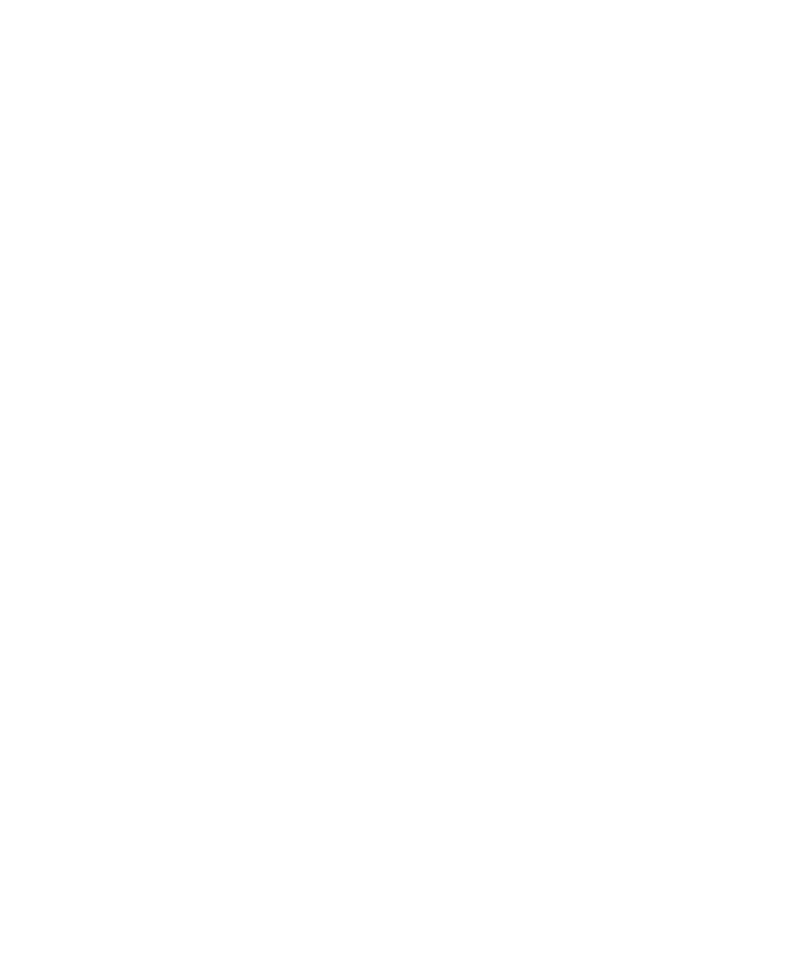 scroll, scrollTop: 0, scrollLeft: 0, axis: both 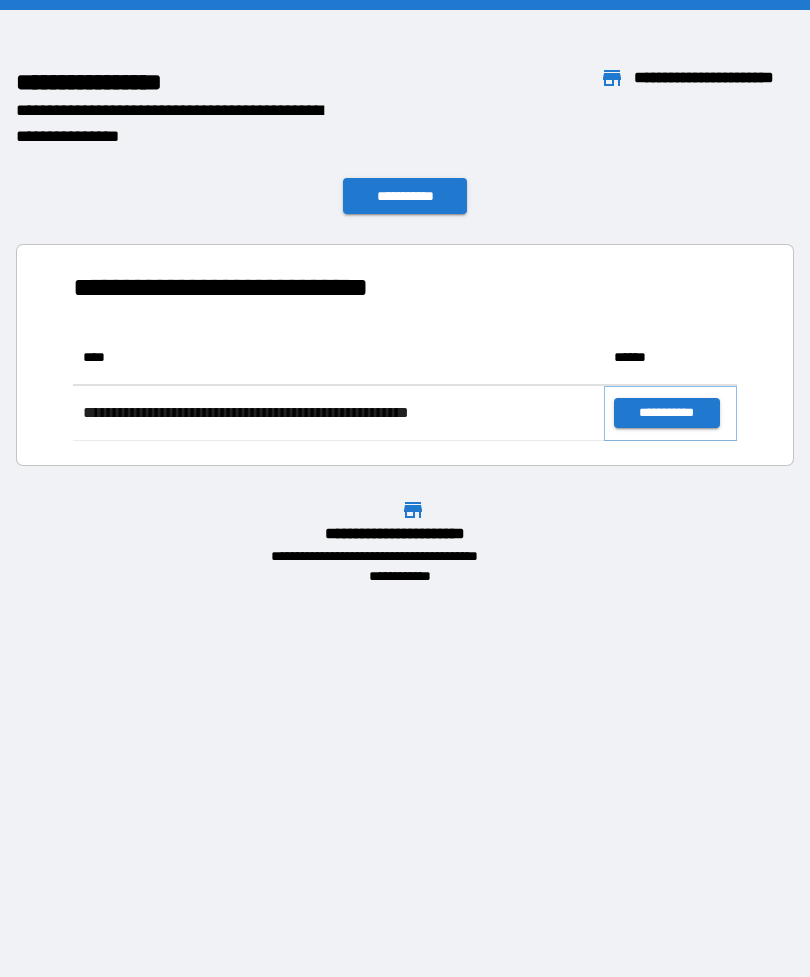click on "**********" at bounding box center [666, 413] 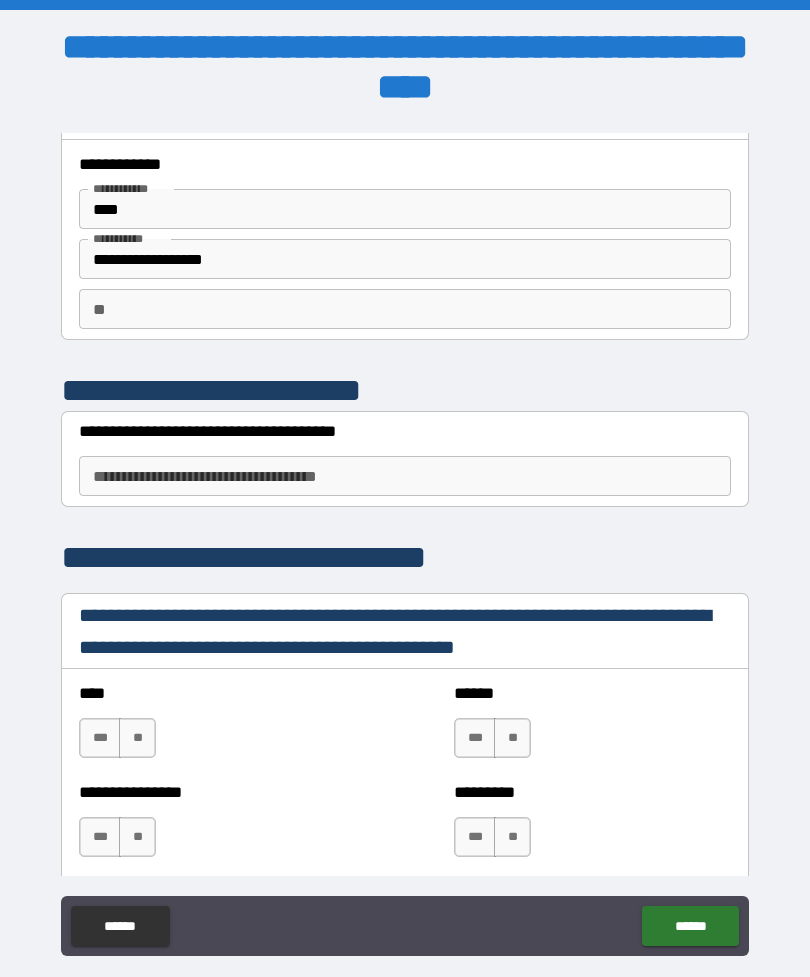scroll, scrollTop: 44, scrollLeft: 0, axis: vertical 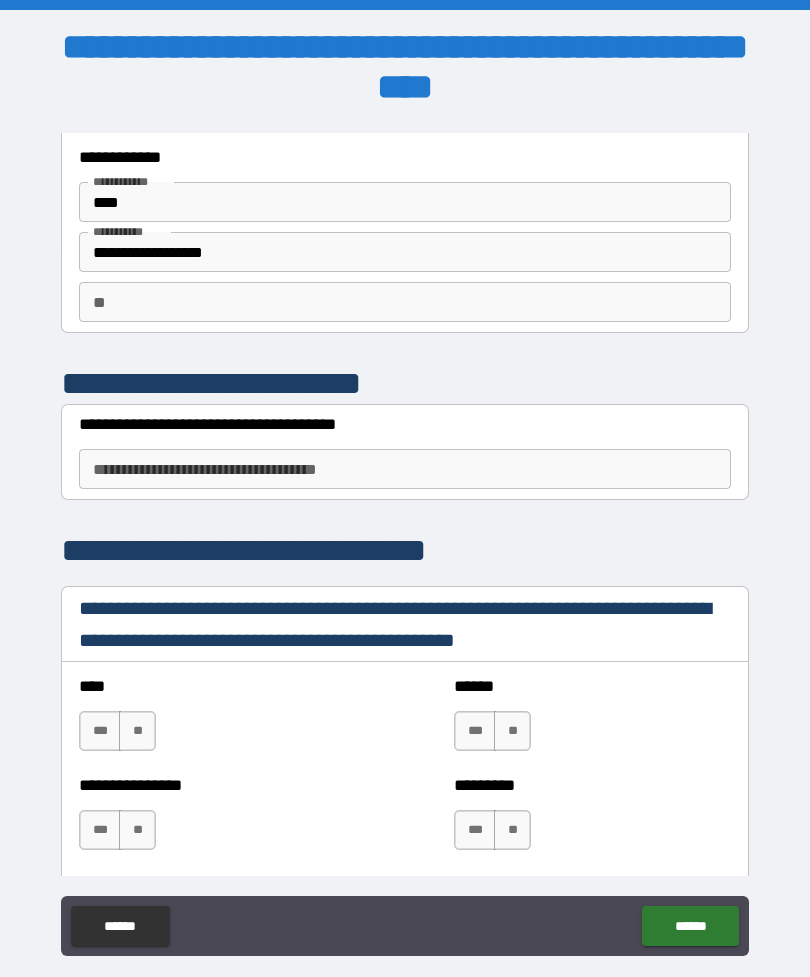 click on "**********" at bounding box center [405, 469] 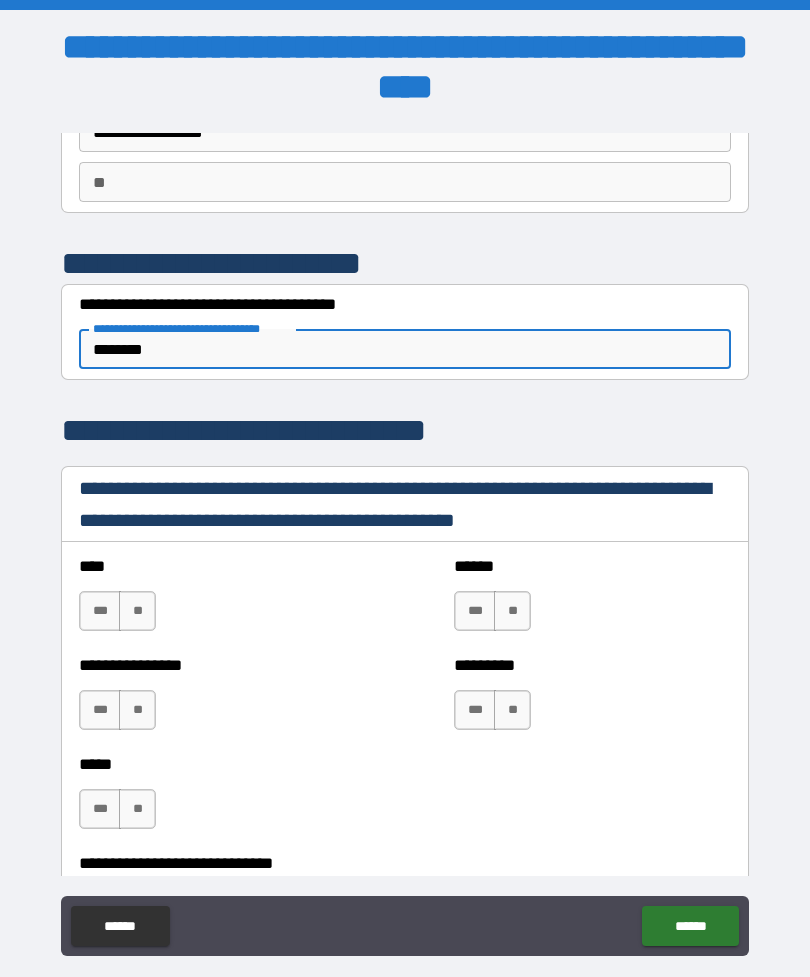 scroll, scrollTop: 169, scrollLeft: 0, axis: vertical 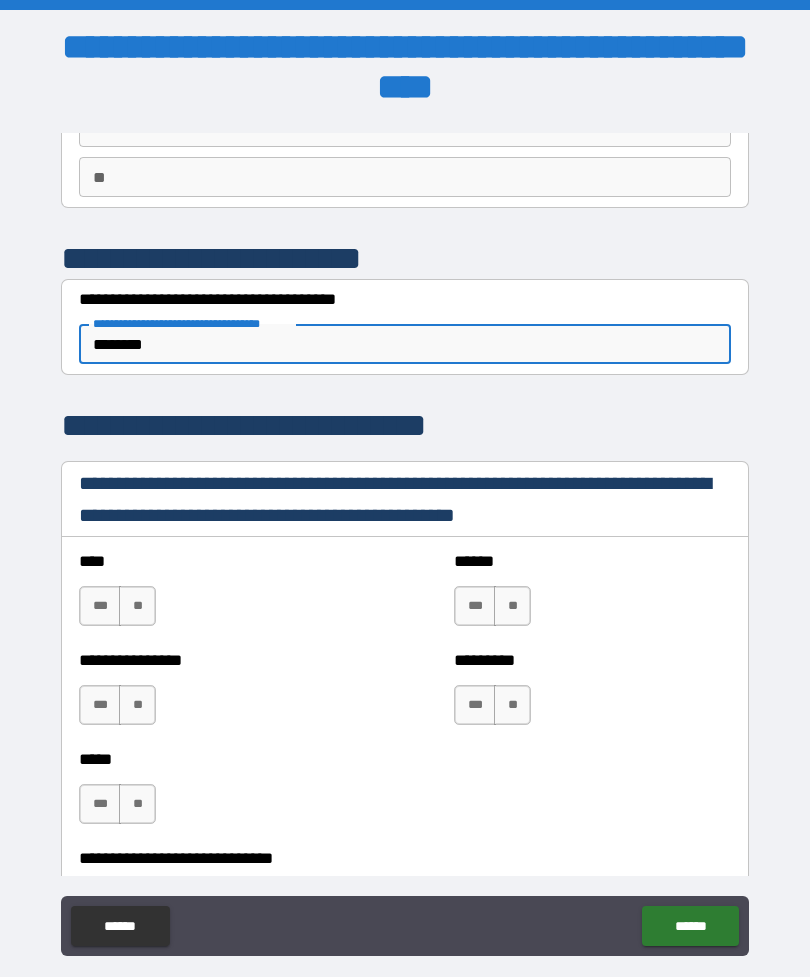 type on "********" 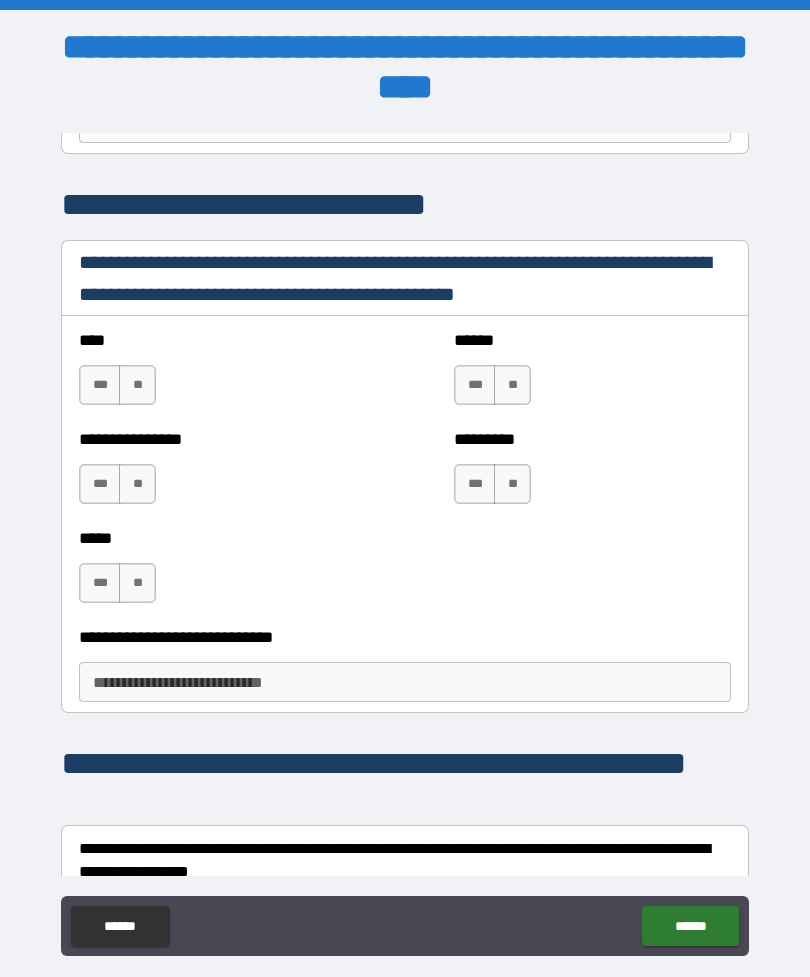 scroll, scrollTop: 391, scrollLeft: 0, axis: vertical 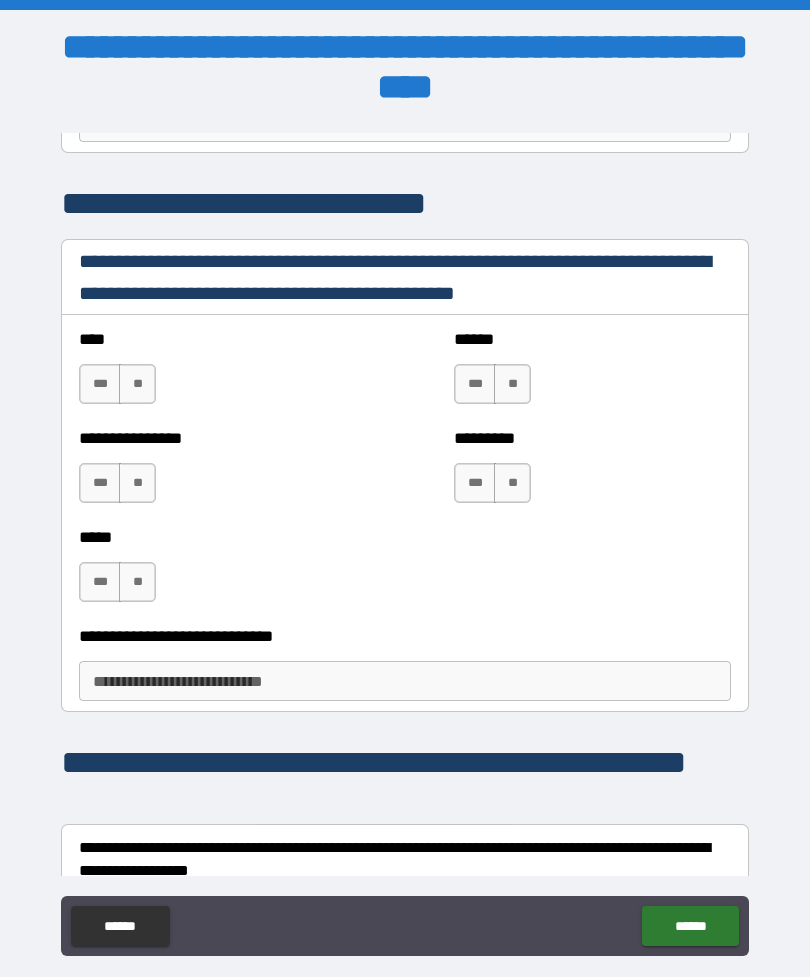 type on "*" 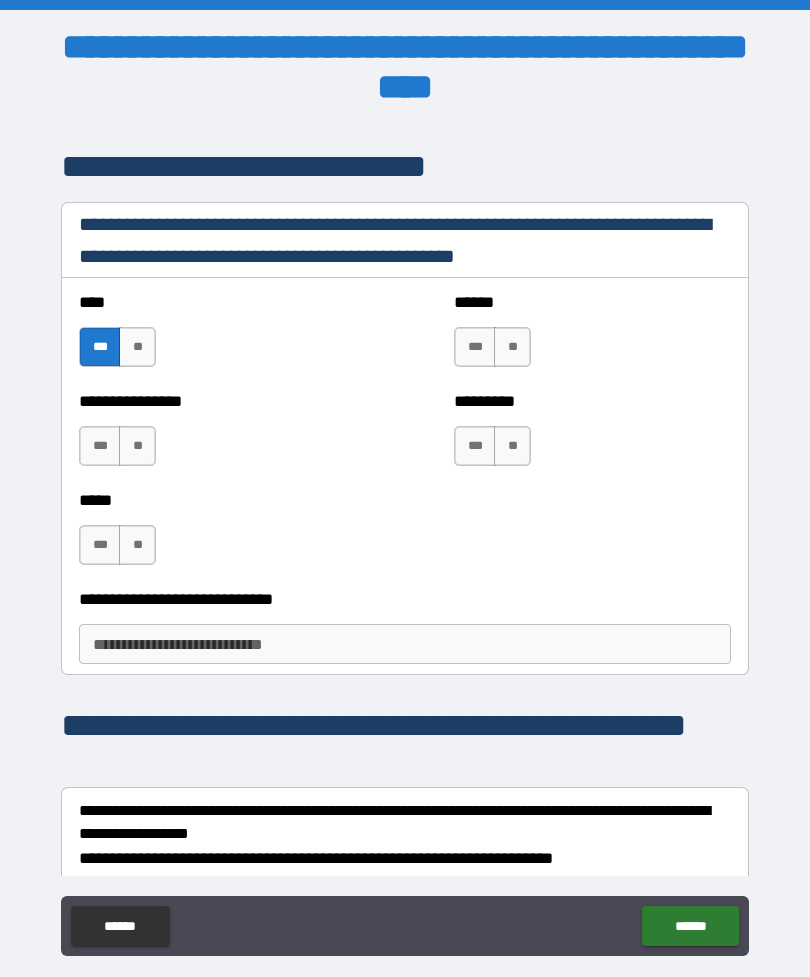 scroll, scrollTop: 433, scrollLeft: 0, axis: vertical 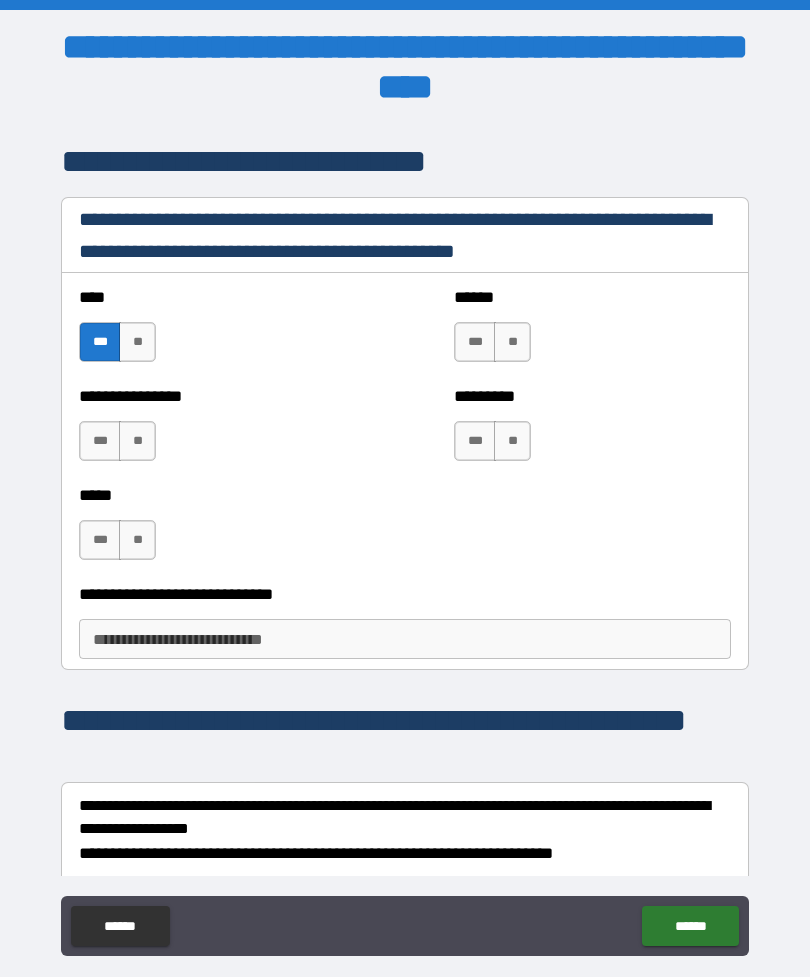 click on "**" at bounding box center [137, 441] 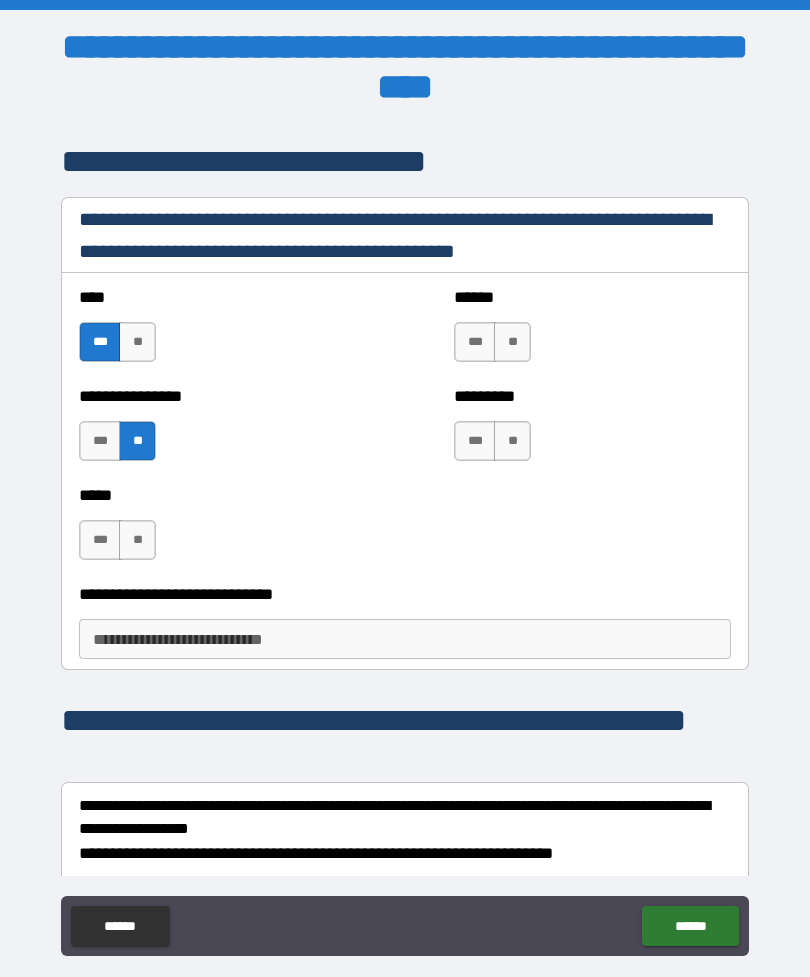 click on "**" at bounding box center (137, 540) 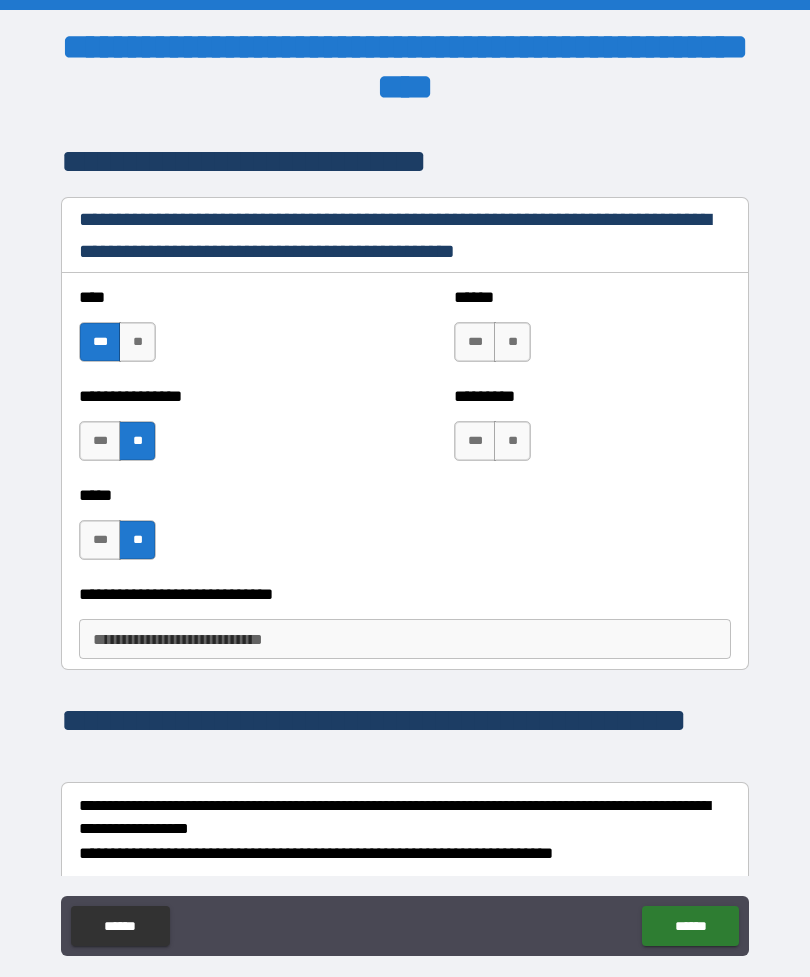 click on "**" at bounding box center (512, 342) 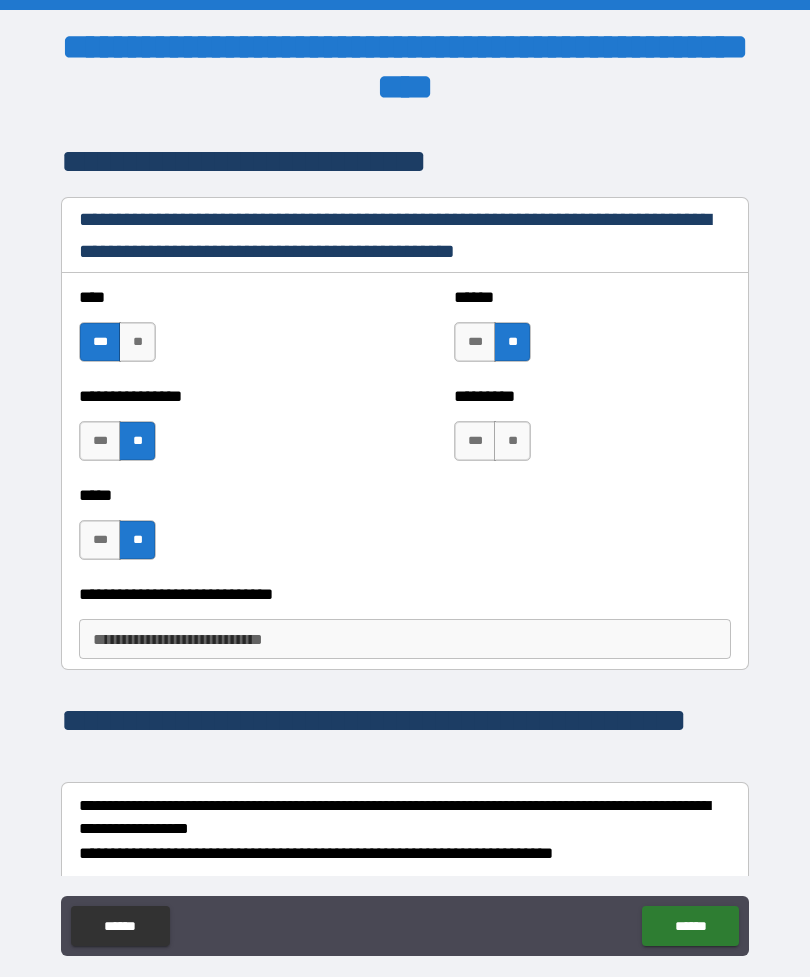 click on "**" at bounding box center [512, 441] 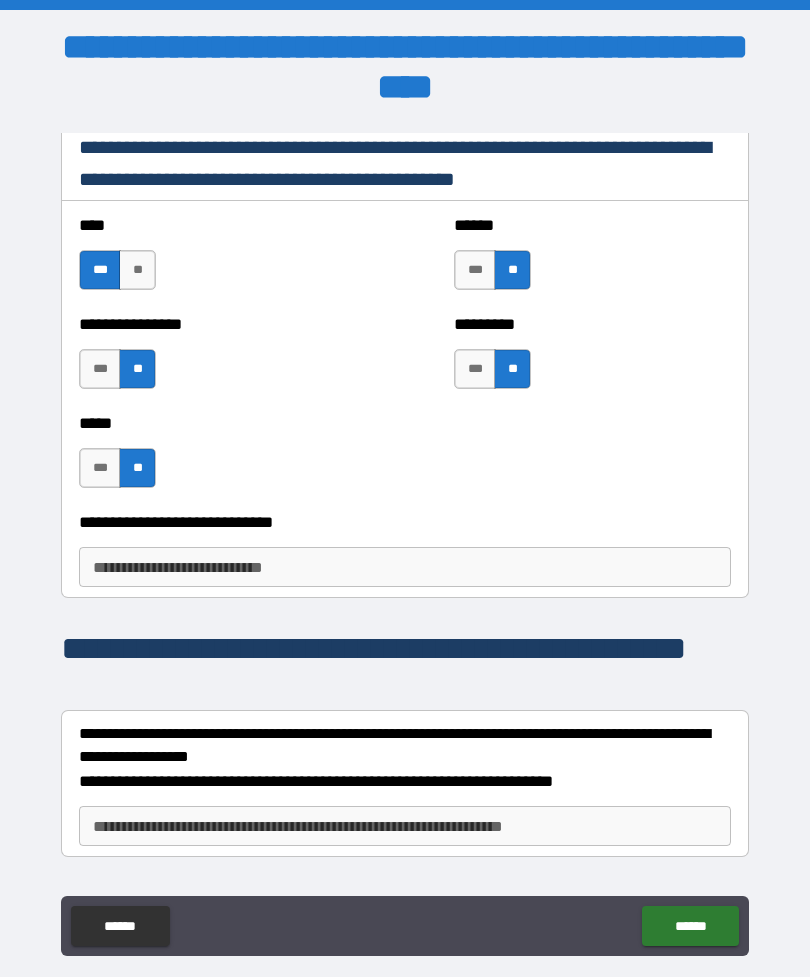 scroll, scrollTop: 507, scrollLeft: 0, axis: vertical 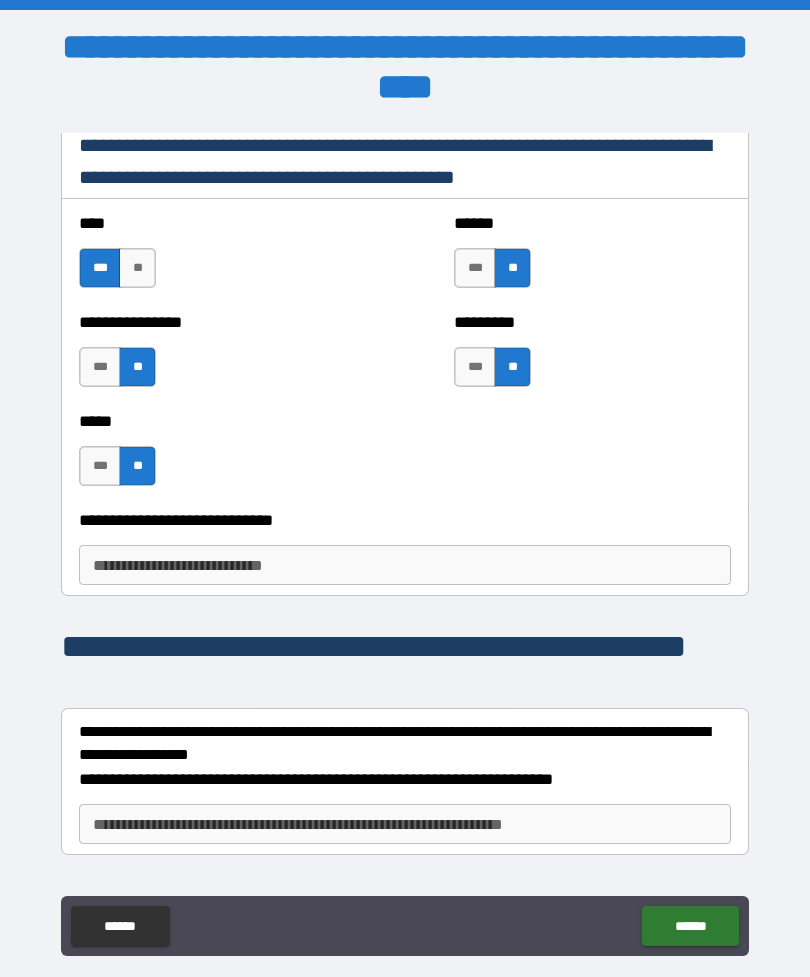 click on "**********" at bounding box center (405, 565) 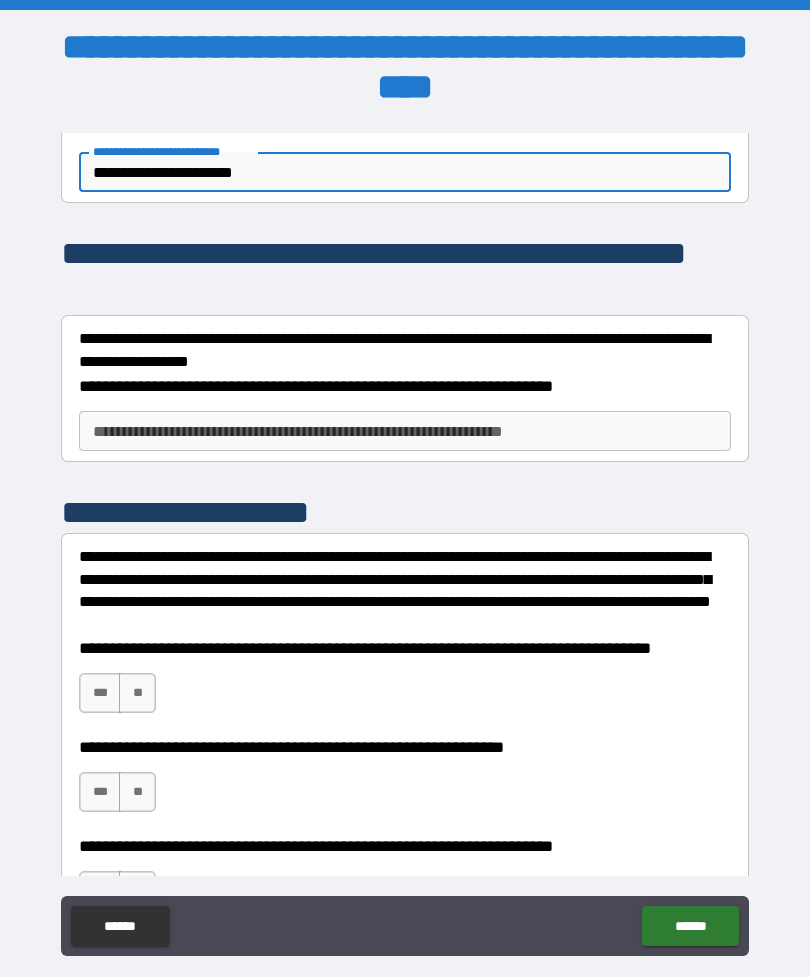 scroll, scrollTop: 897, scrollLeft: 0, axis: vertical 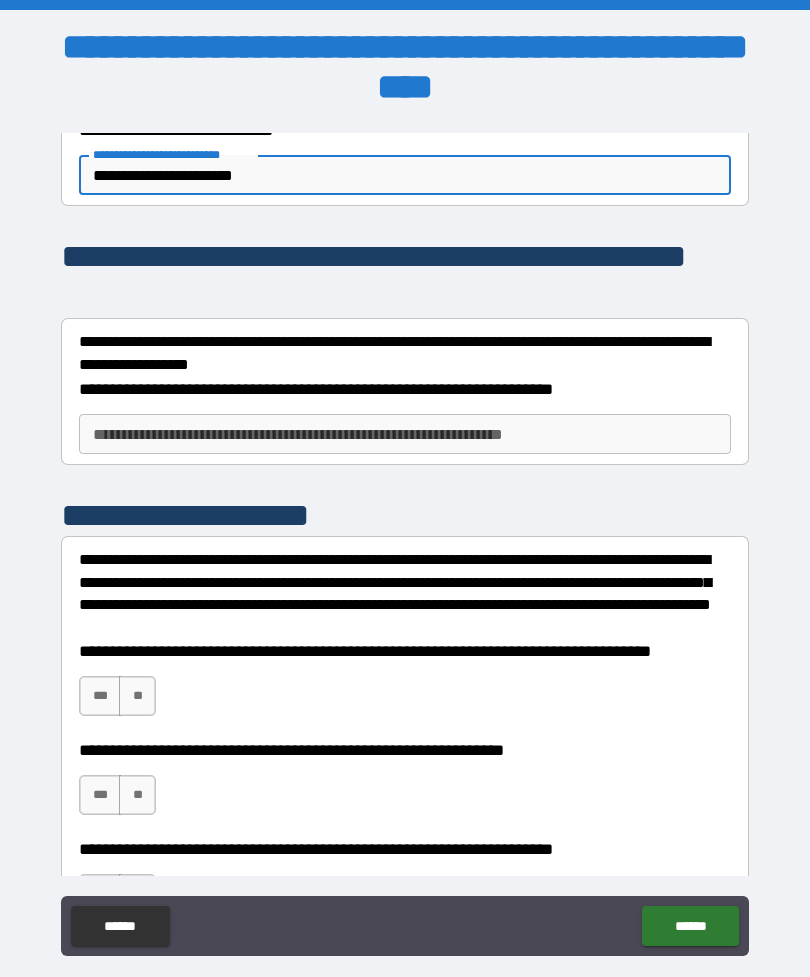 type on "**********" 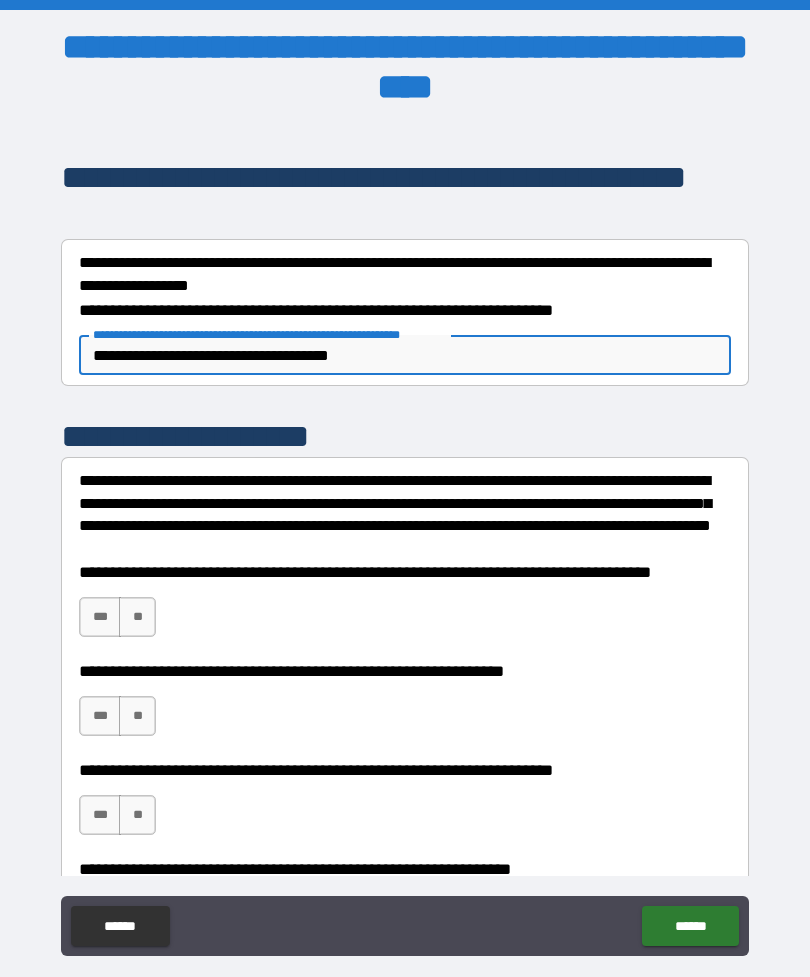 scroll, scrollTop: 999, scrollLeft: 0, axis: vertical 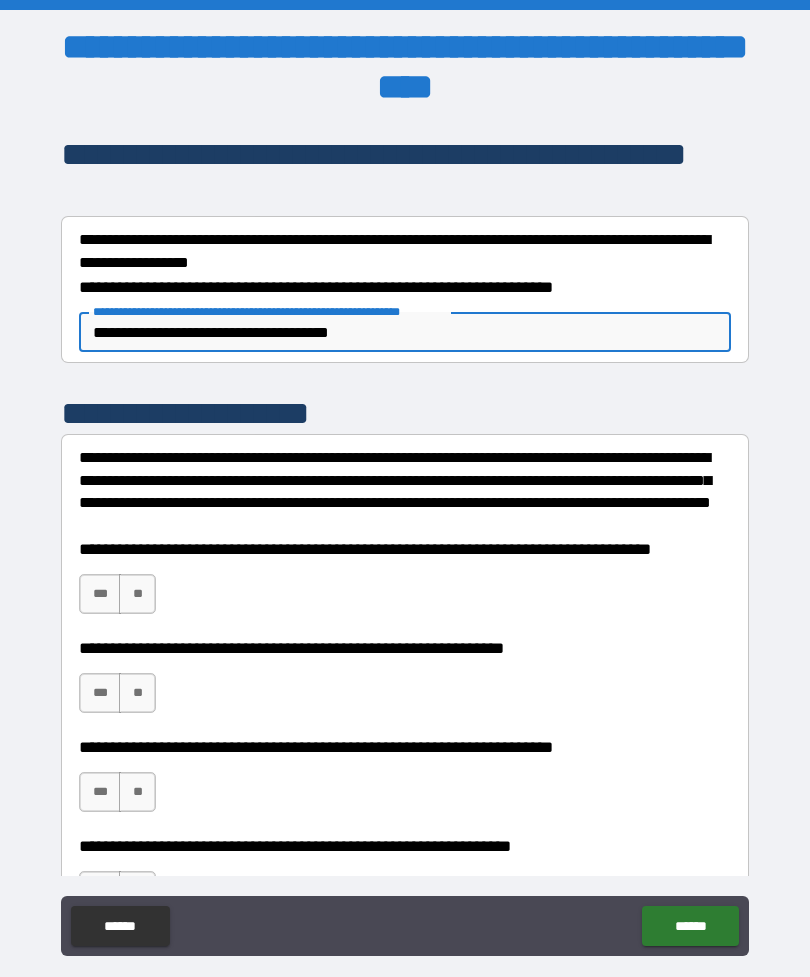click on "**********" at bounding box center (405, 332) 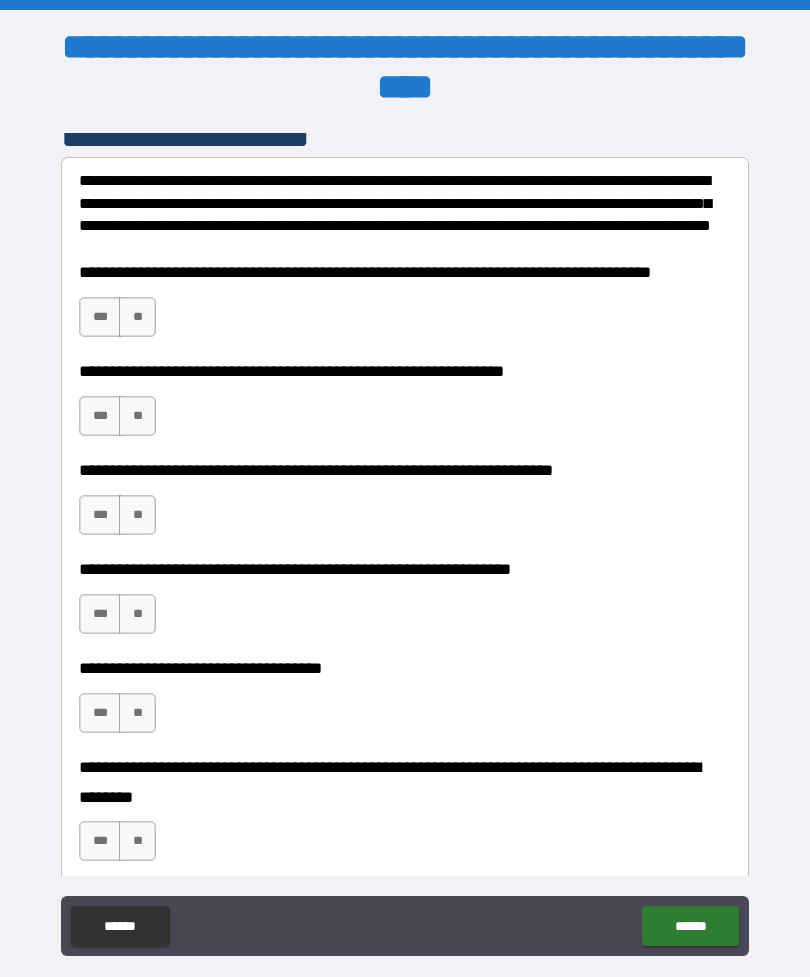 scroll, scrollTop: 1305, scrollLeft: 0, axis: vertical 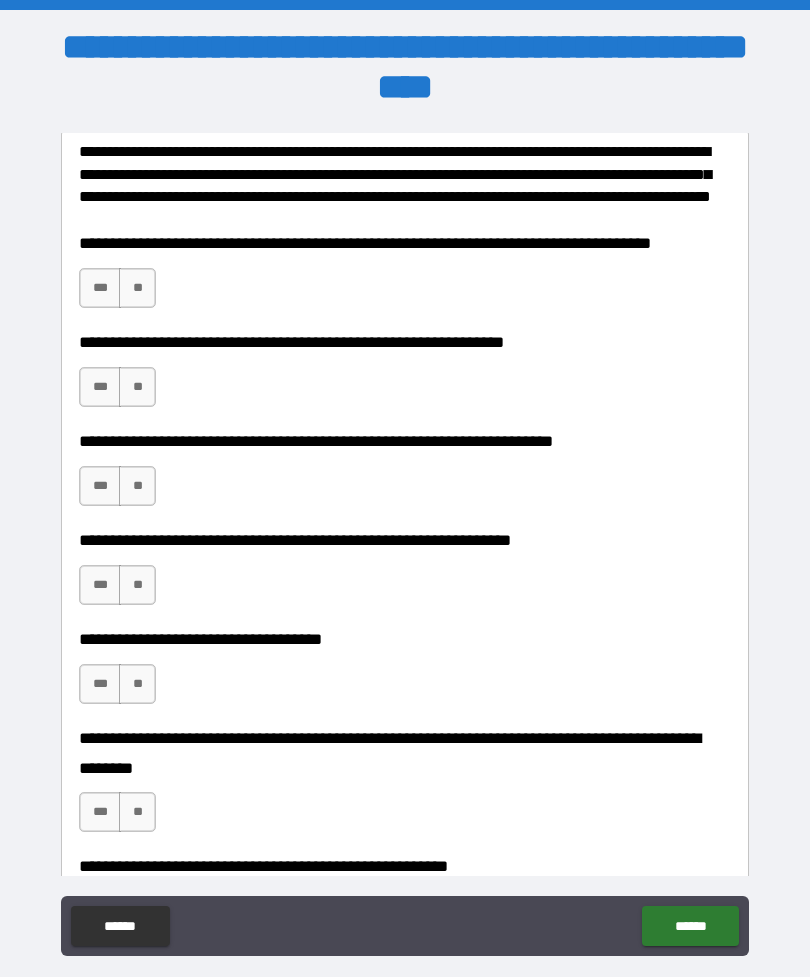 type on "**********" 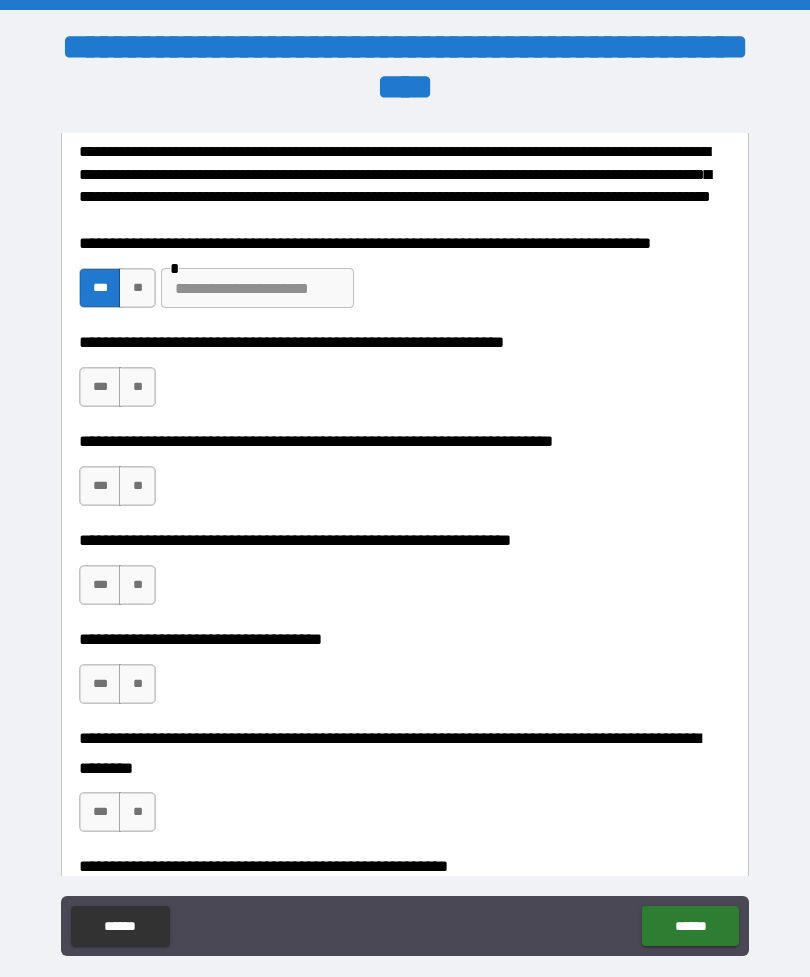 click at bounding box center [257, 288] 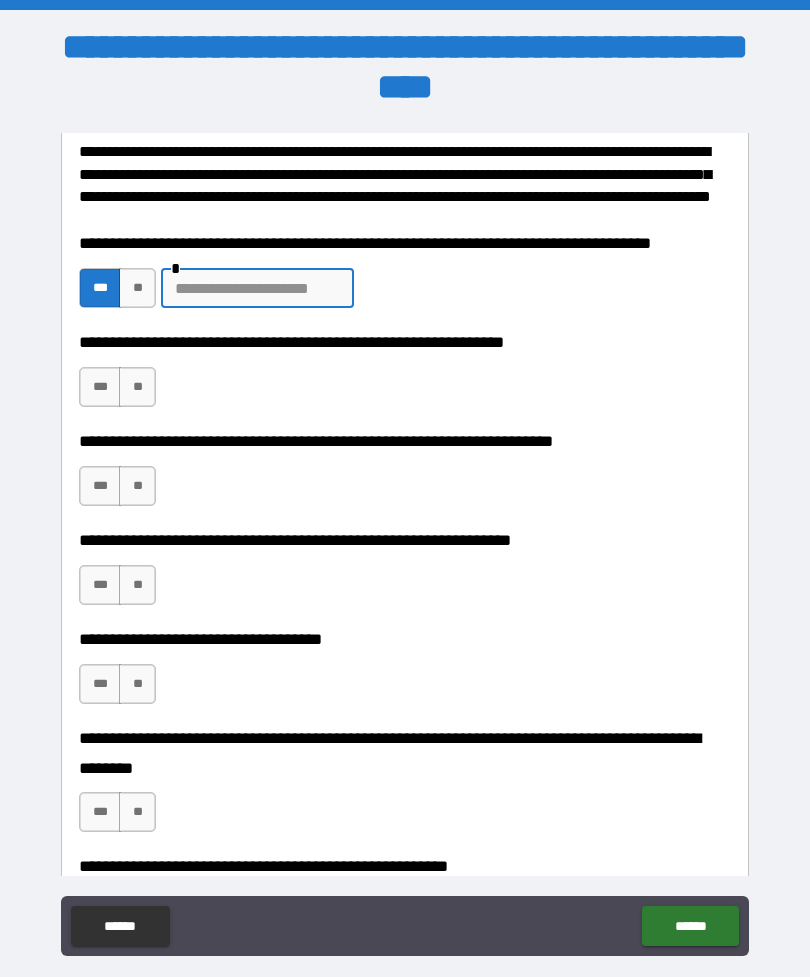 type on "*" 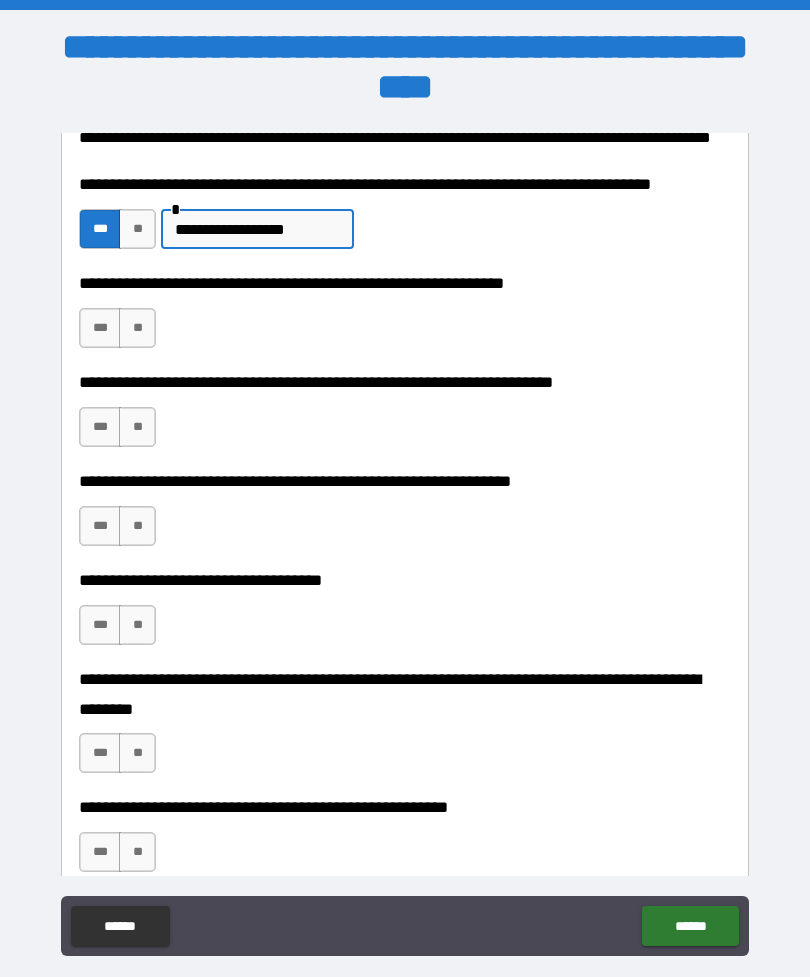 scroll, scrollTop: 1378, scrollLeft: 0, axis: vertical 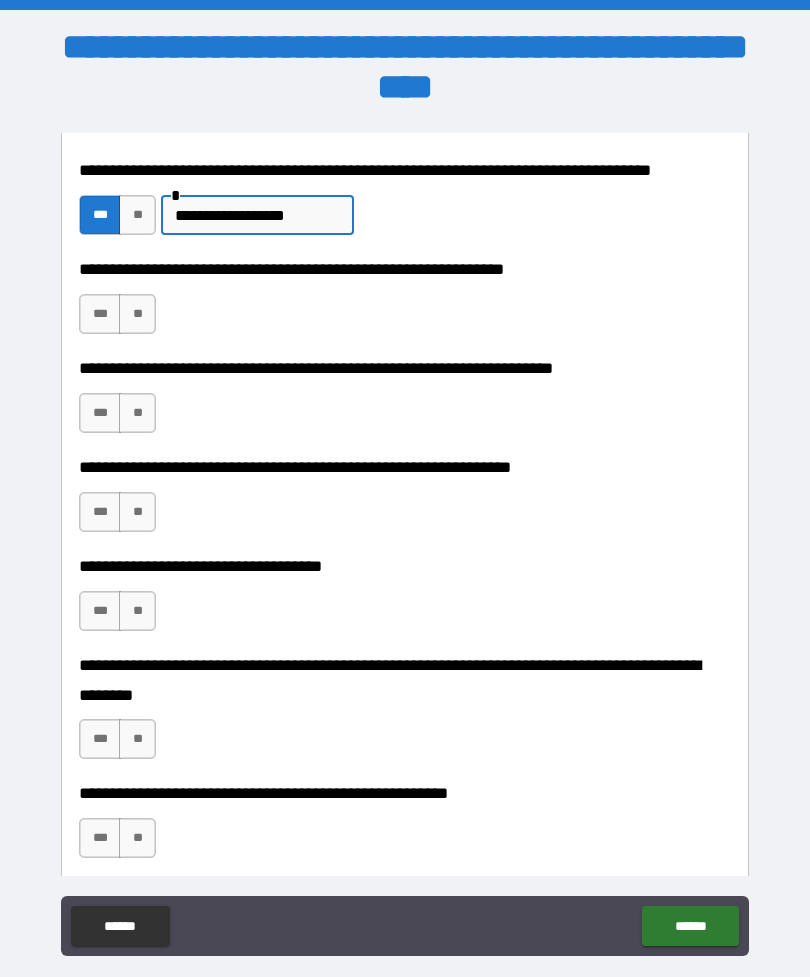 type on "**********" 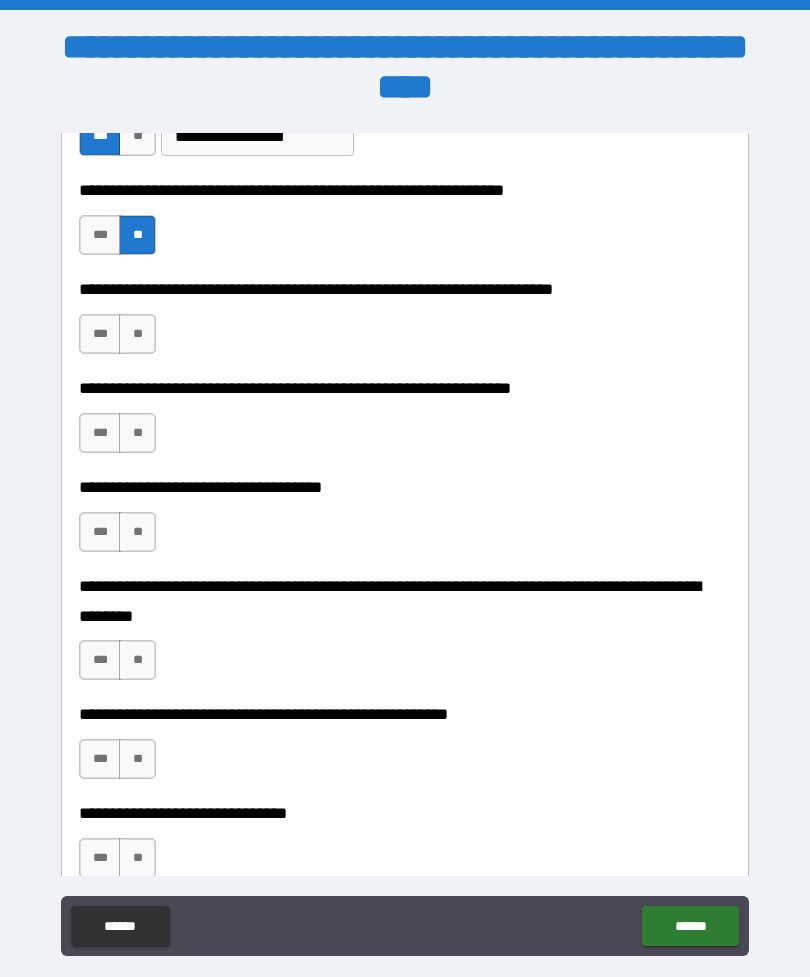 scroll, scrollTop: 1459, scrollLeft: 0, axis: vertical 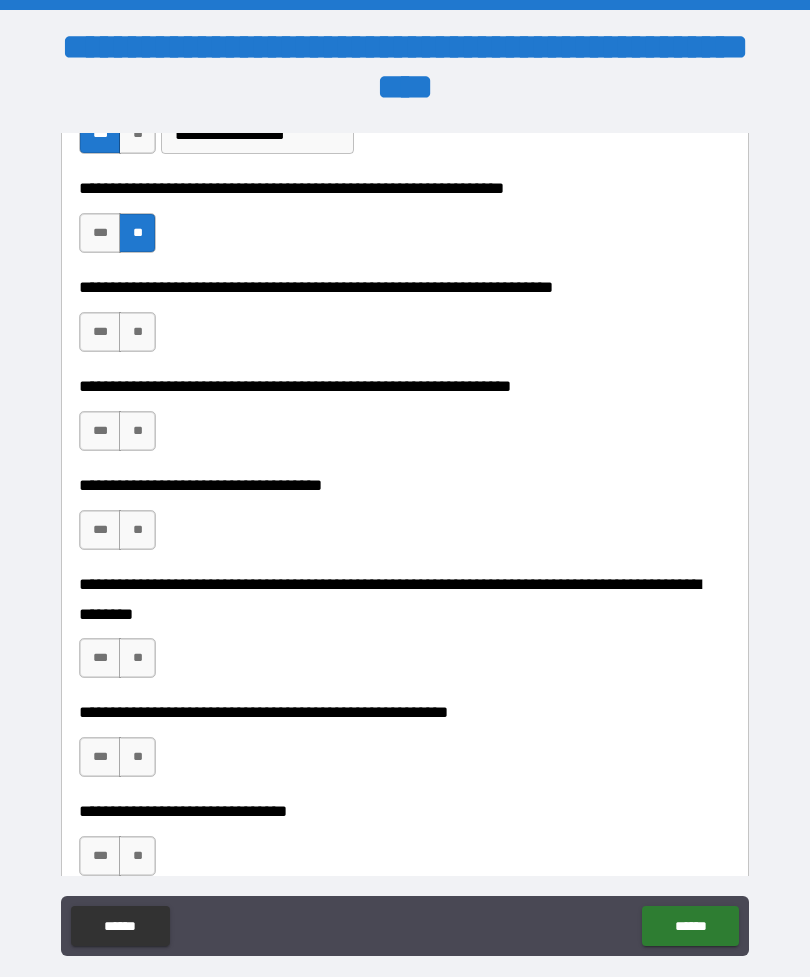 click on "**" at bounding box center (137, 332) 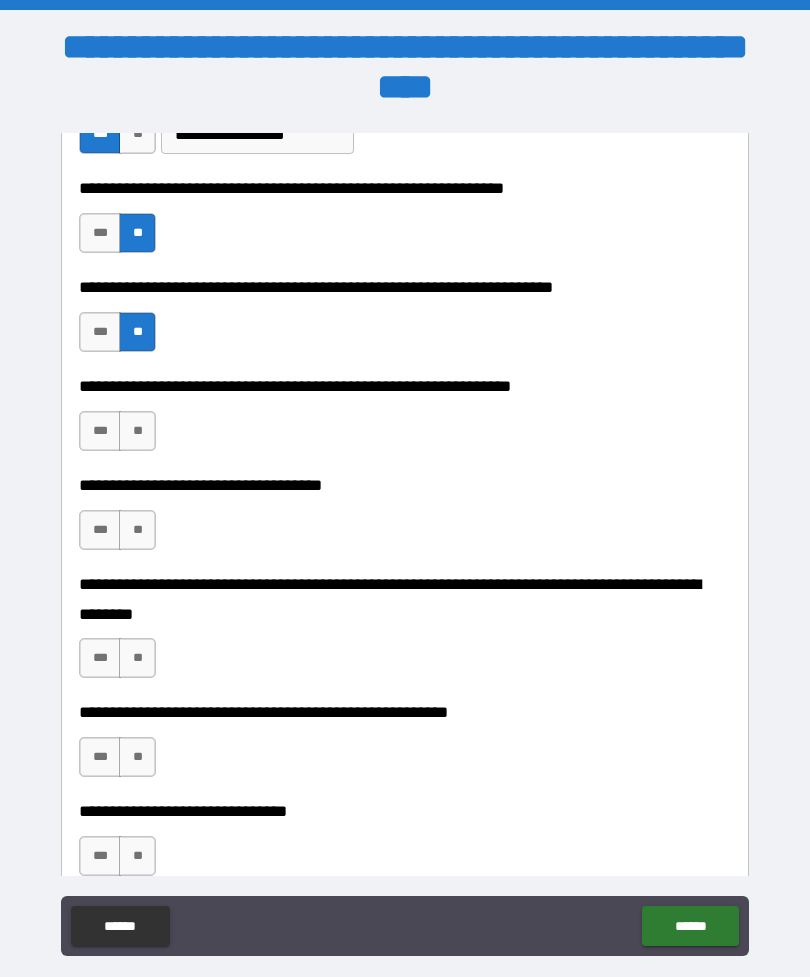 scroll, scrollTop: 1518, scrollLeft: 0, axis: vertical 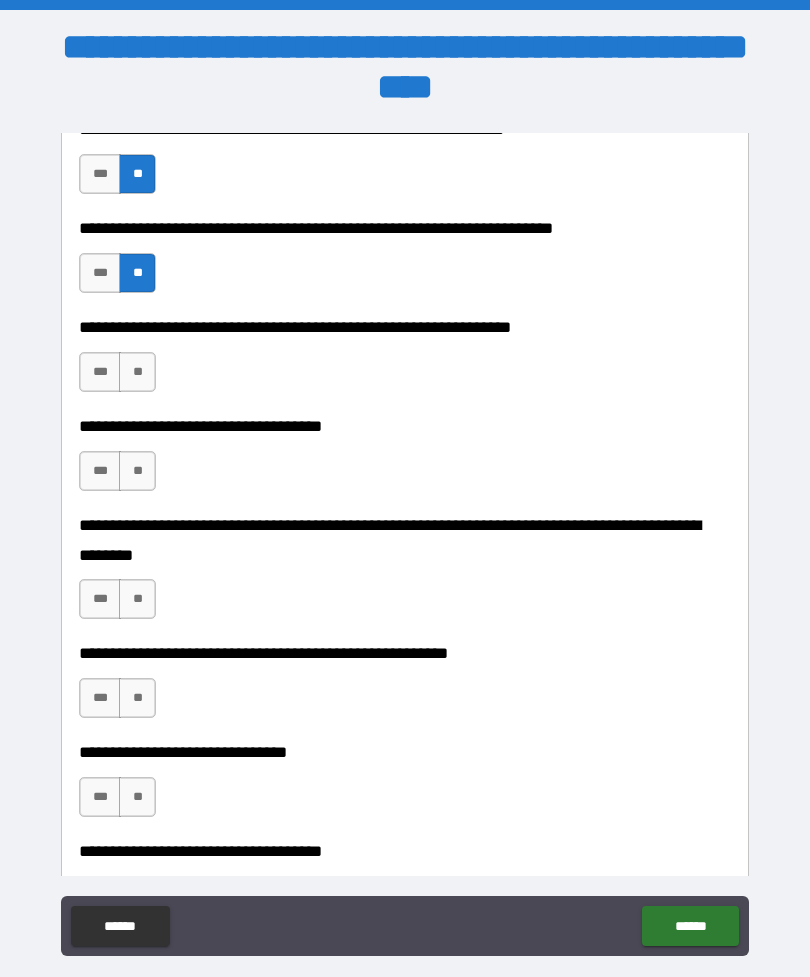 click on "**" at bounding box center [137, 372] 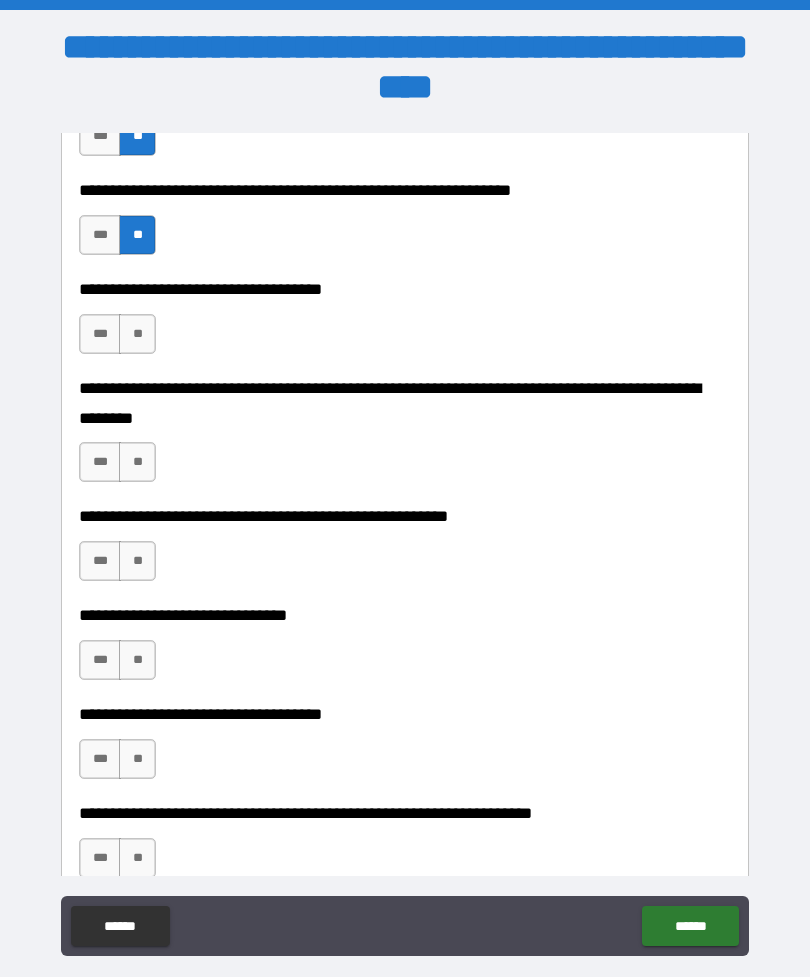 scroll, scrollTop: 1691, scrollLeft: 0, axis: vertical 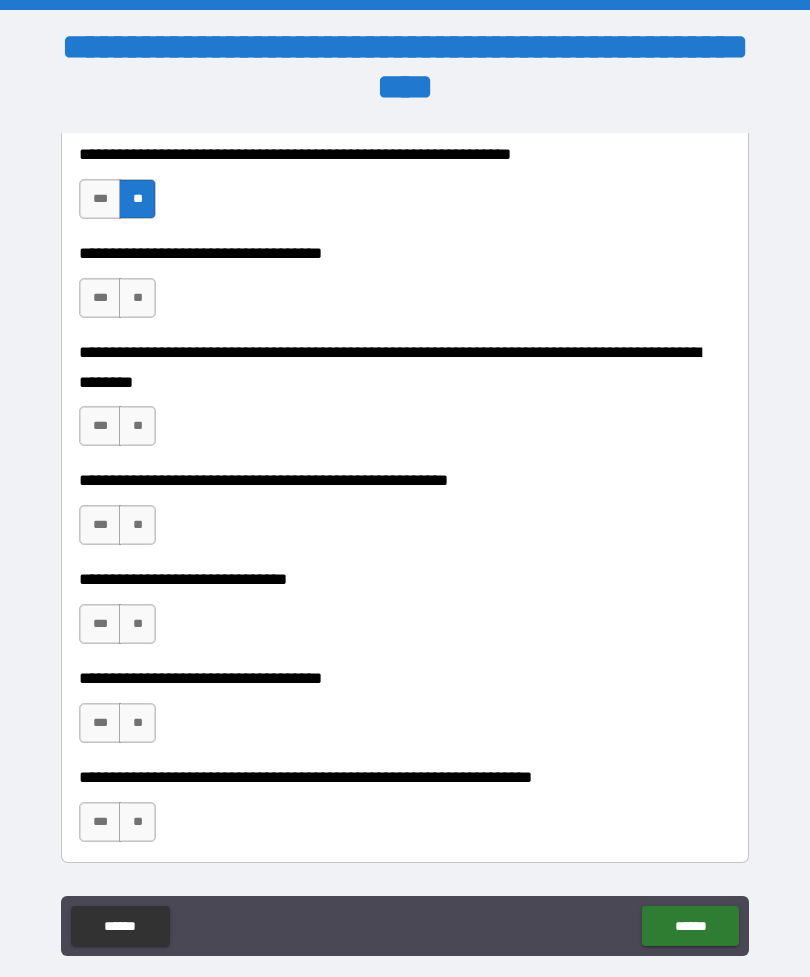 click on "**" at bounding box center [137, 298] 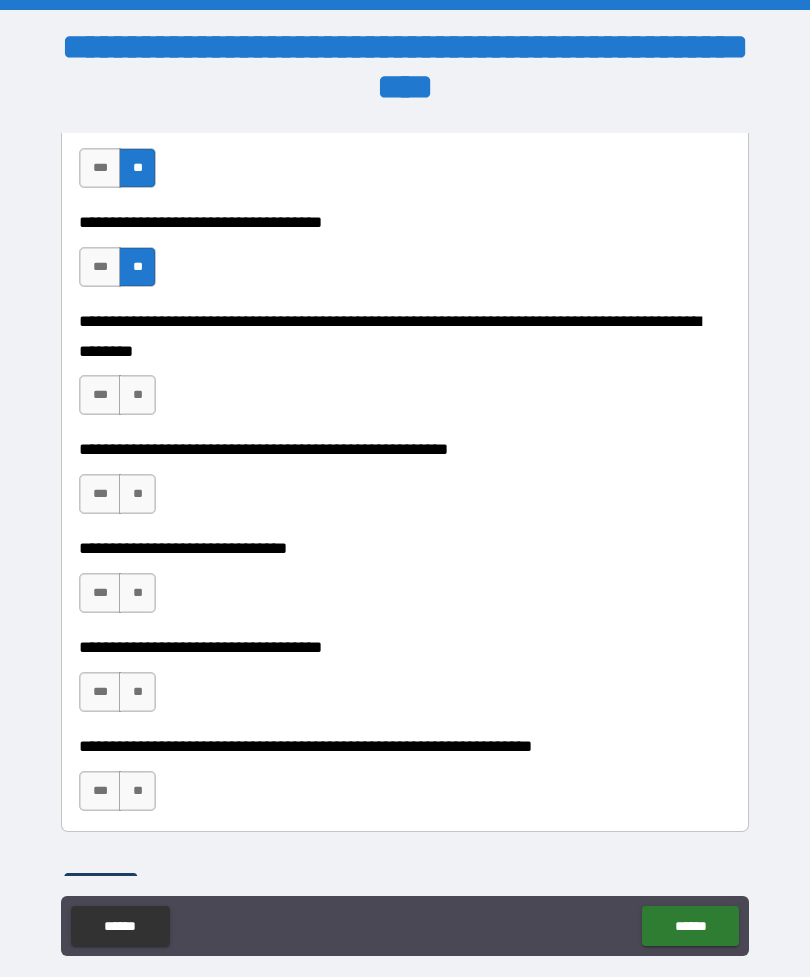 scroll, scrollTop: 1723, scrollLeft: 0, axis: vertical 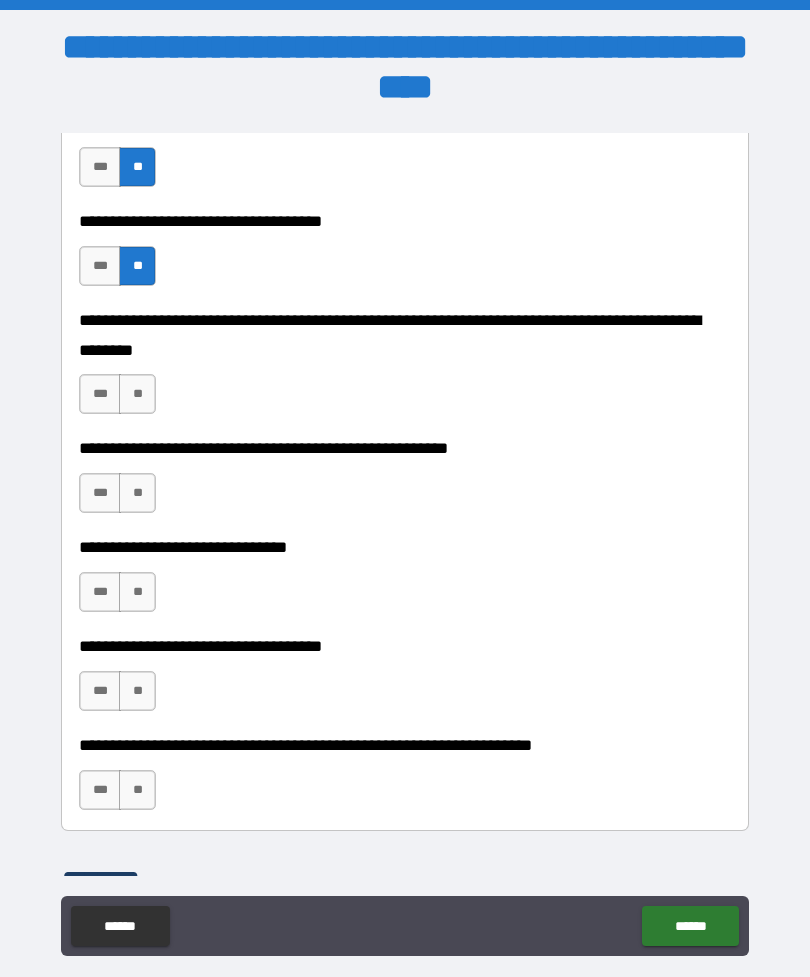 click on "**" at bounding box center [137, 394] 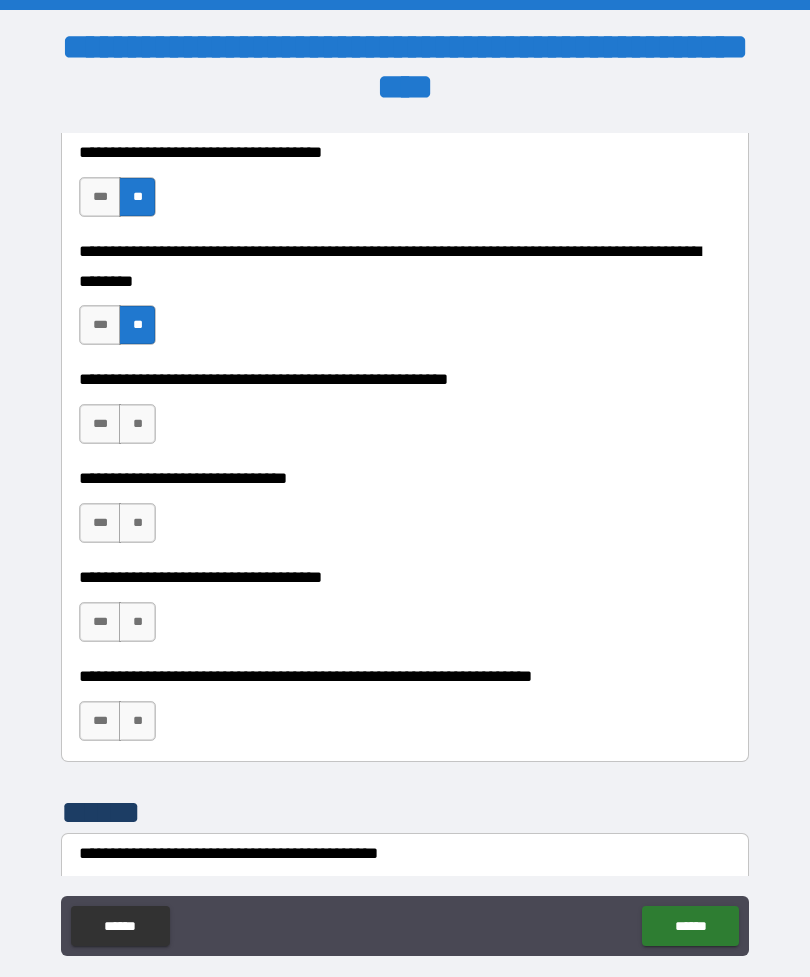 click on "**" at bounding box center [137, 424] 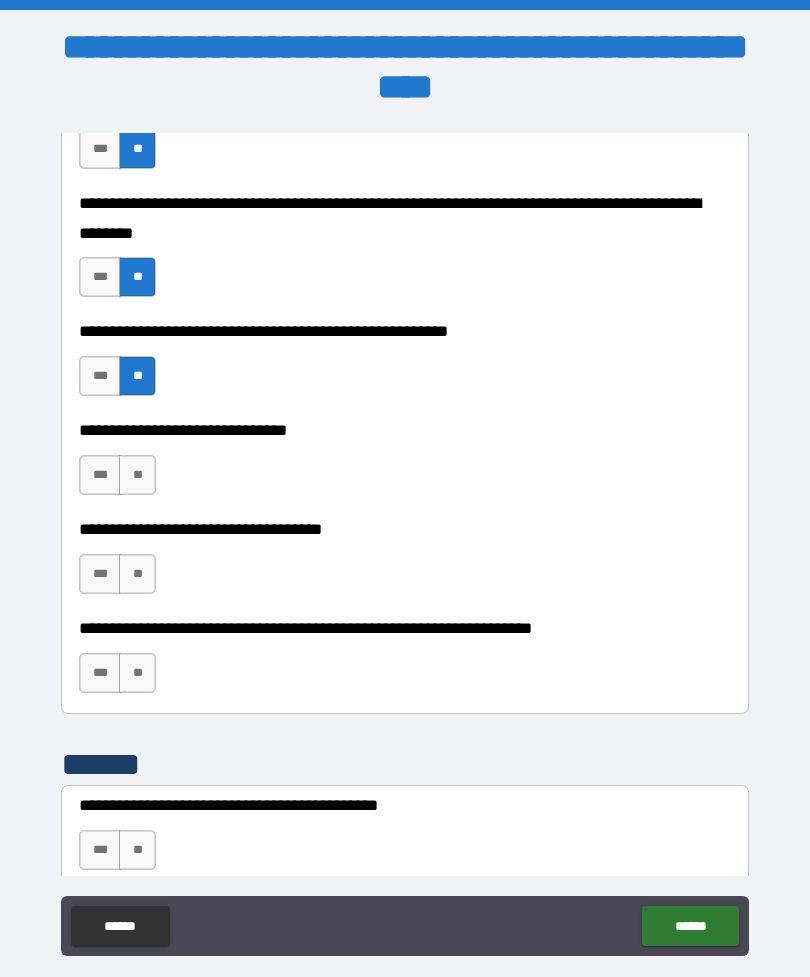 click on "***" at bounding box center (100, 475) 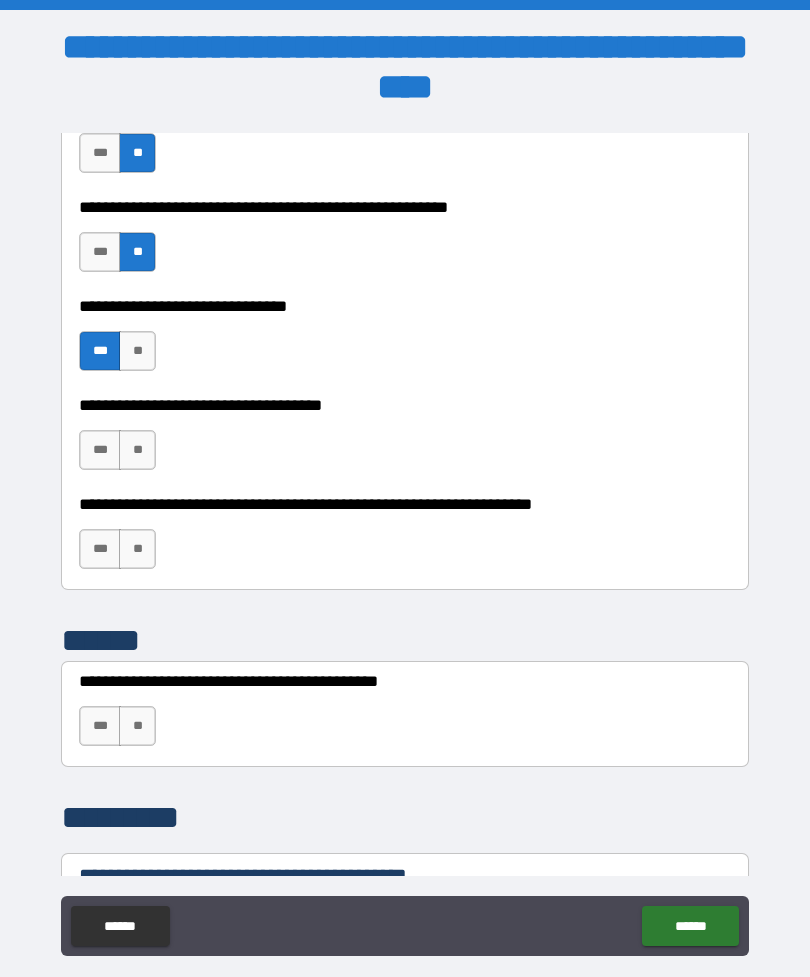 scroll, scrollTop: 1967, scrollLeft: 0, axis: vertical 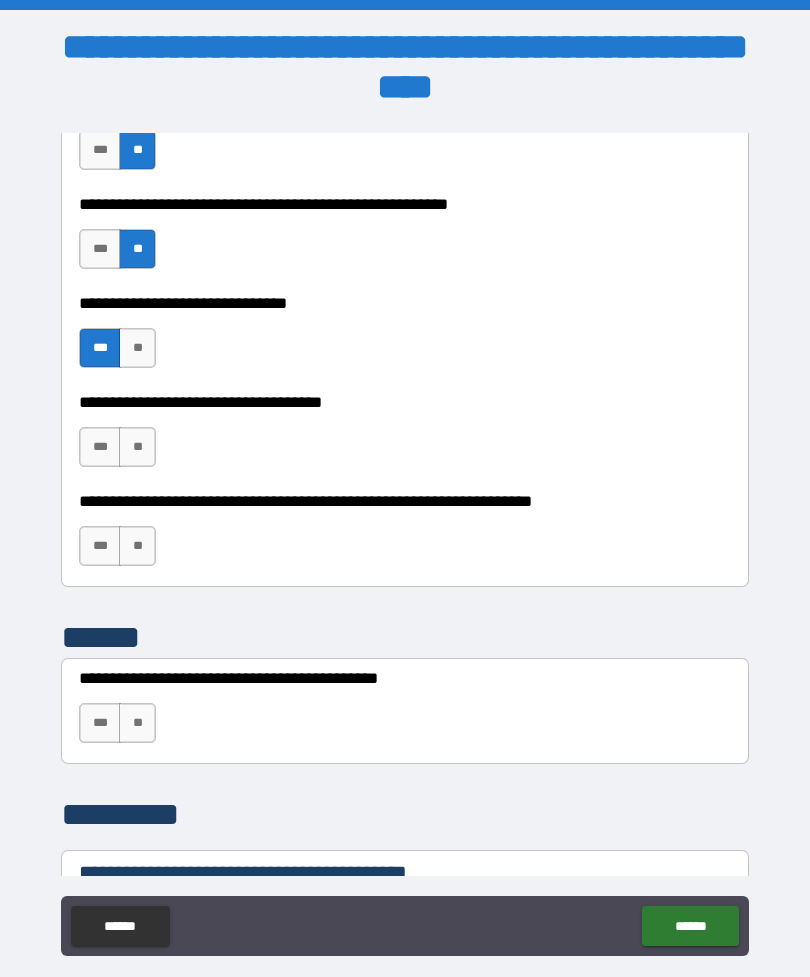 click on "***" at bounding box center [100, 447] 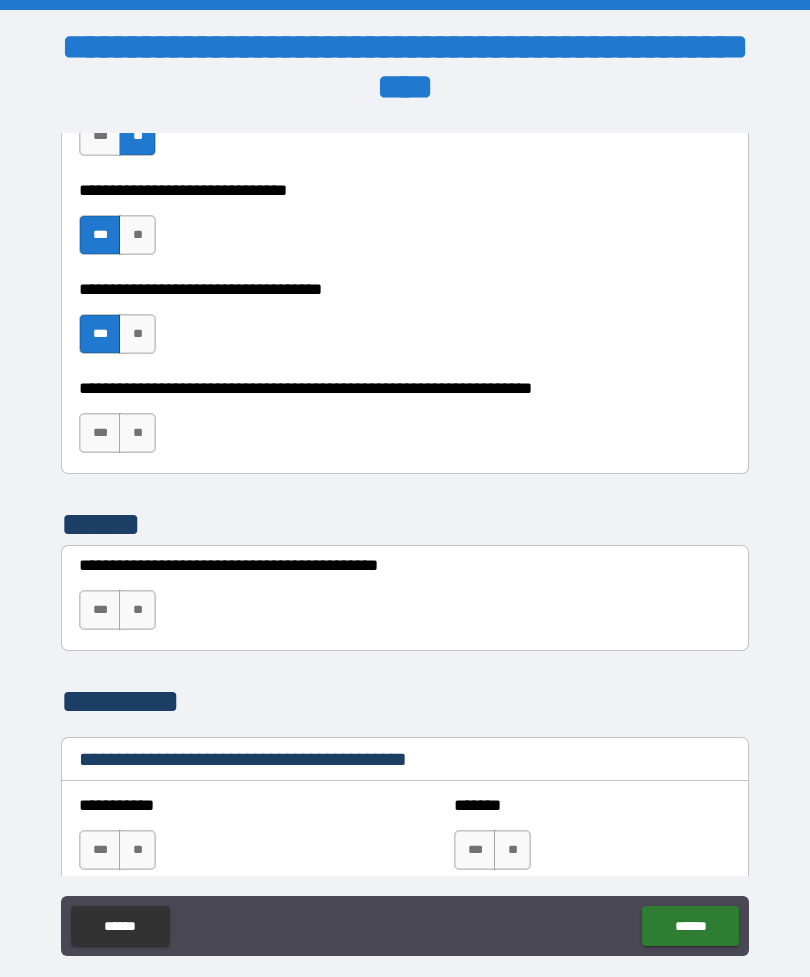 scroll, scrollTop: 2099, scrollLeft: 0, axis: vertical 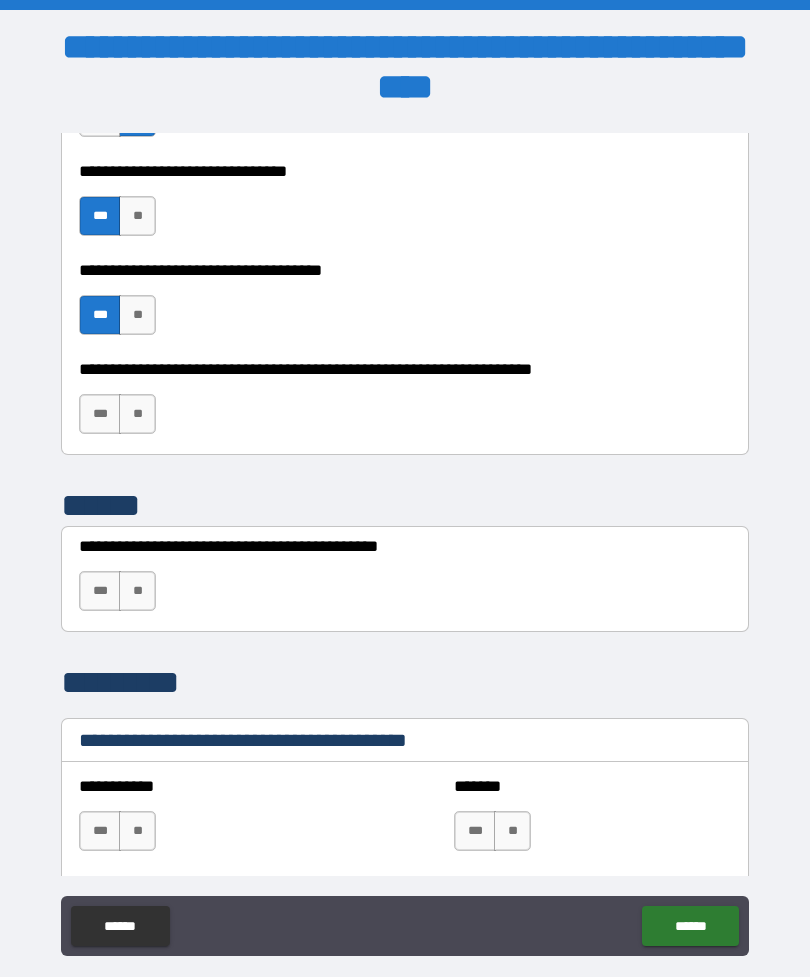 click on "**" at bounding box center [137, 414] 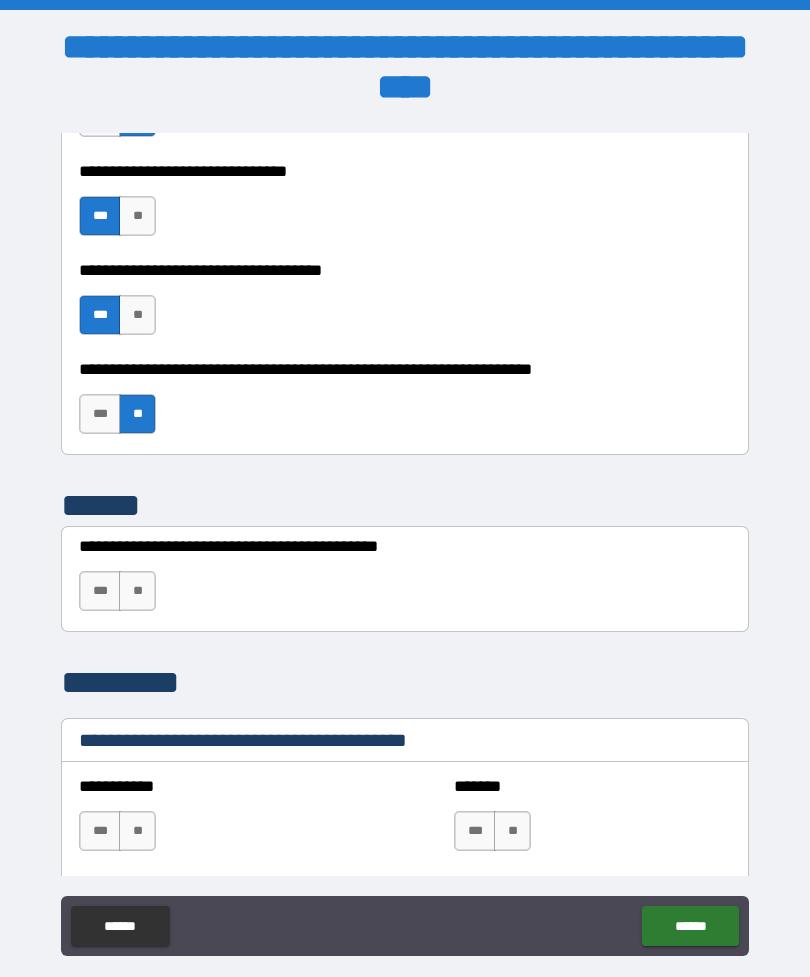 click on "**" at bounding box center [137, 591] 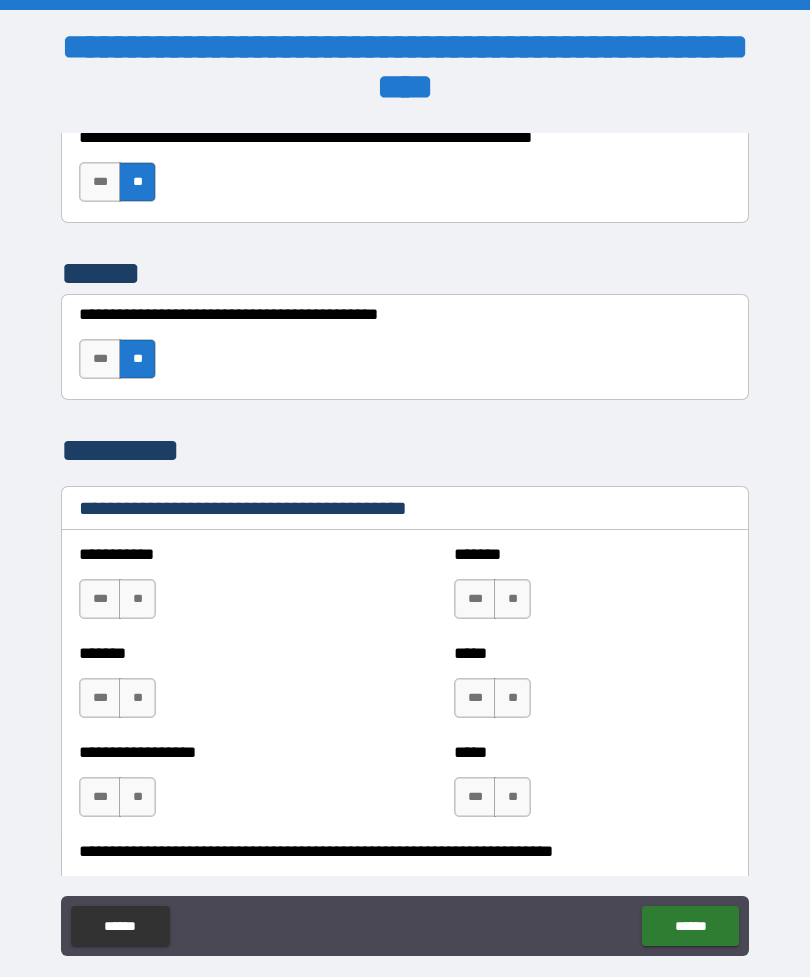scroll, scrollTop: 2338, scrollLeft: 0, axis: vertical 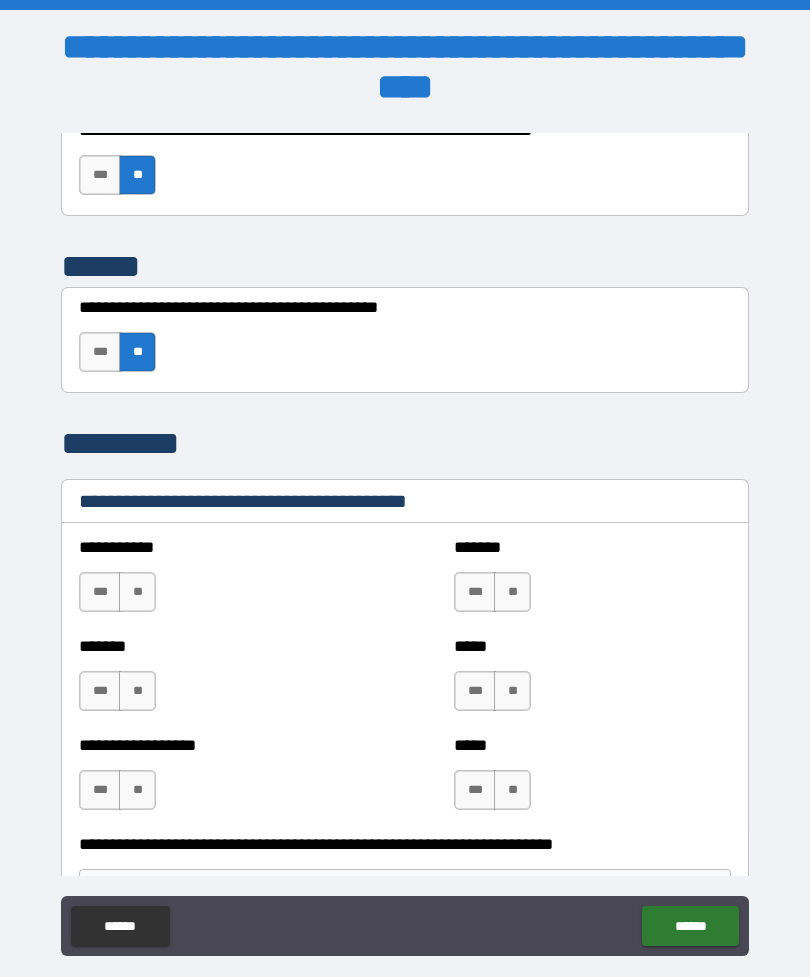 click on "**" at bounding box center (137, 592) 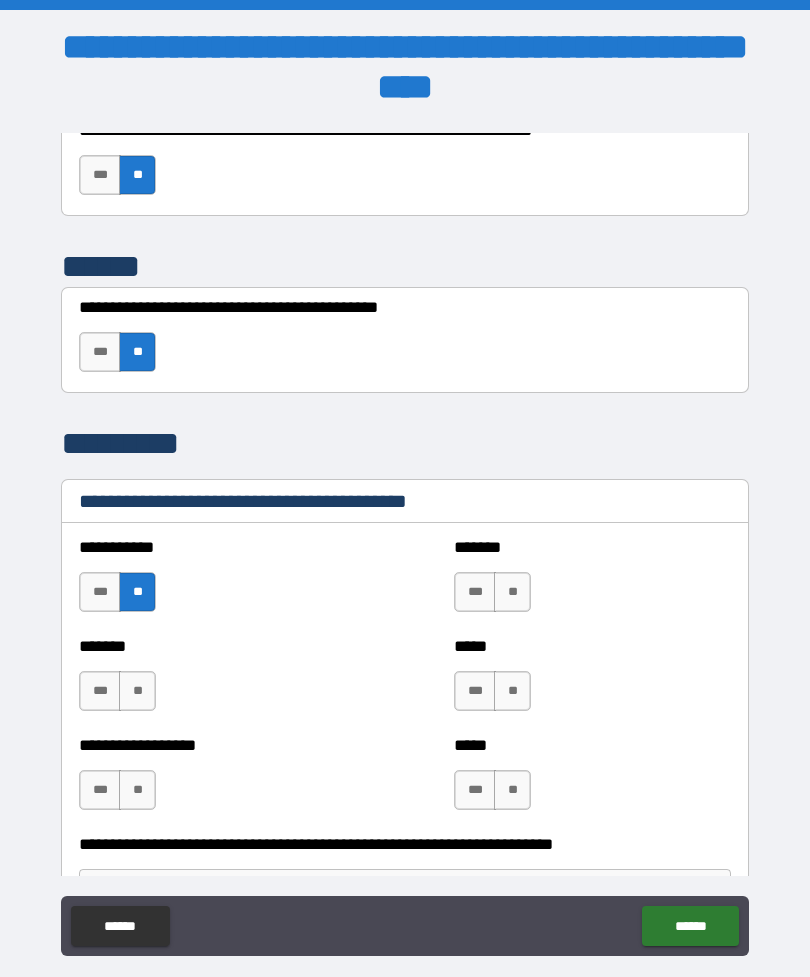click on "***" at bounding box center (100, 592) 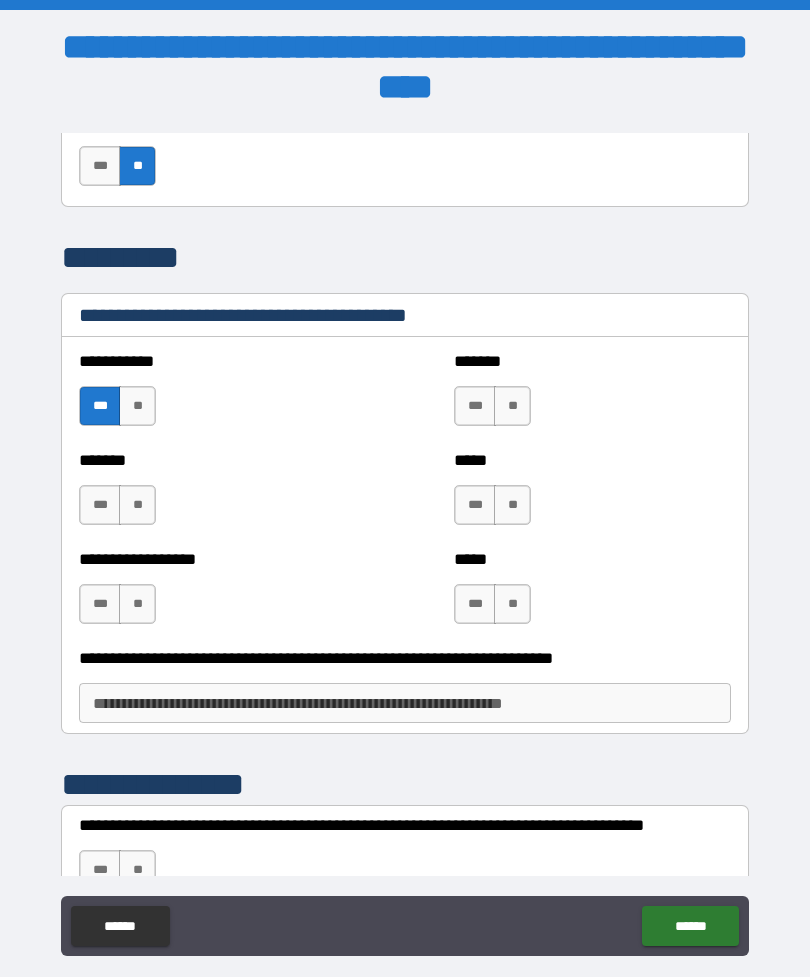 scroll, scrollTop: 2536, scrollLeft: 0, axis: vertical 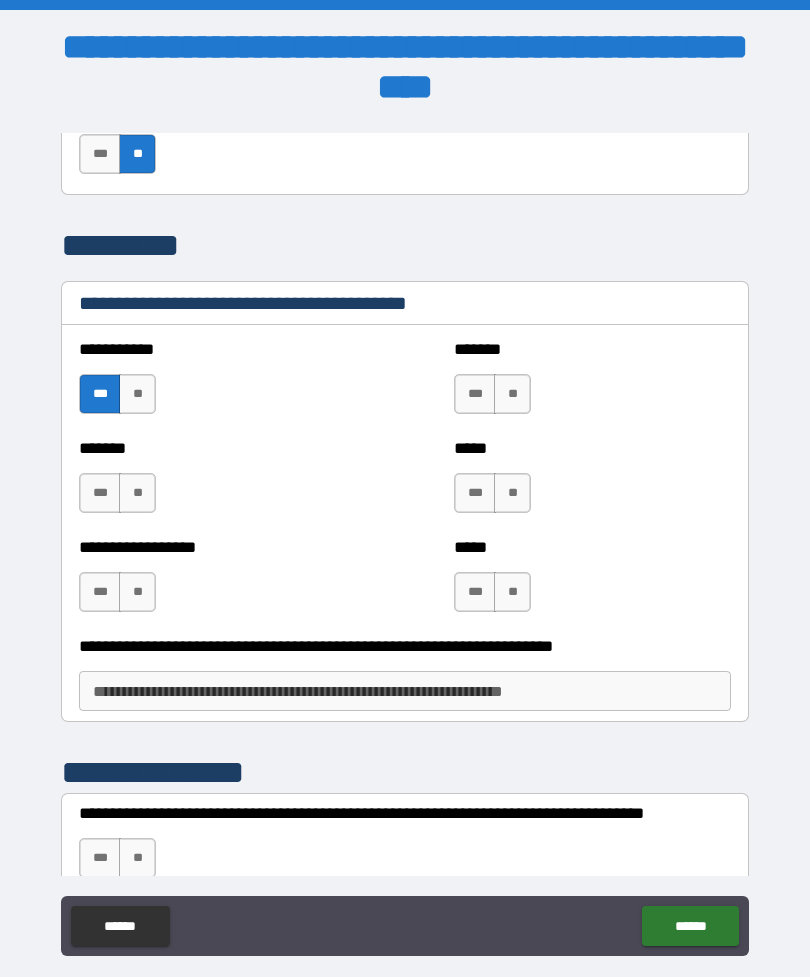 click on "**" at bounding box center [137, 493] 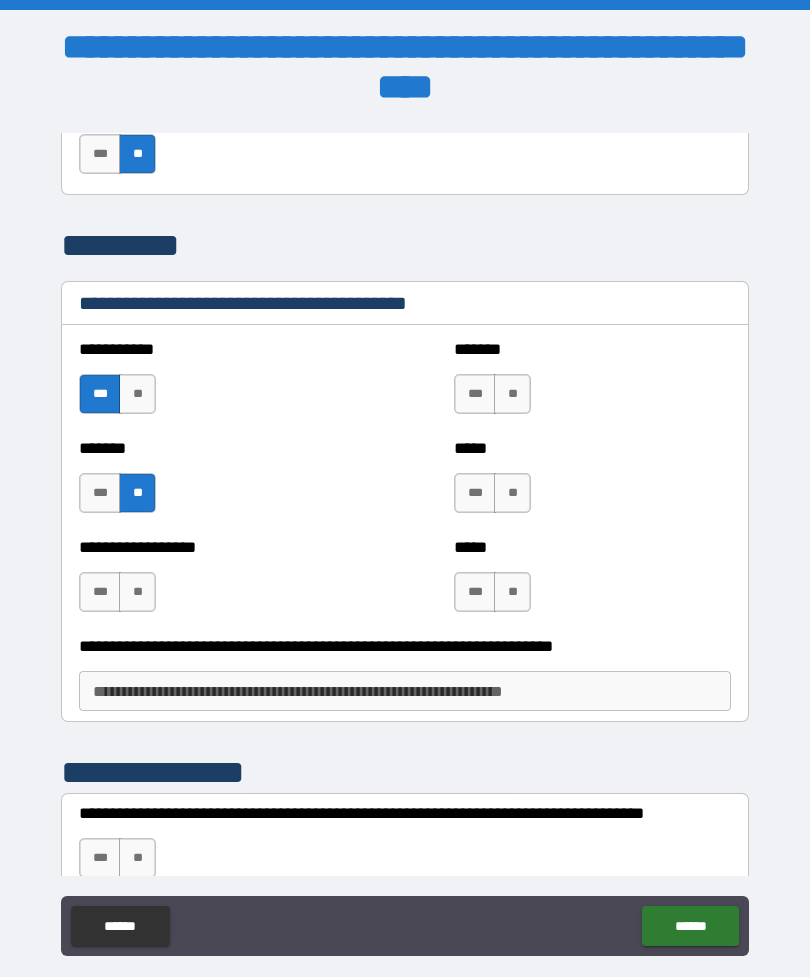 click on "**" at bounding box center (137, 592) 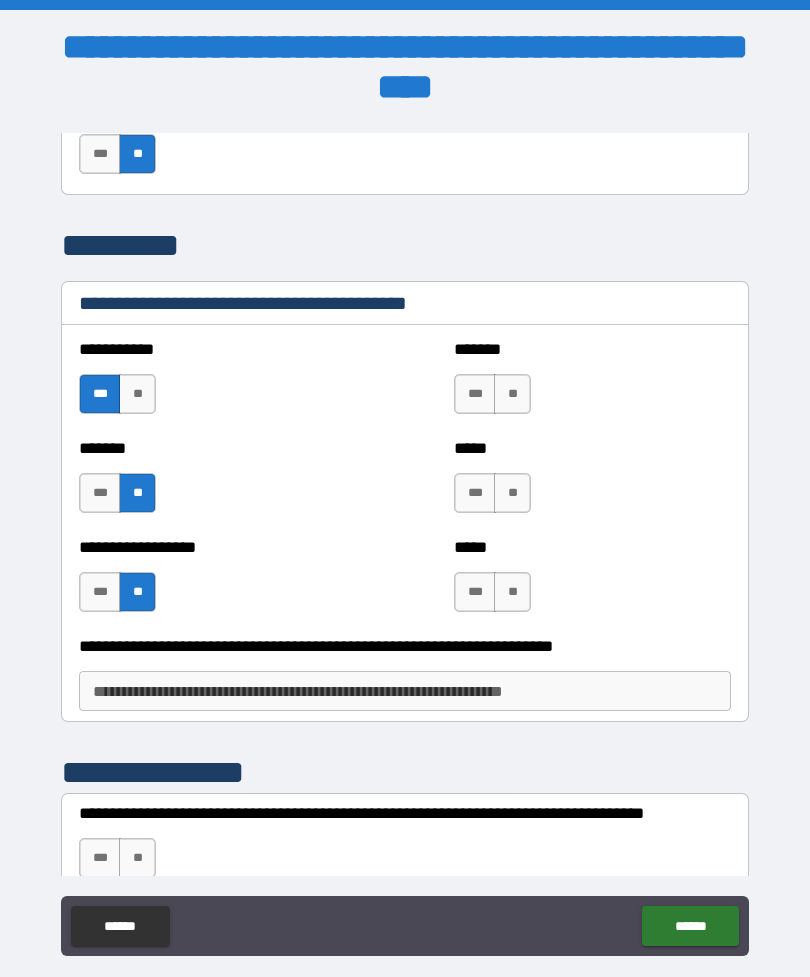 click on "**" at bounding box center [512, 394] 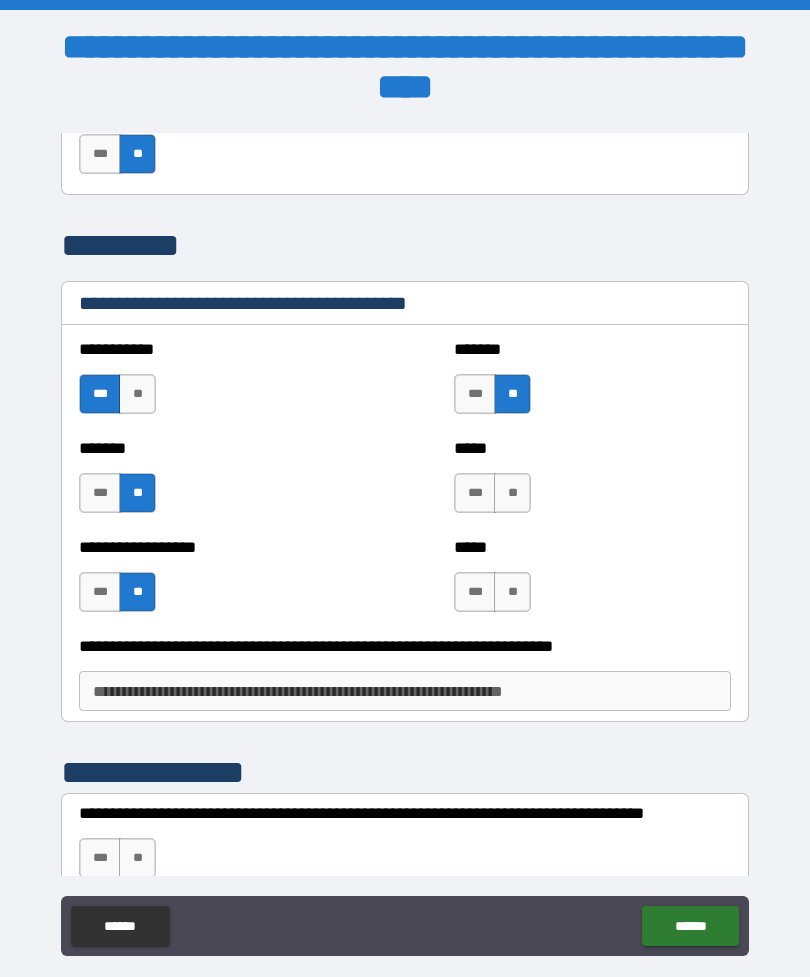 click on "**" at bounding box center (512, 493) 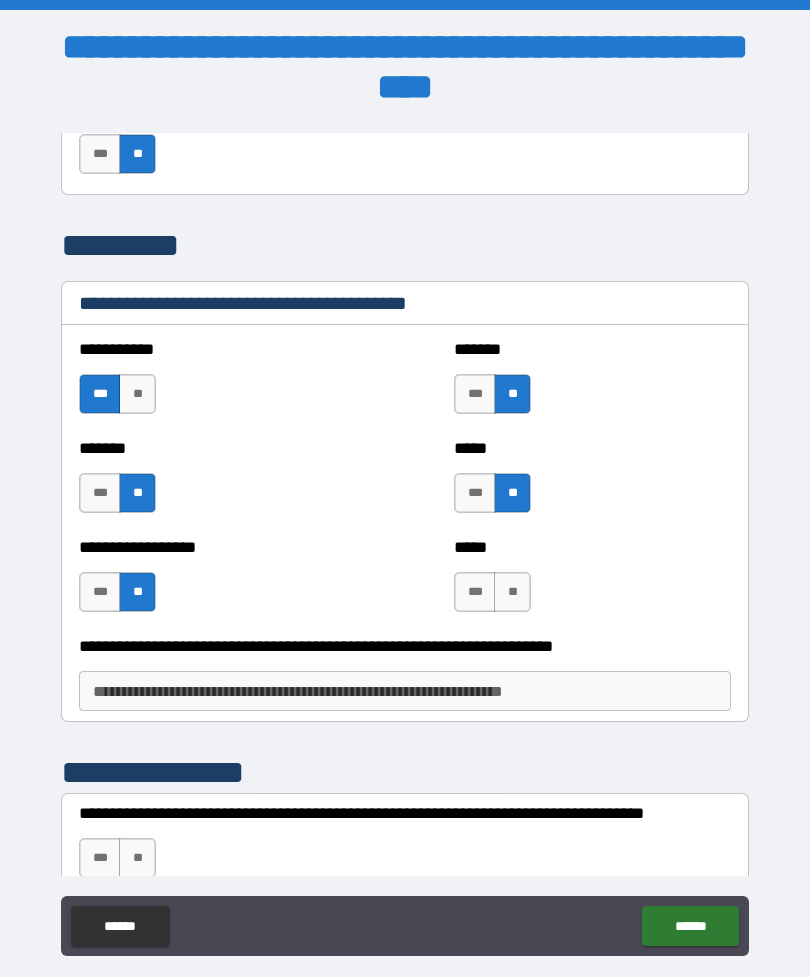 click on "**" at bounding box center (512, 592) 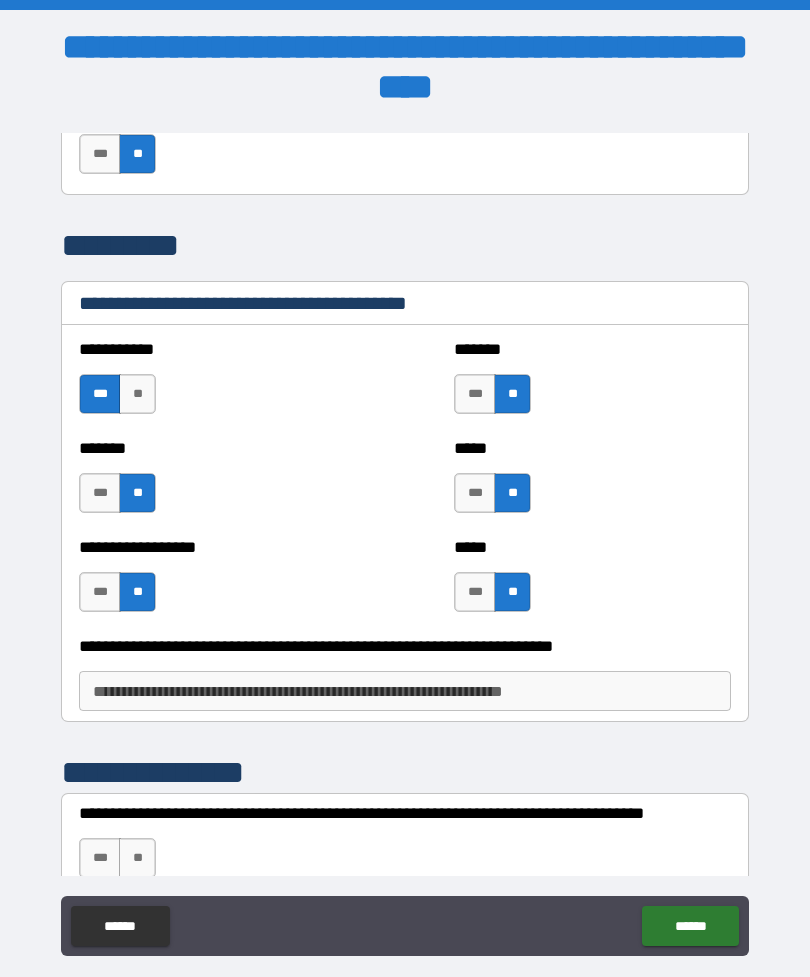click on "**********" at bounding box center [405, 691] 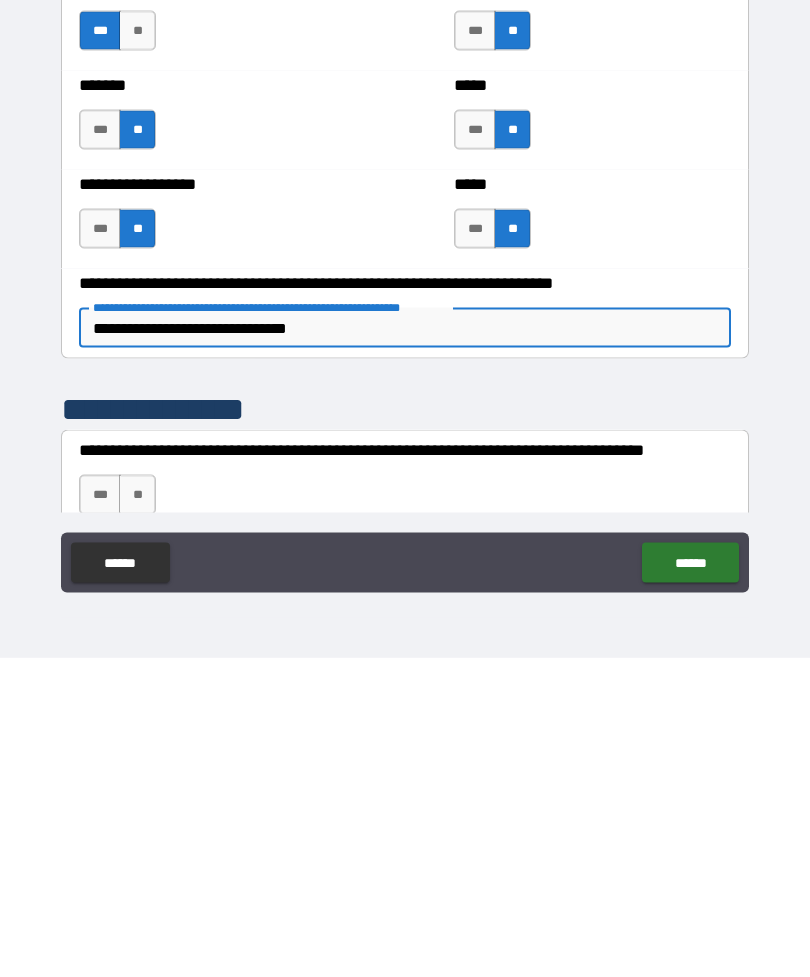 scroll, scrollTop: 64, scrollLeft: 0, axis: vertical 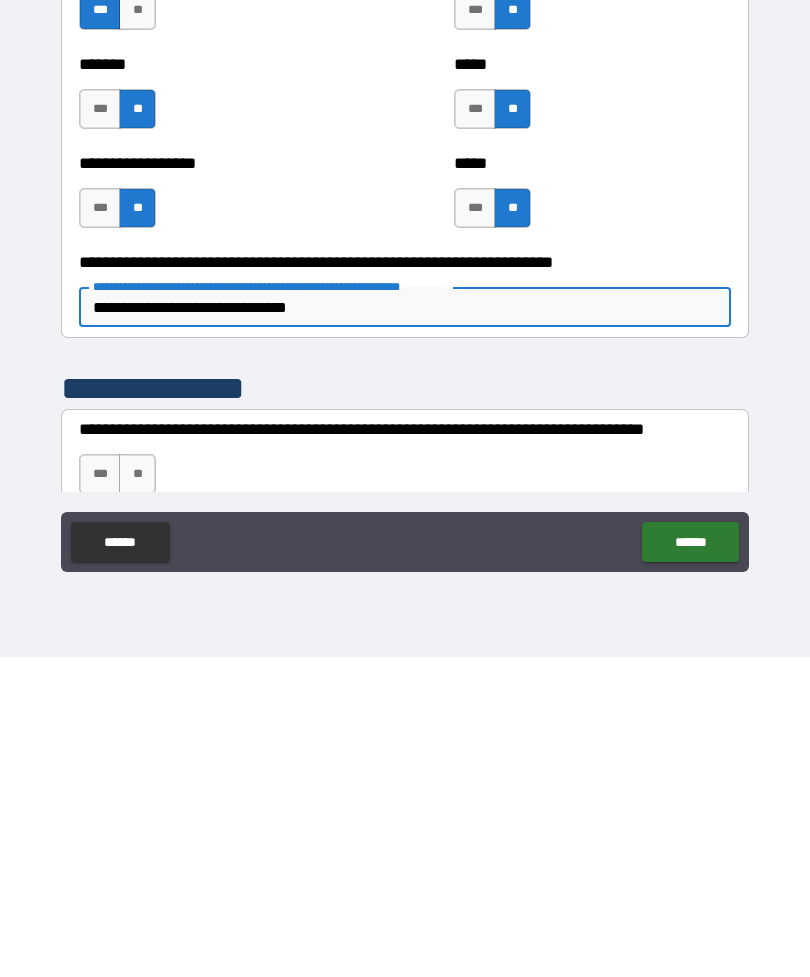 type on "**********" 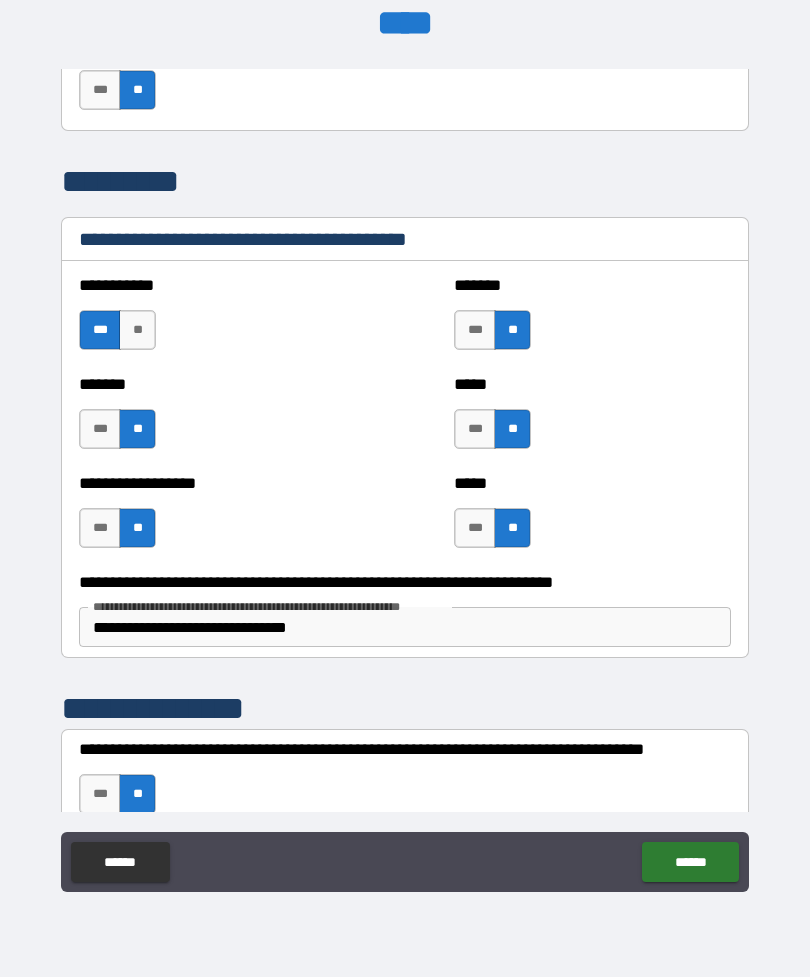 click on "******" at bounding box center (690, 862) 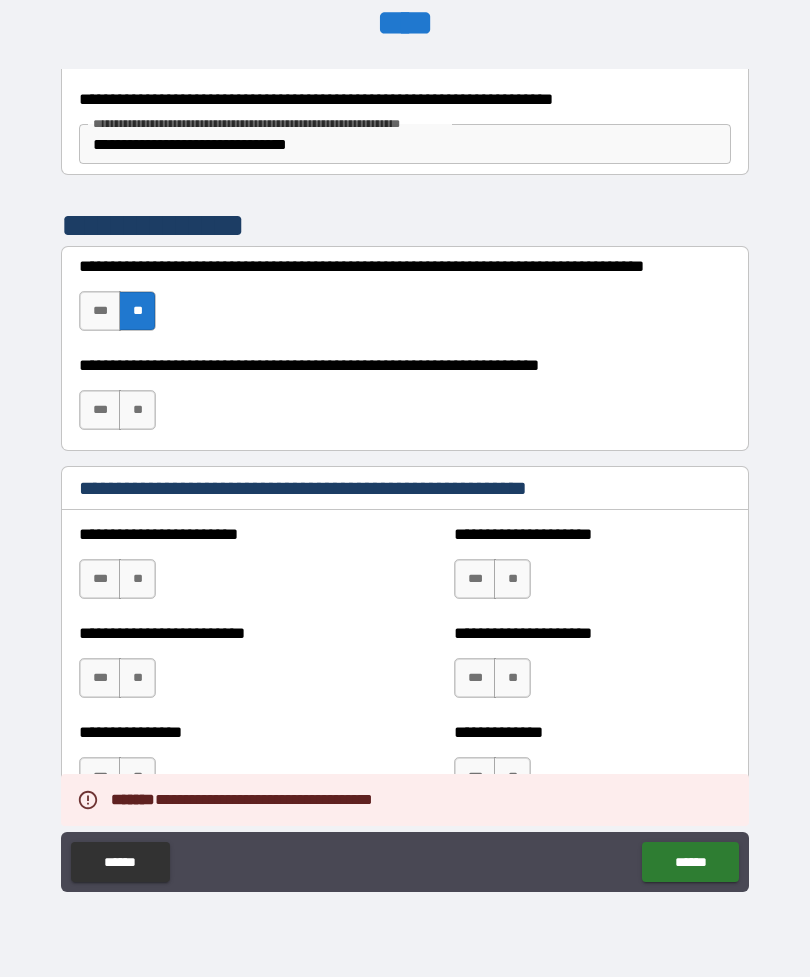 scroll, scrollTop: 3020, scrollLeft: 0, axis: vertical 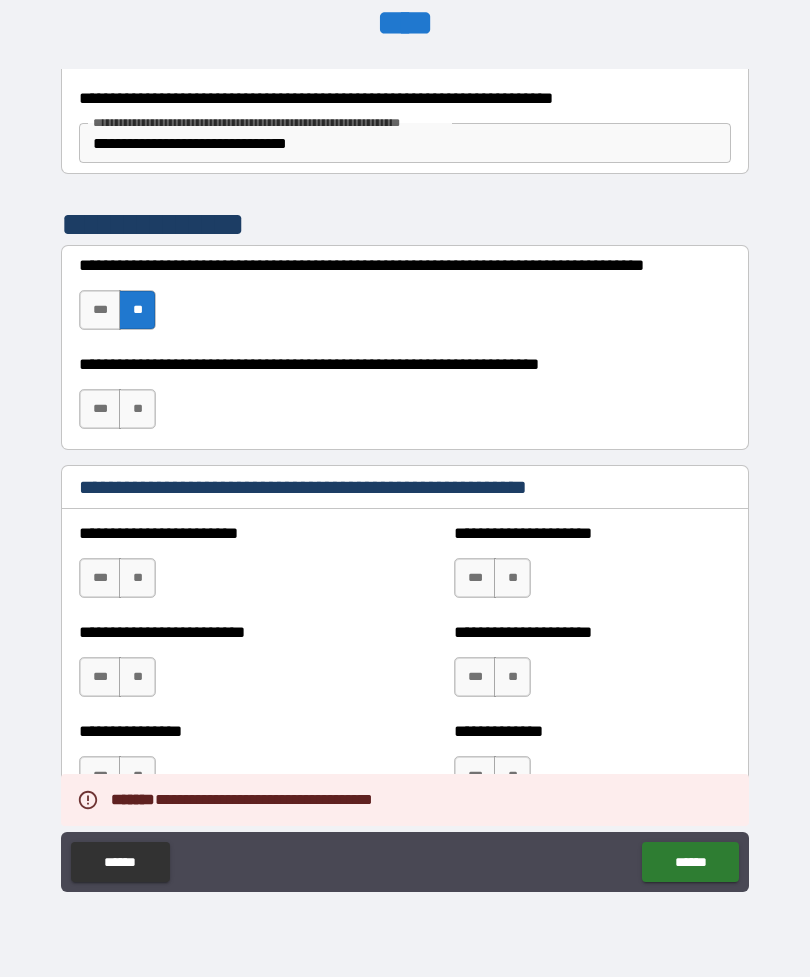click on "**" at bounding box center (137, 409) 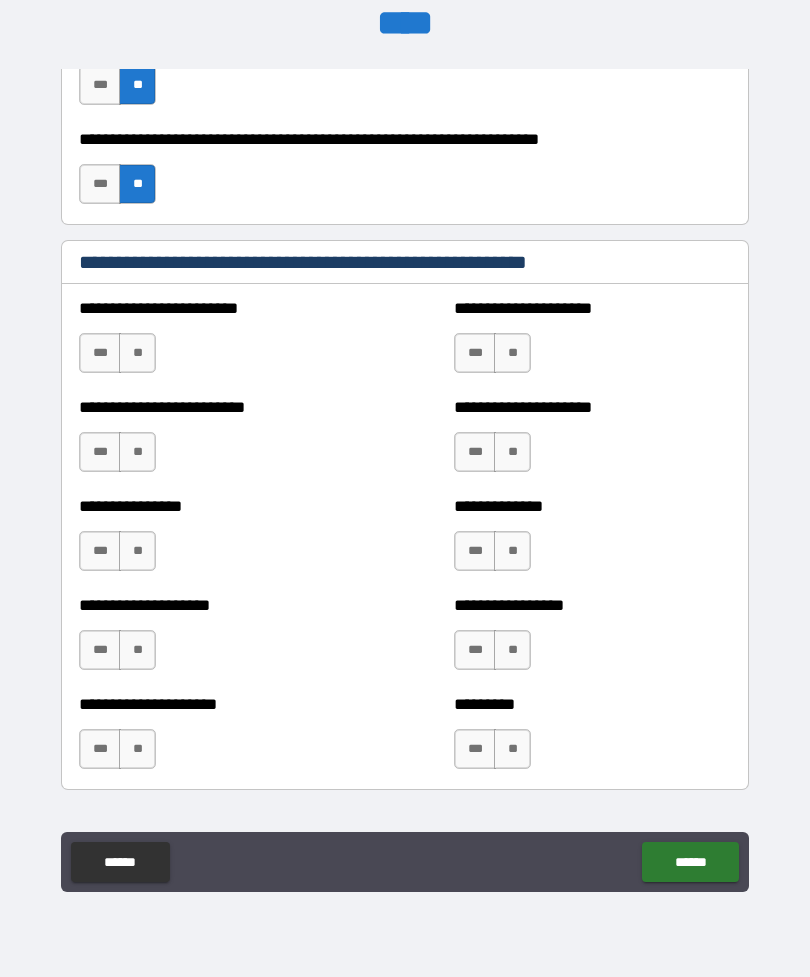 scroll, scrollTop: 3260, scrollLeft: 0, axis: vertical 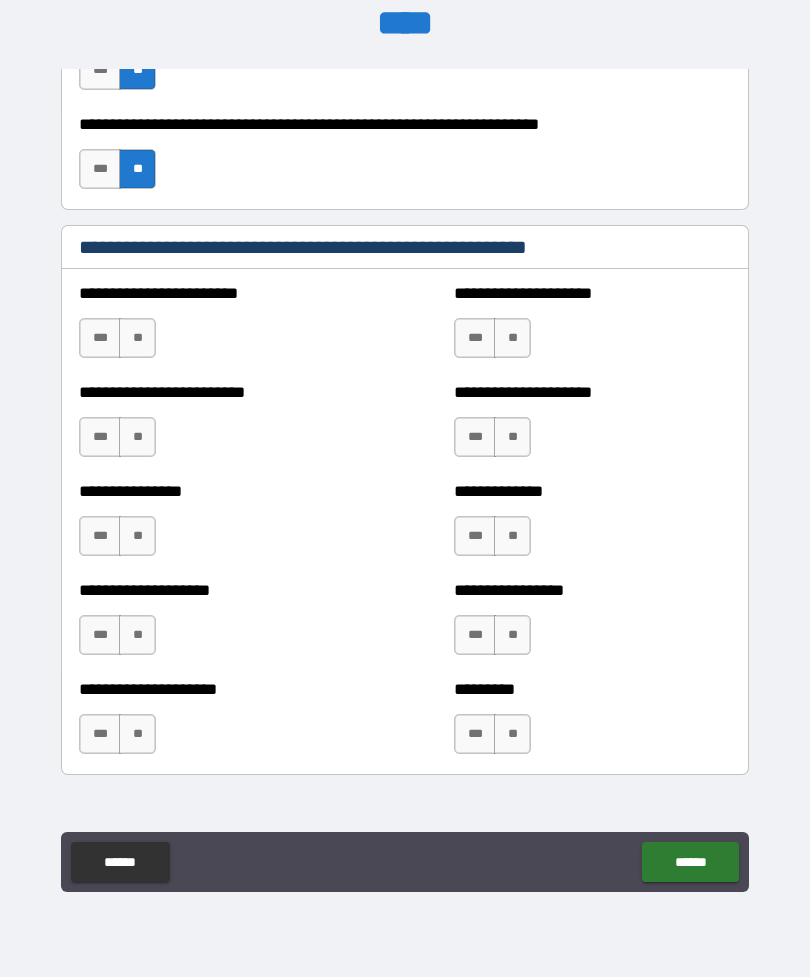 click on "**" at bounding box center (512, 338) 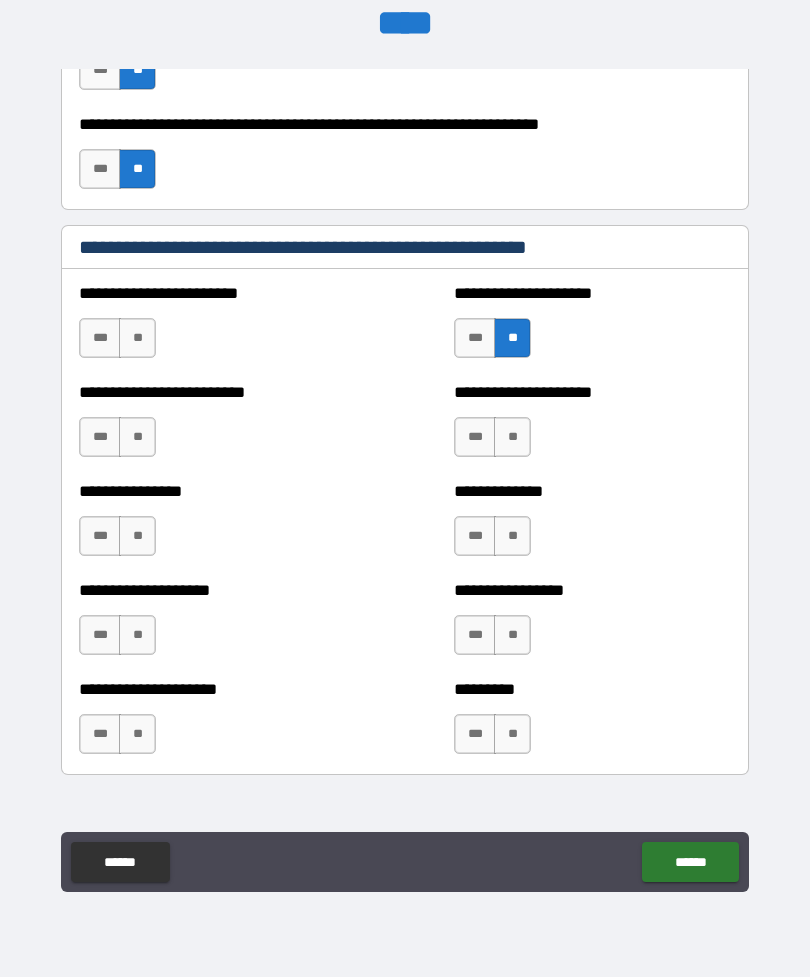 click on "**" at bounding box center [137, 338] 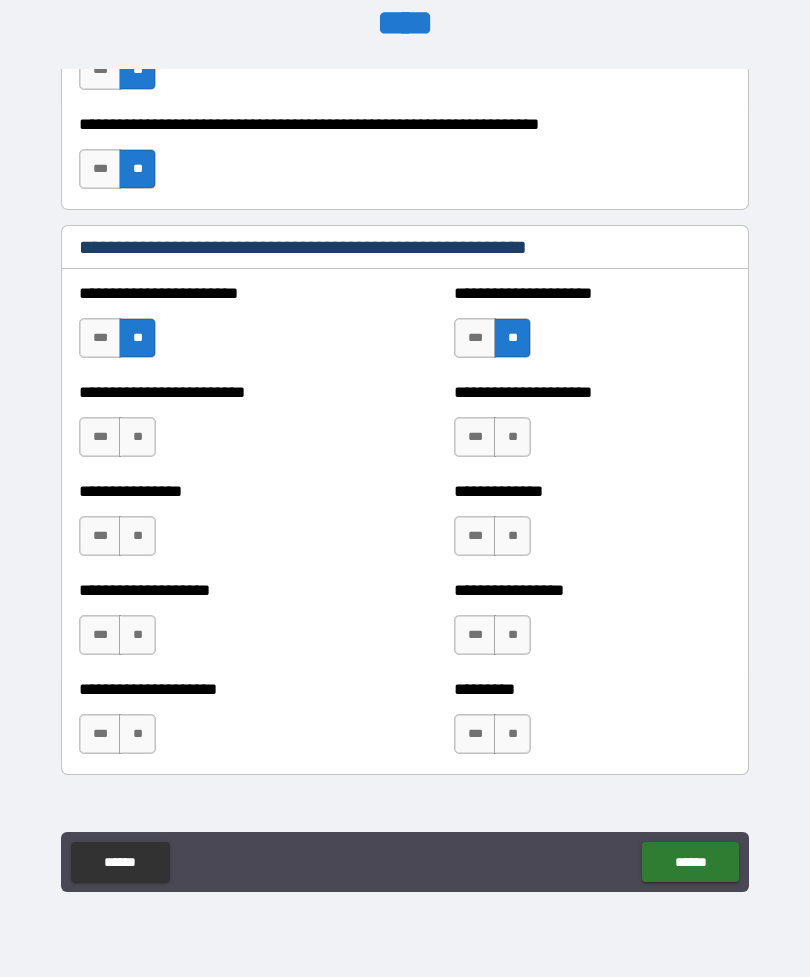 click on "**" at bounding box center [137, 437] 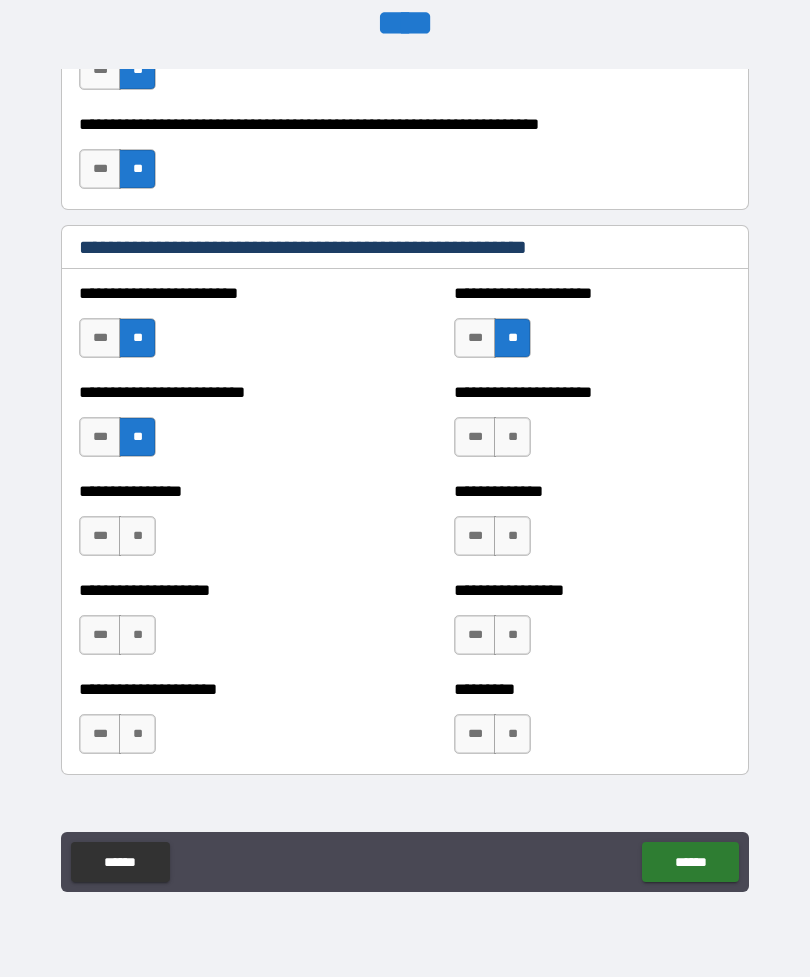 click on "**" at bounding box center [512, 437] 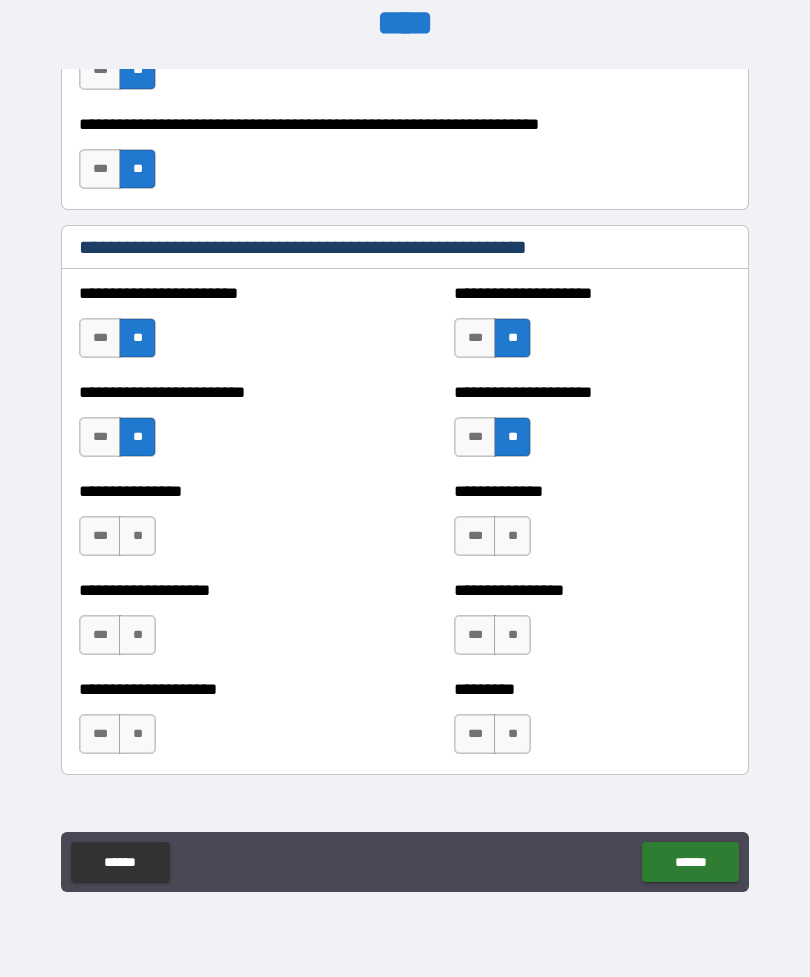 click on "**" at bounding box center (137, 536) 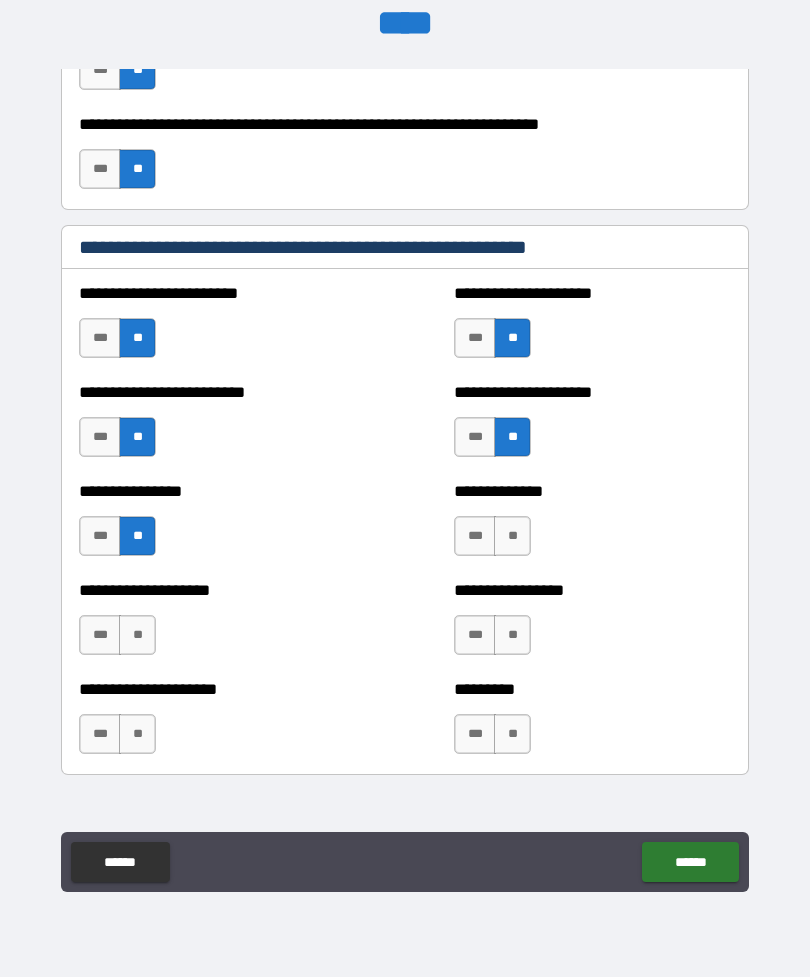 click on "**" at bounding box center (512, 536) 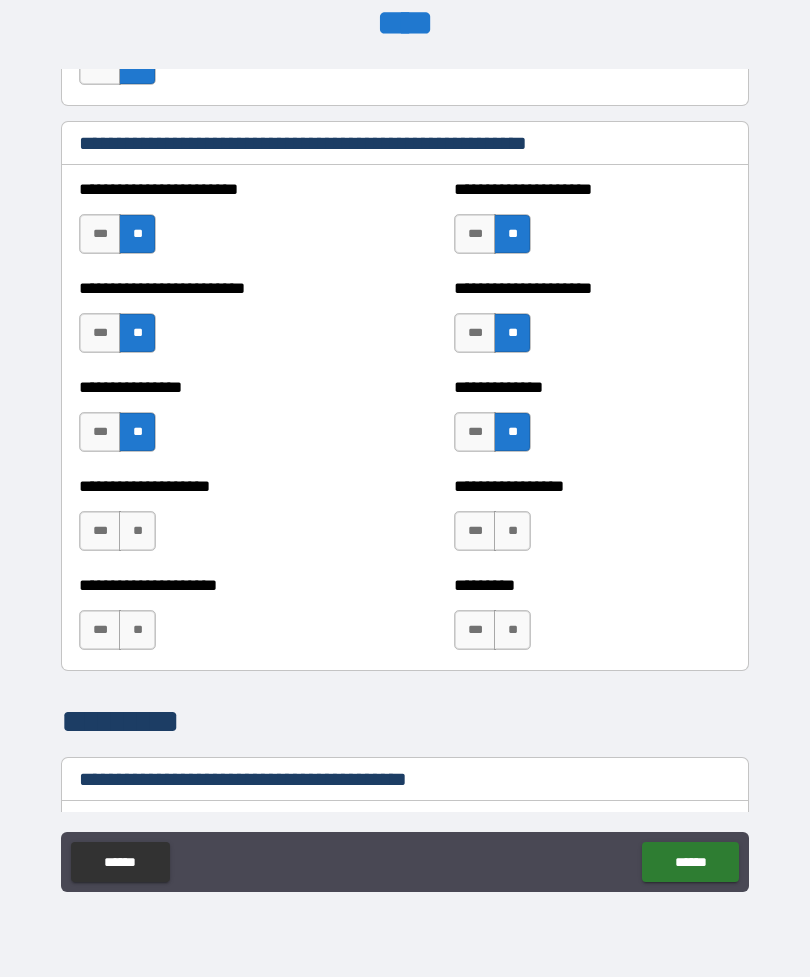 scroll, scrollTop: 3380, scrollLeft: 0, axis: vertical 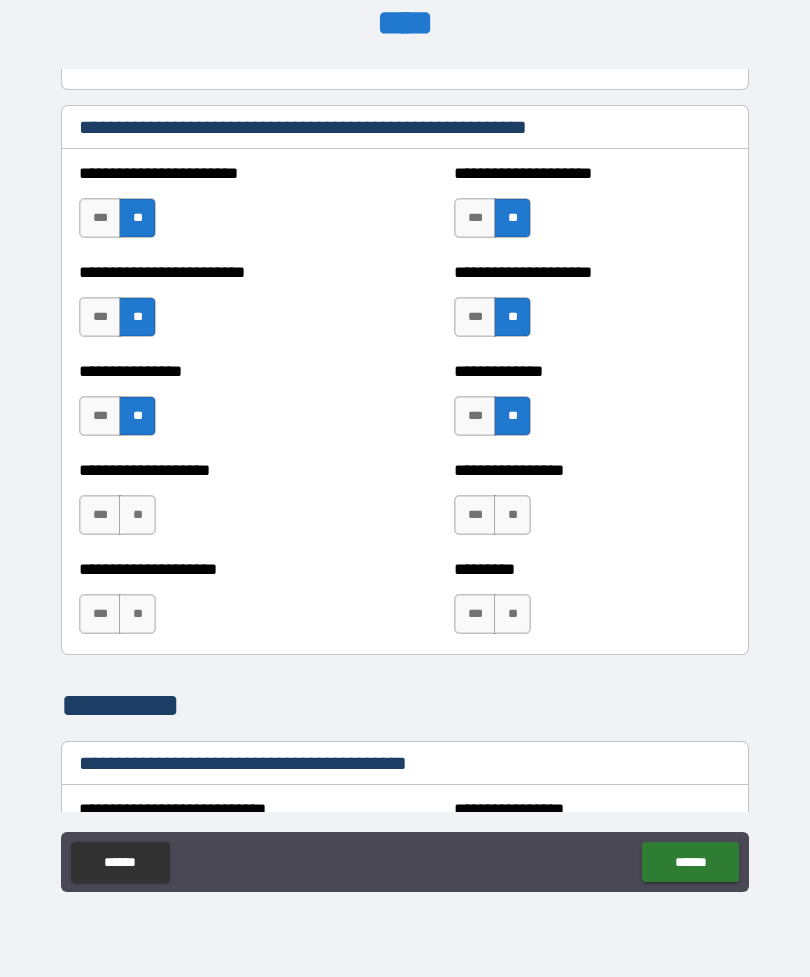 click on "**" at bounding box center [137, 515] 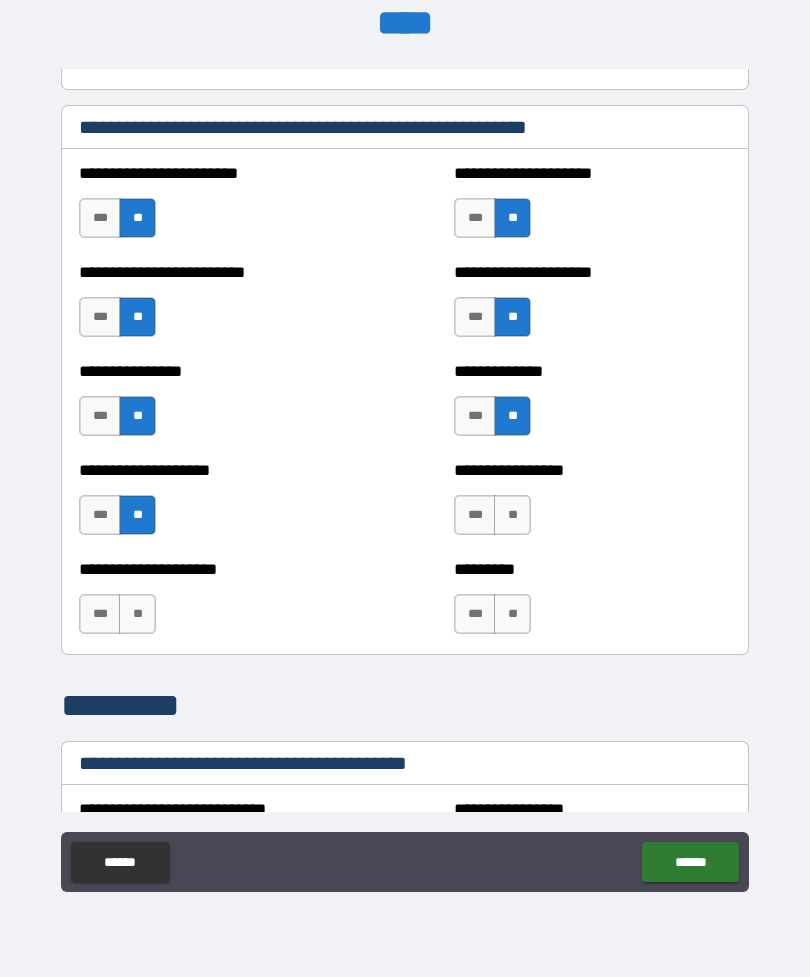 click on "**" at bounding box center [512, 515] 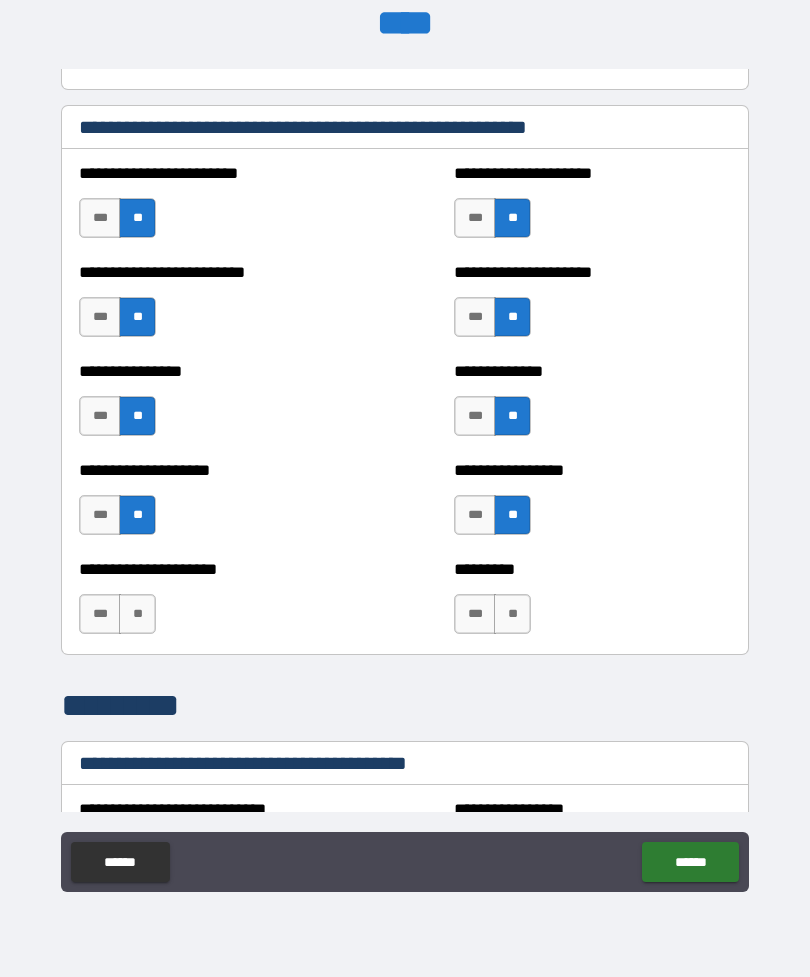 click on "**" at bounding box center (137, 614) 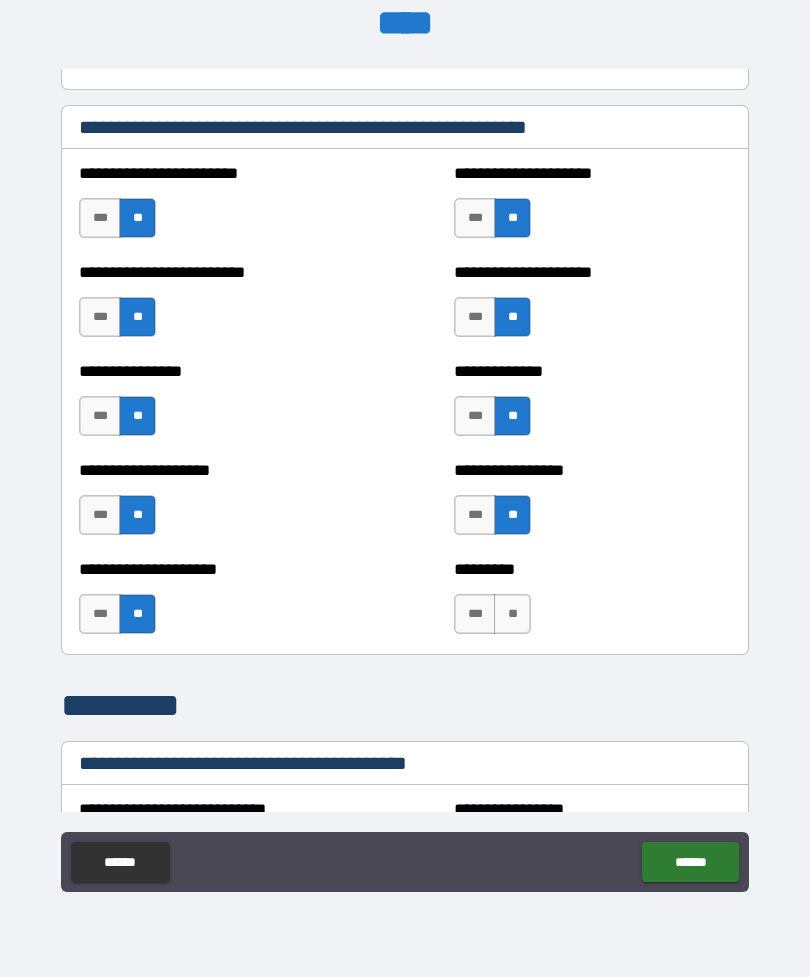 click on "**" at bounding box center (512, 614) 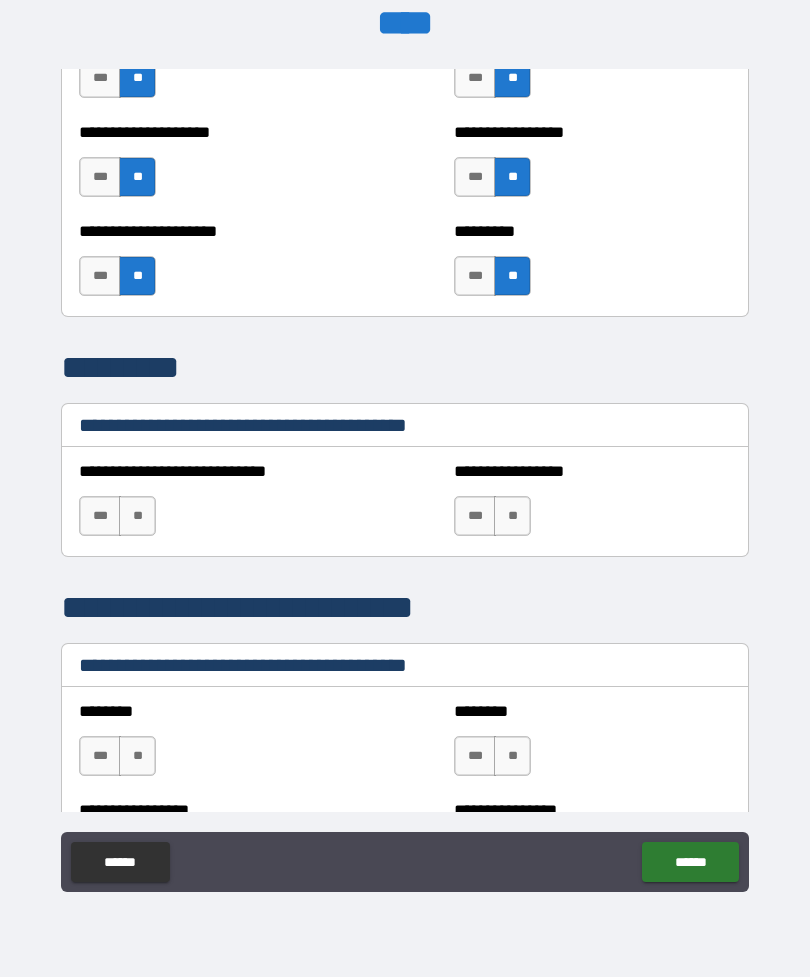 scroll, scrollTop: 3721, scrollLeft: 0, axis: vertical 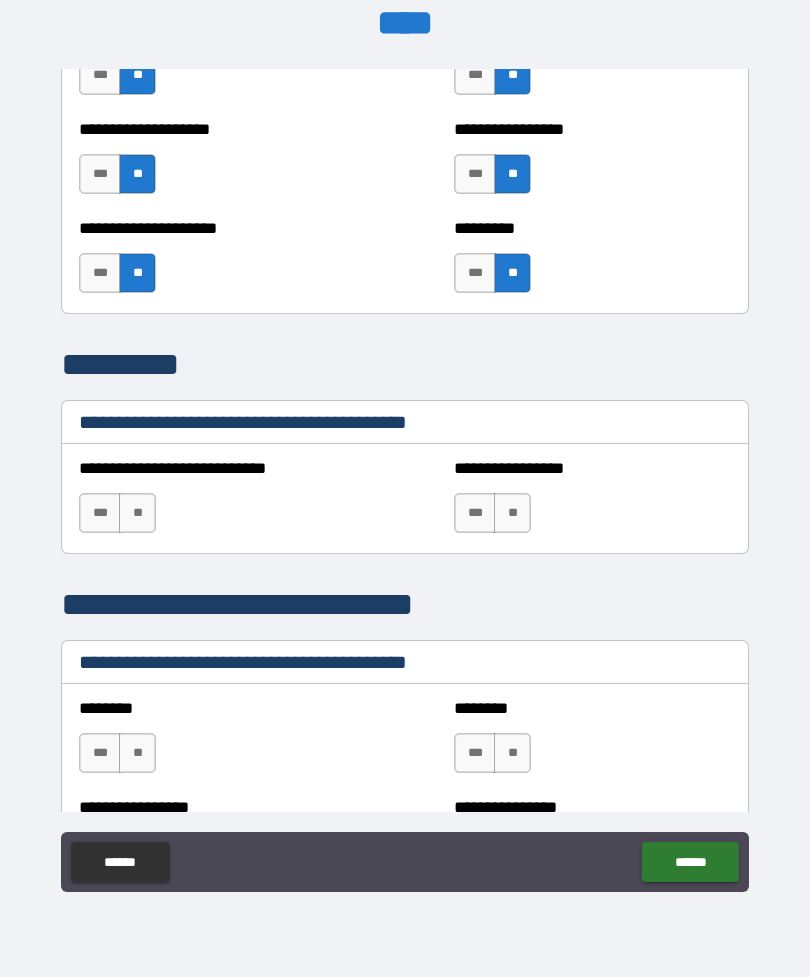 click on "**" at bounding box center (137, 513) 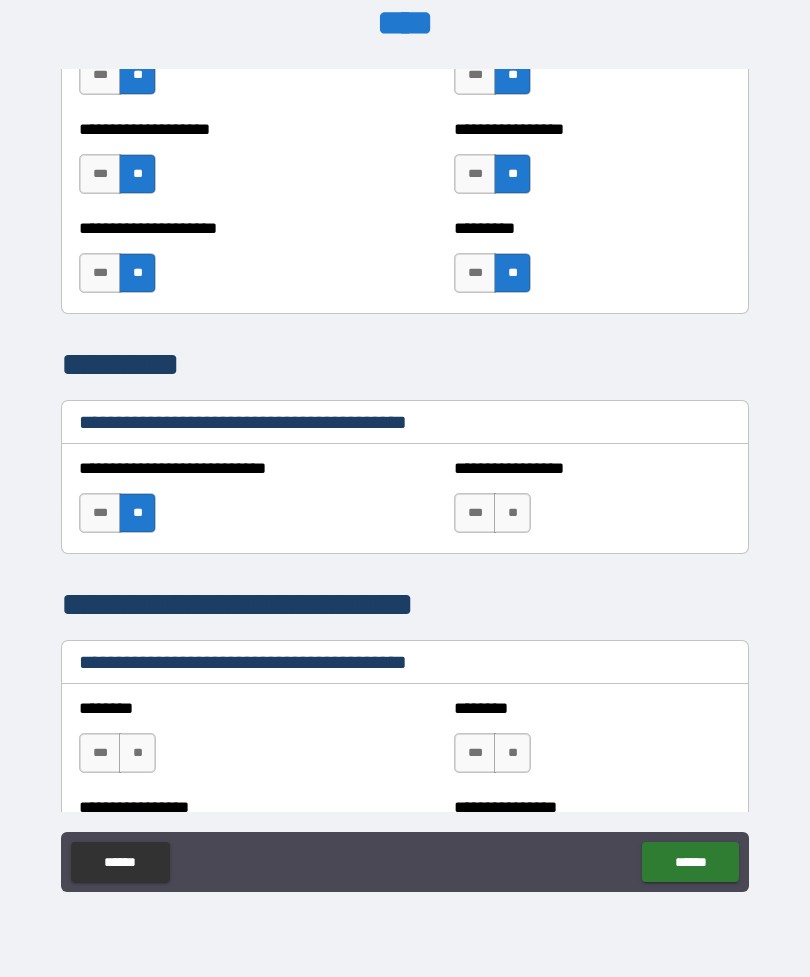 click on "**" at bounding box center (512, 513) 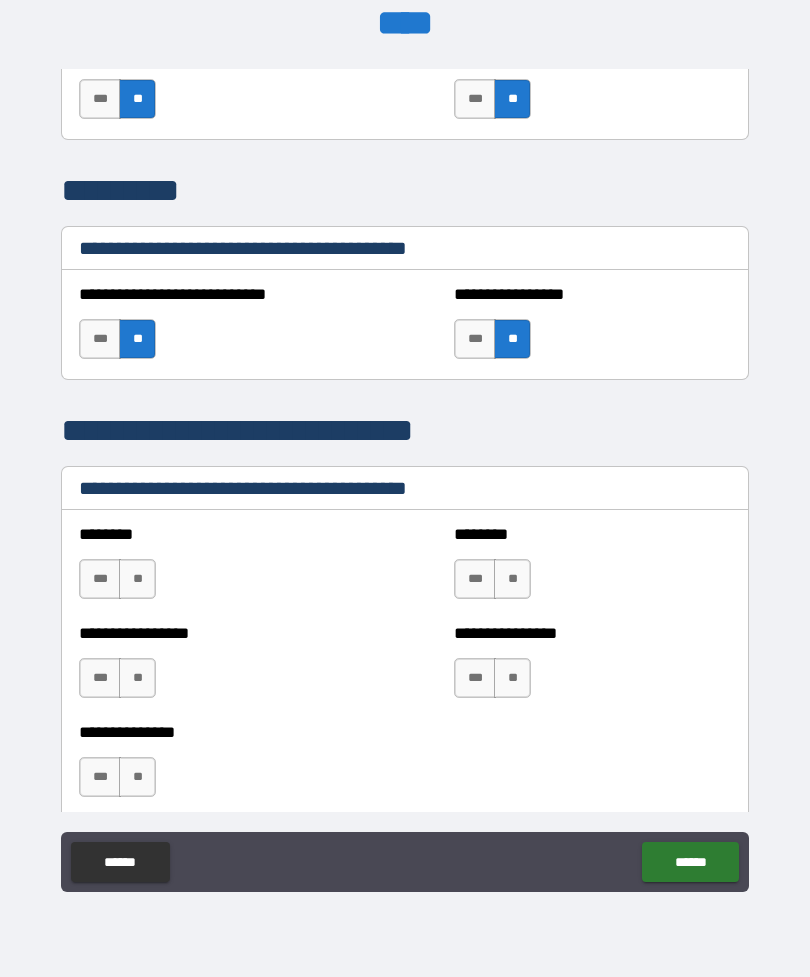 scroll, scrollTop: 3910, scrollLeft: 0, axis: vertical 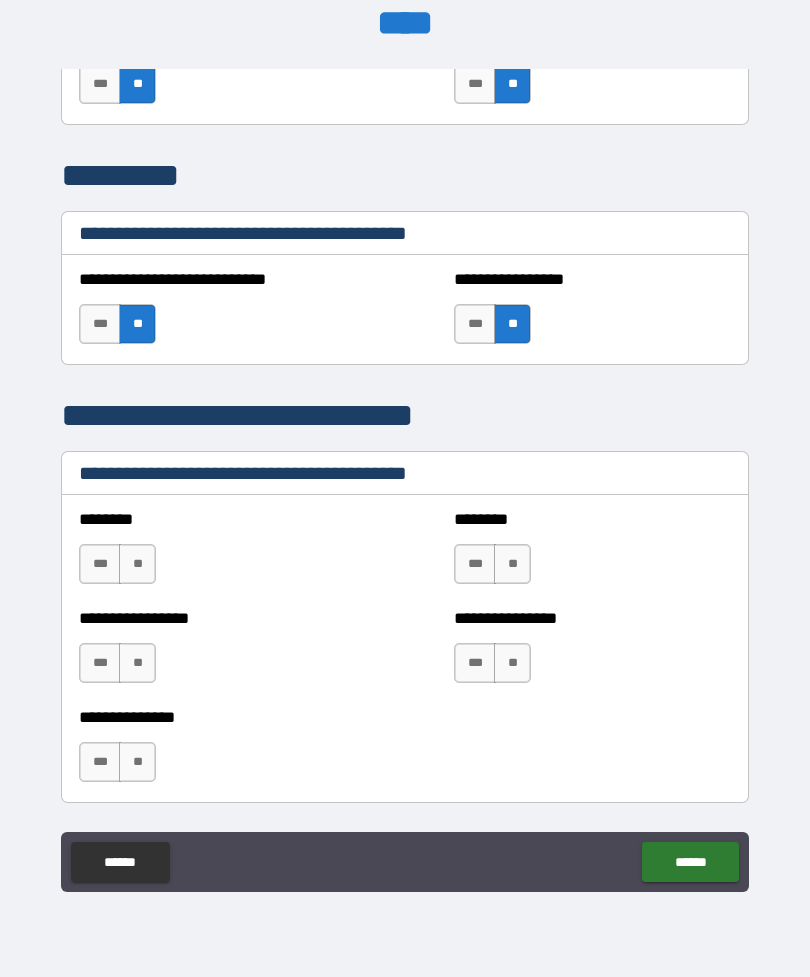 click on "**" at bounding box center [512, 564] 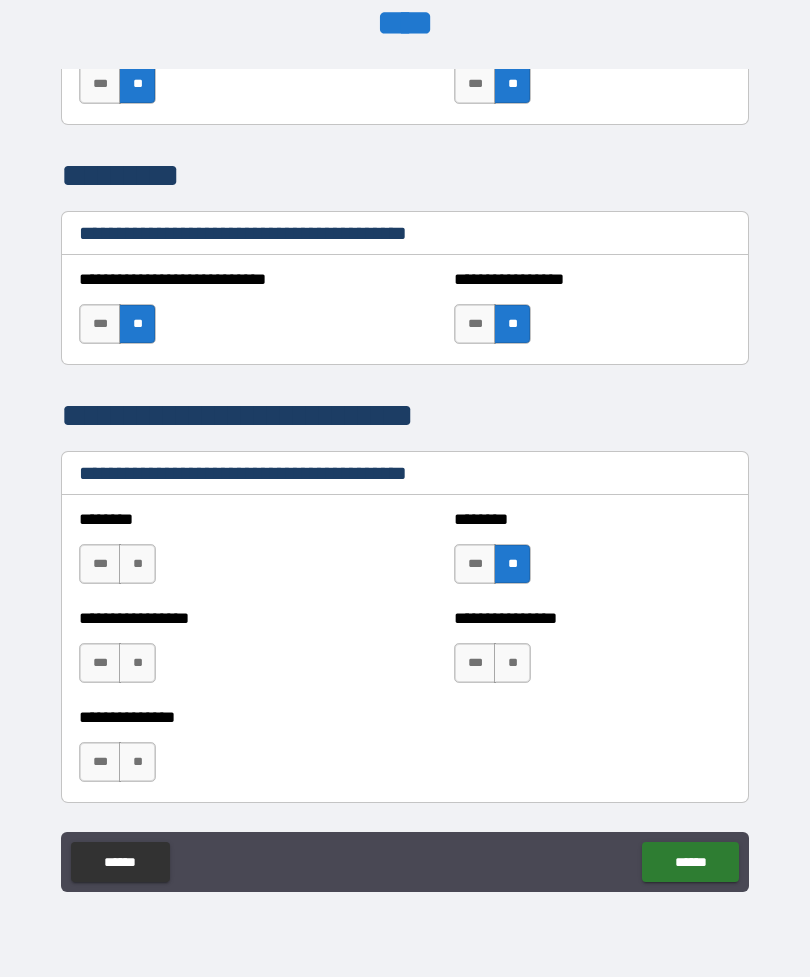 click on "**" at bounding box center (137, 564) 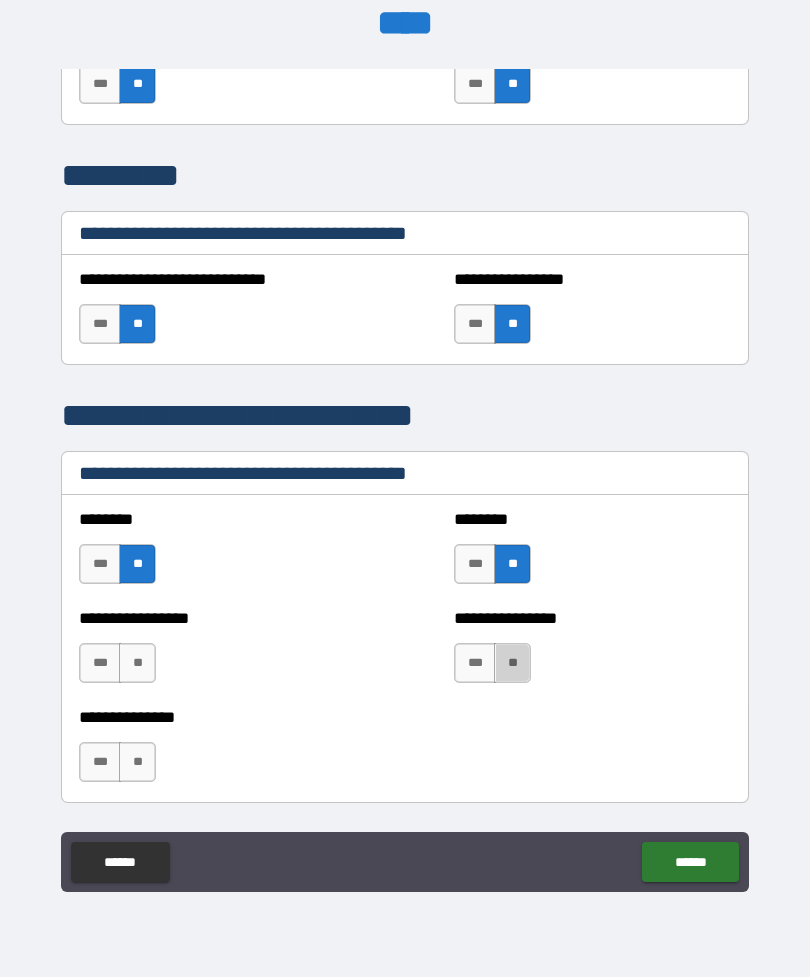 click on "**" at bounding box center [512, 663] 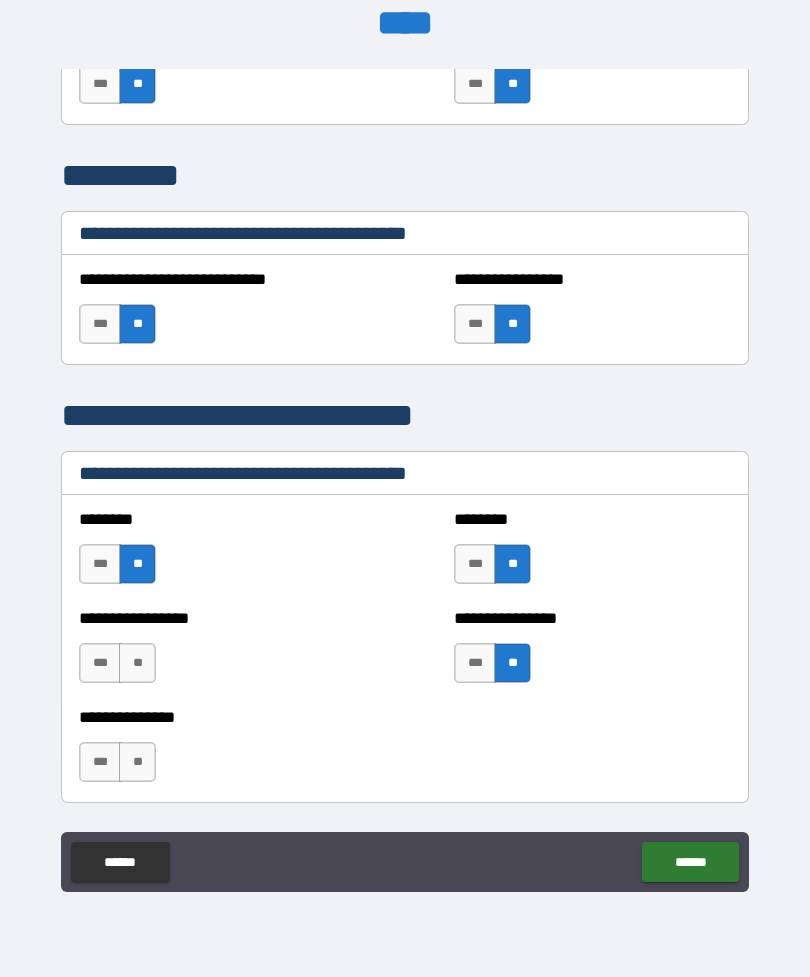 click on "**" at bounding box center [137, 663] 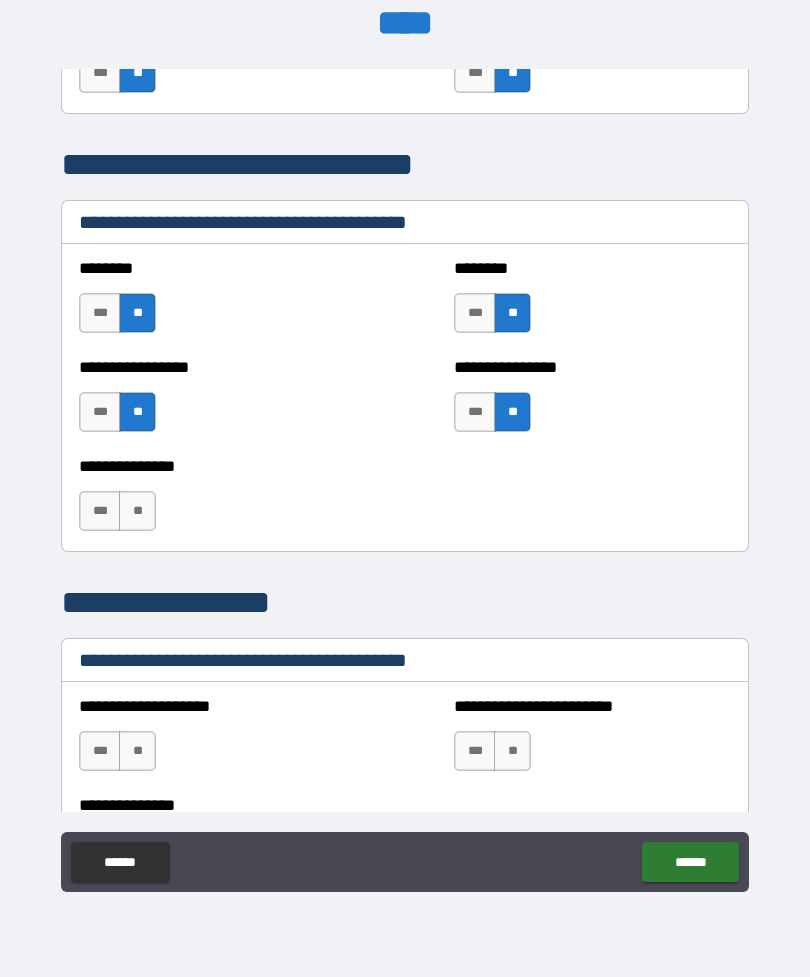 click on "**" at bounding box center [137, 511] 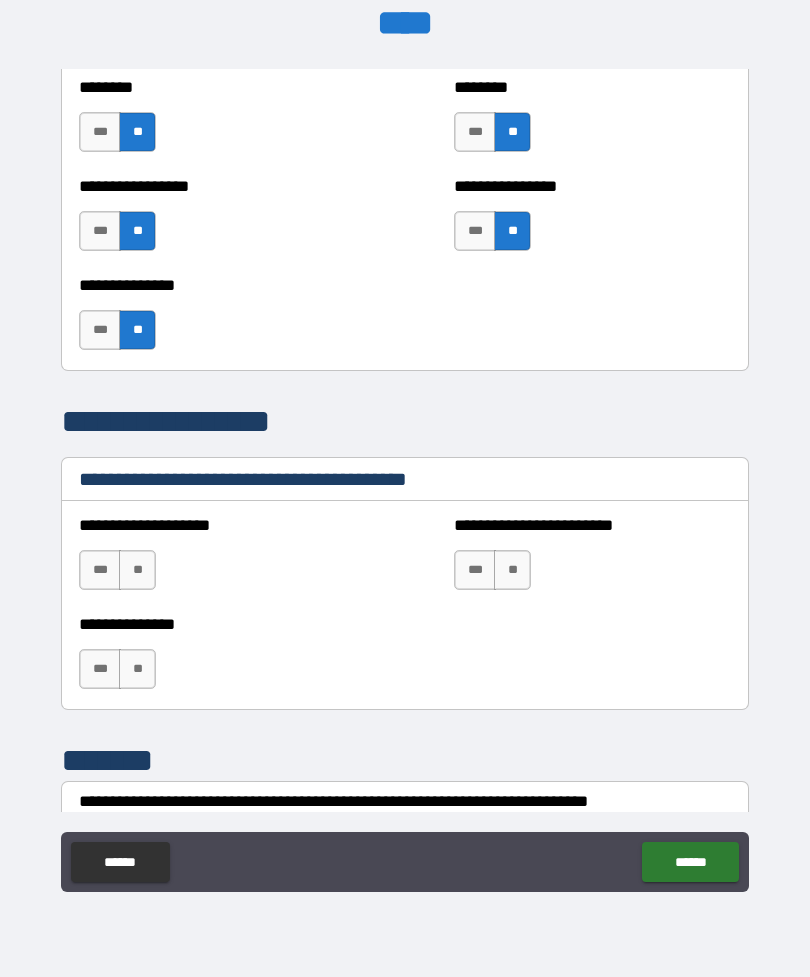 scroll, scrollTop: 4343, scrollLeft: 0, axis: vertical 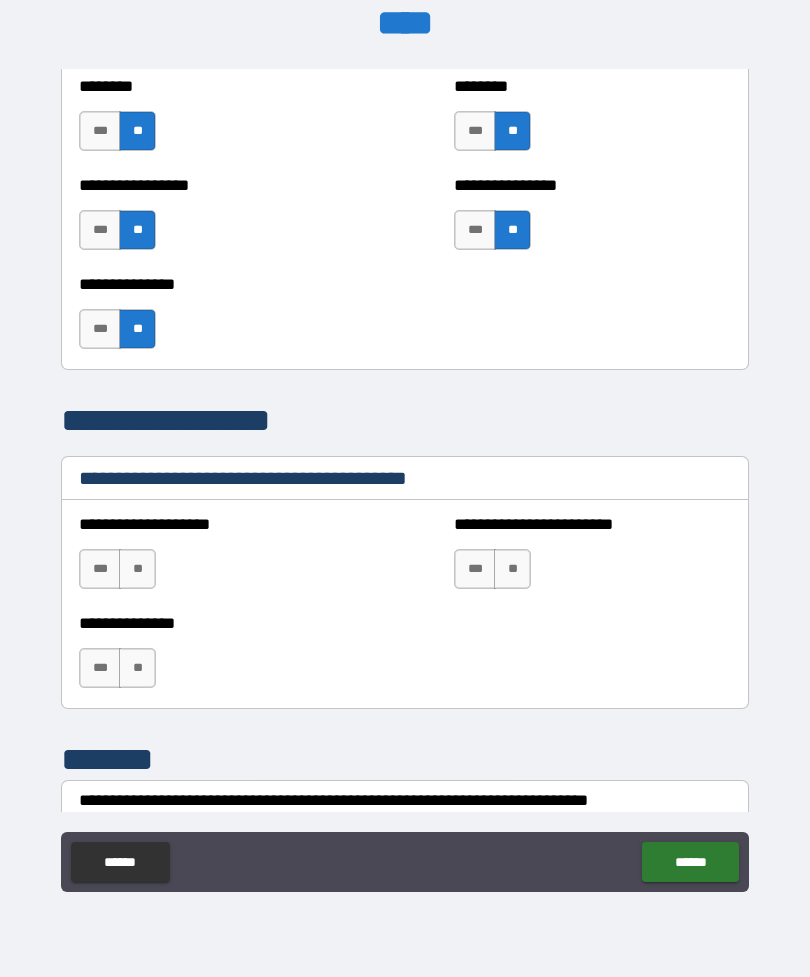 click on "**" at bounding box center [137, 569] 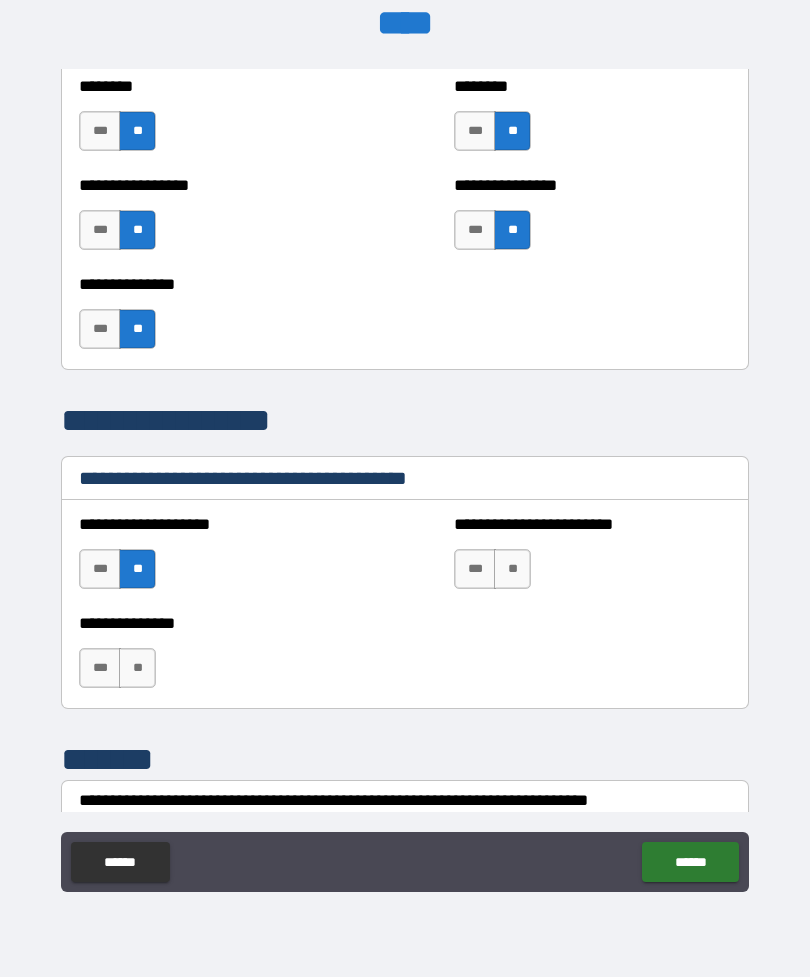click on "**" at bounding box center [512, 569] 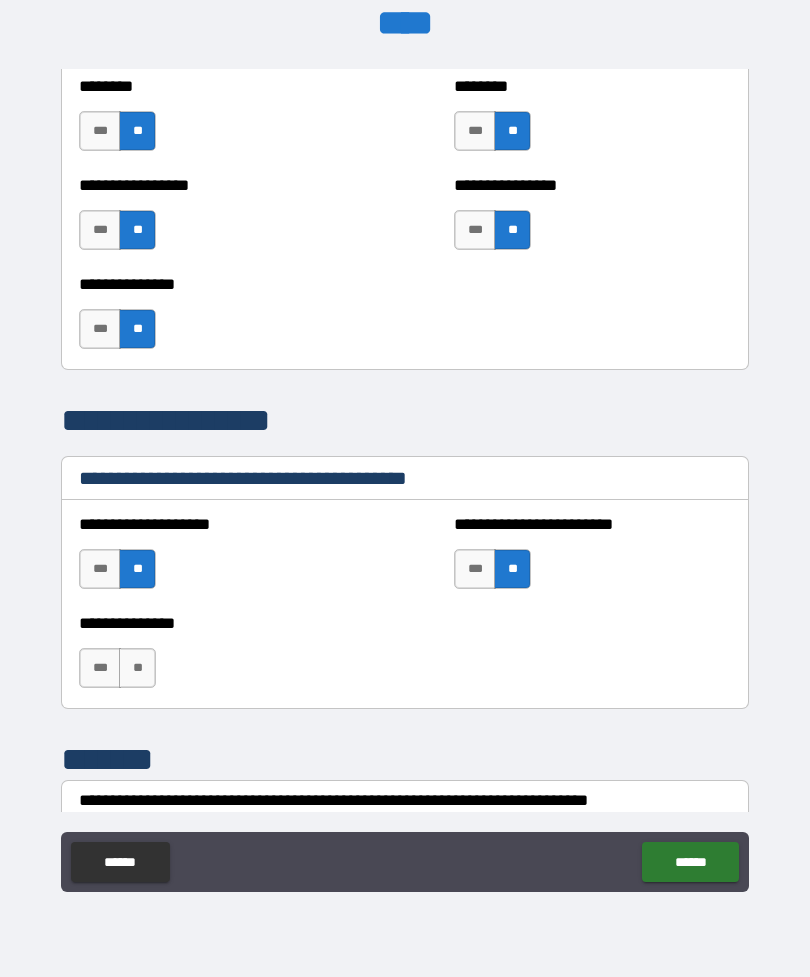 click on "**" at bounding box center (137, 668) 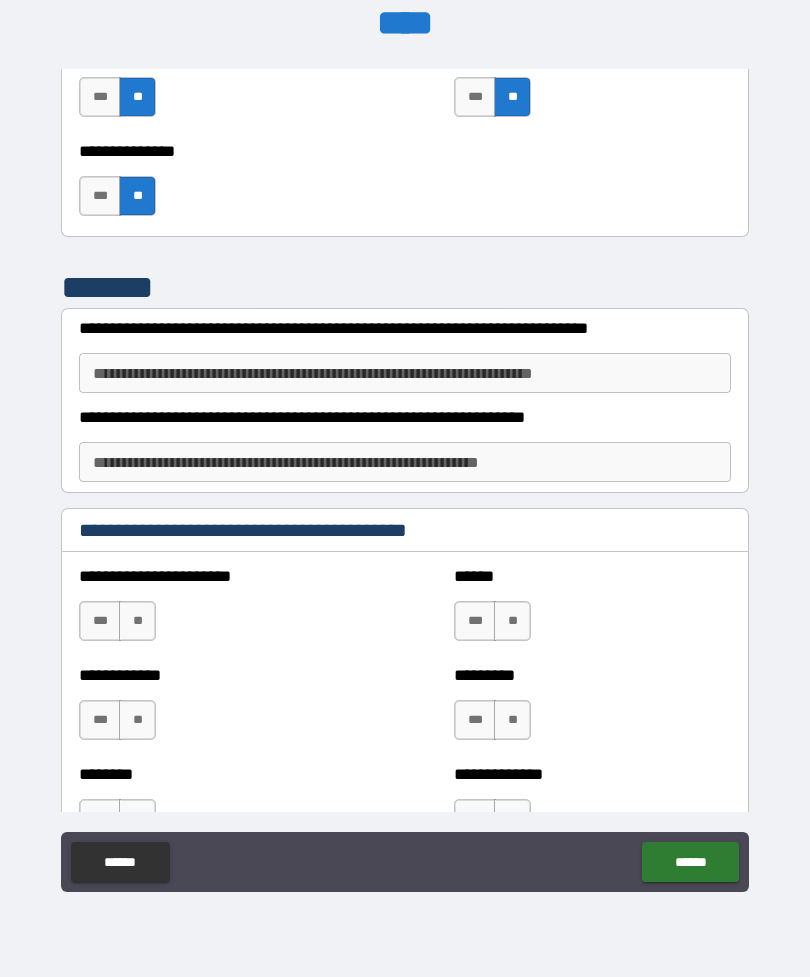 scroll, scrollTop: 4826, scrollLeft: 0, axis: vertical 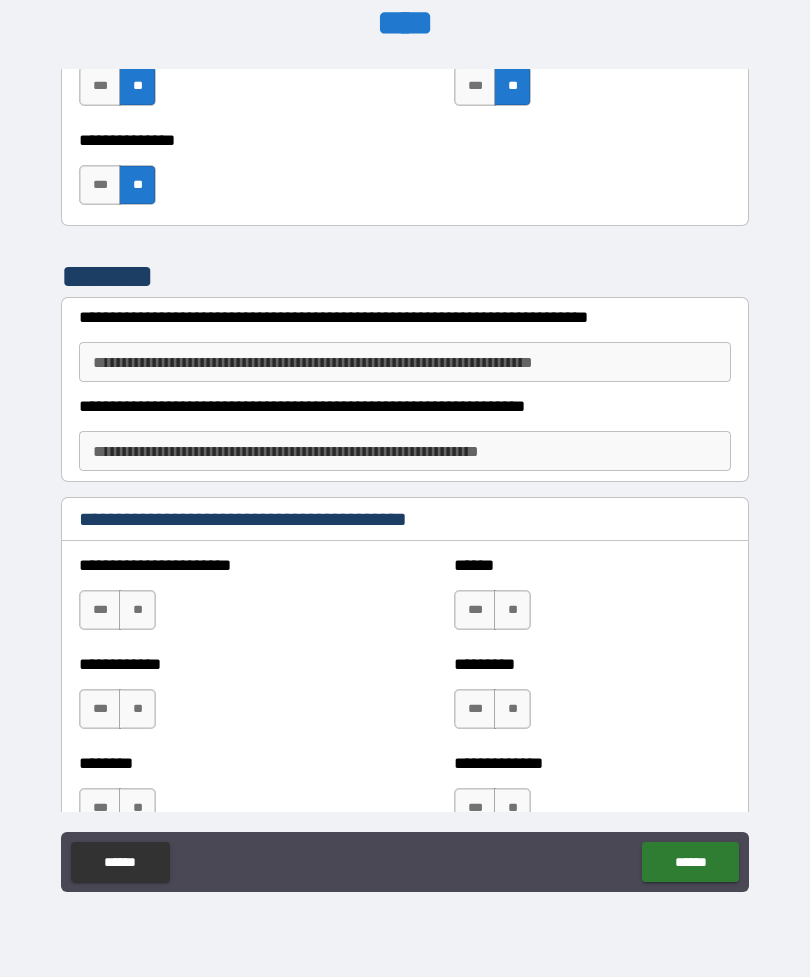 click on "**" at bounding box center (137, 610) 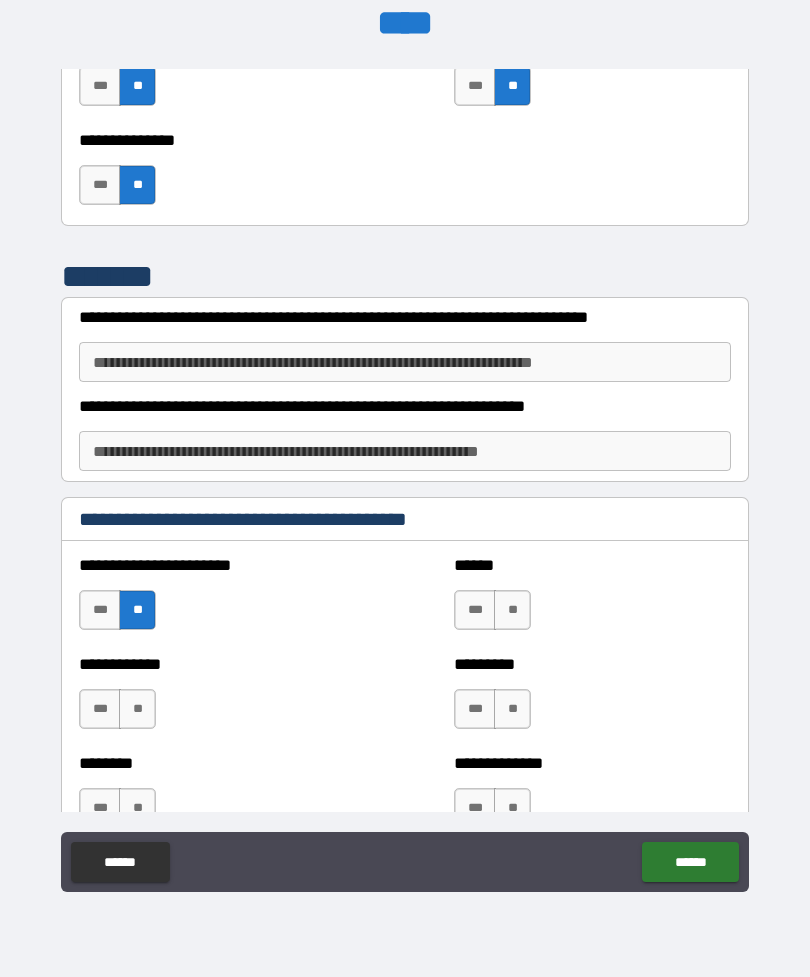click on "**" at bounding box center (512, 610) 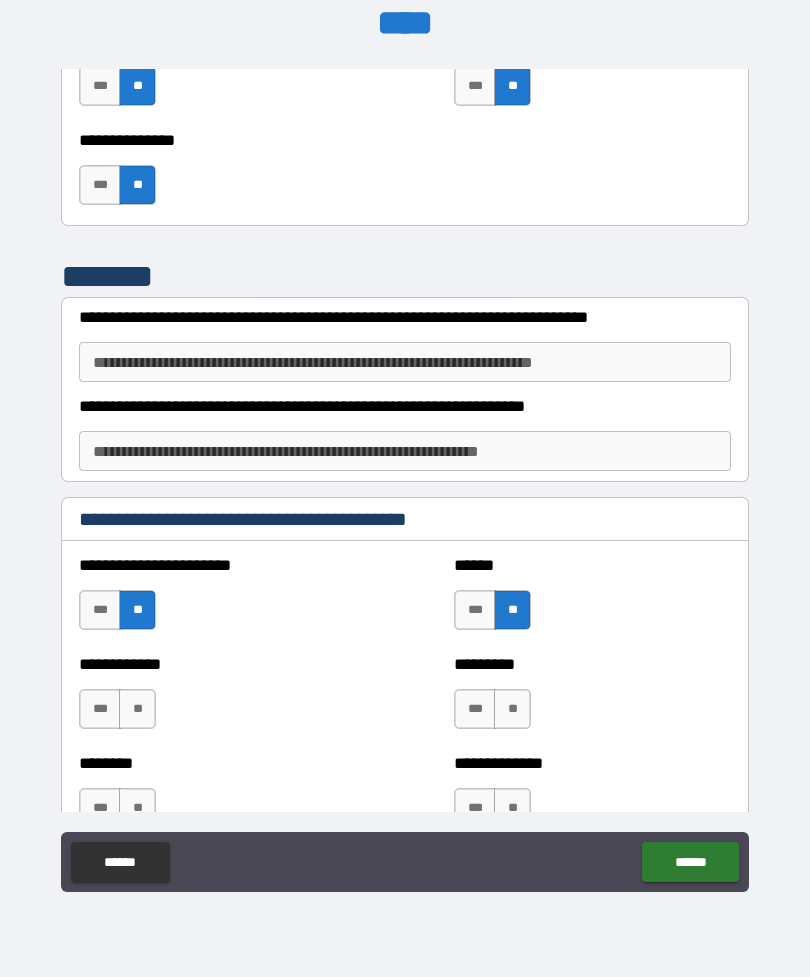 click on "**" at bounding box center (512, 709) 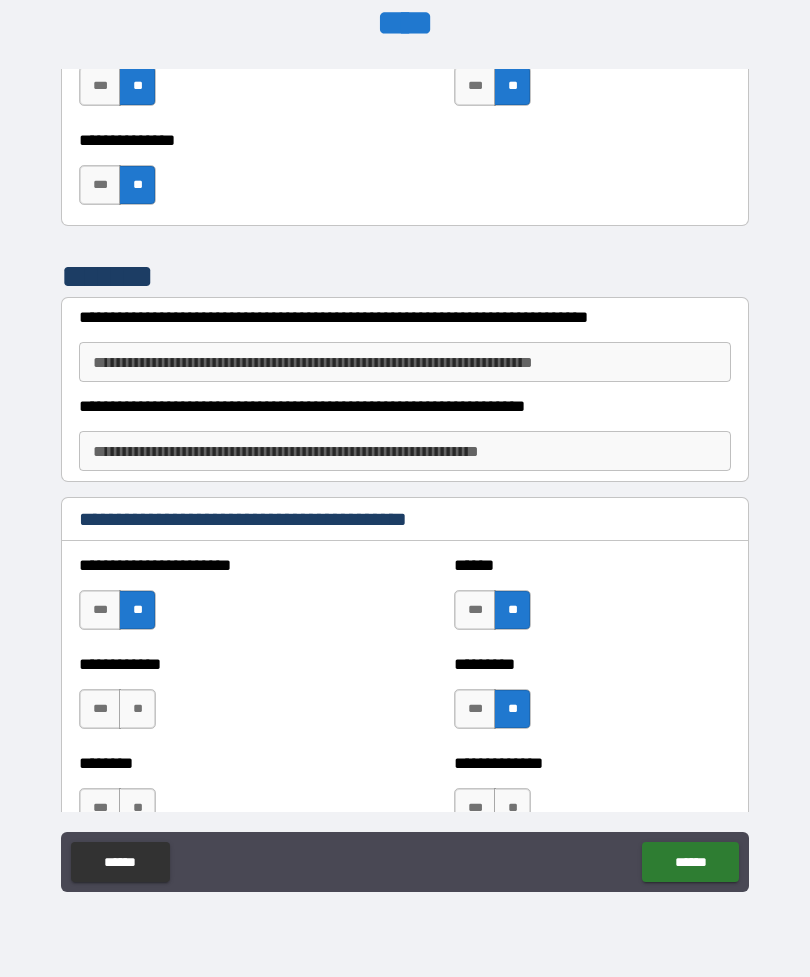 click on "**" at bounding box center [137, 709] 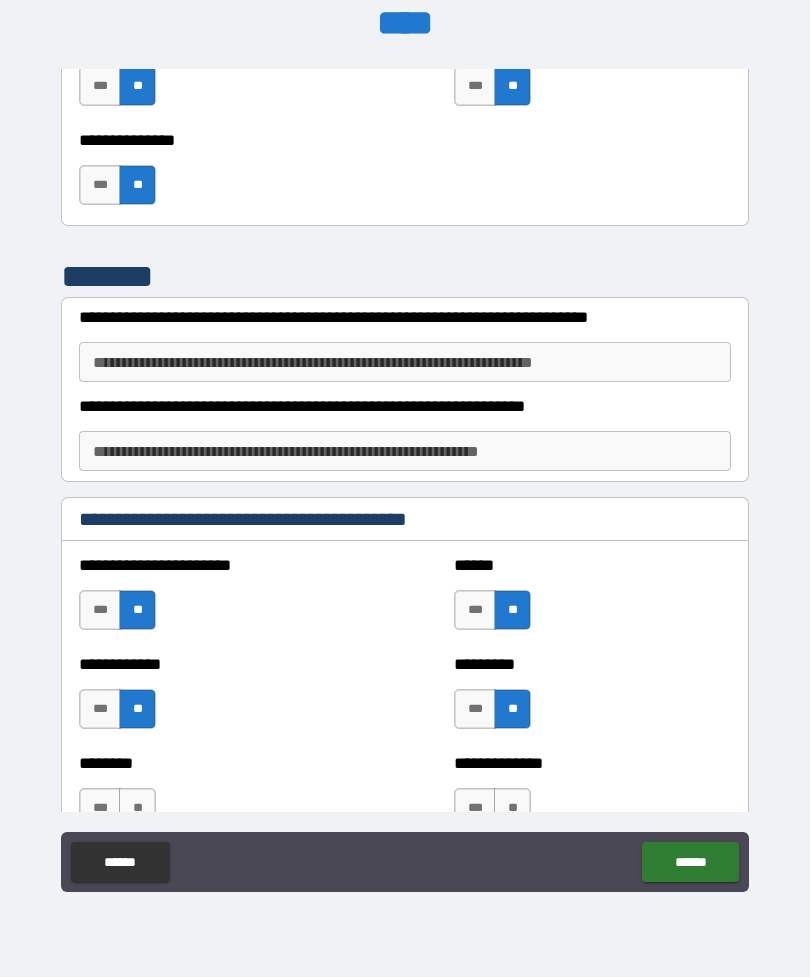 click on "**********" at bounding box center (405, 362) 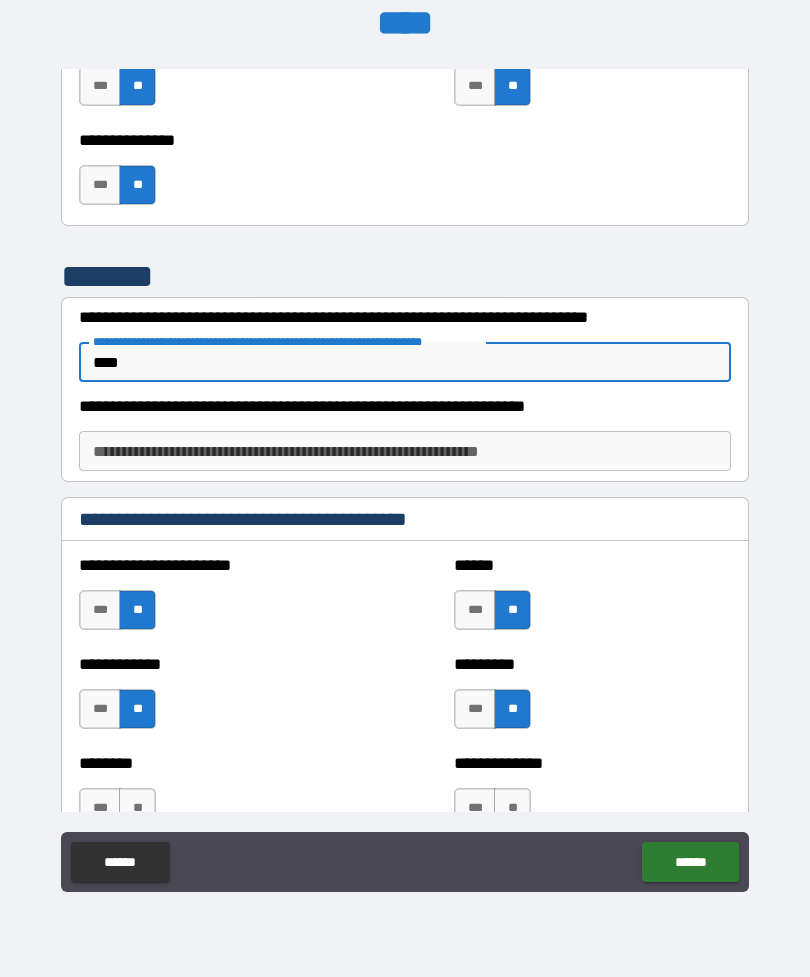 type on "***" 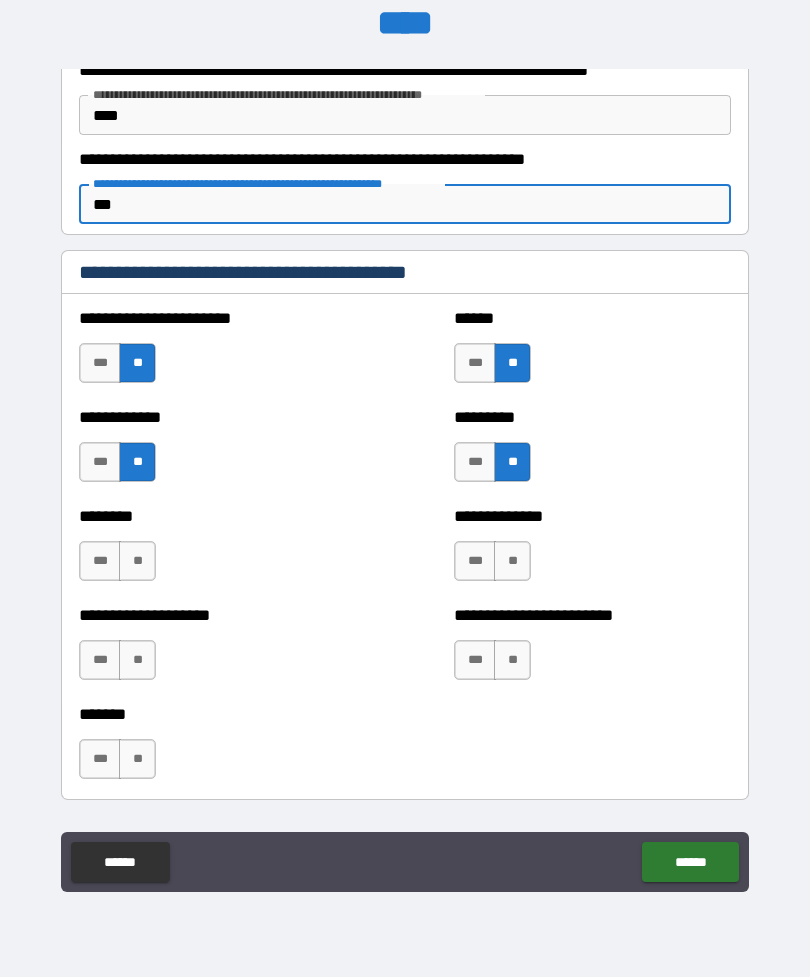 scroll, scrollTop: 5166, scrollLeft: 0, axis: vertical 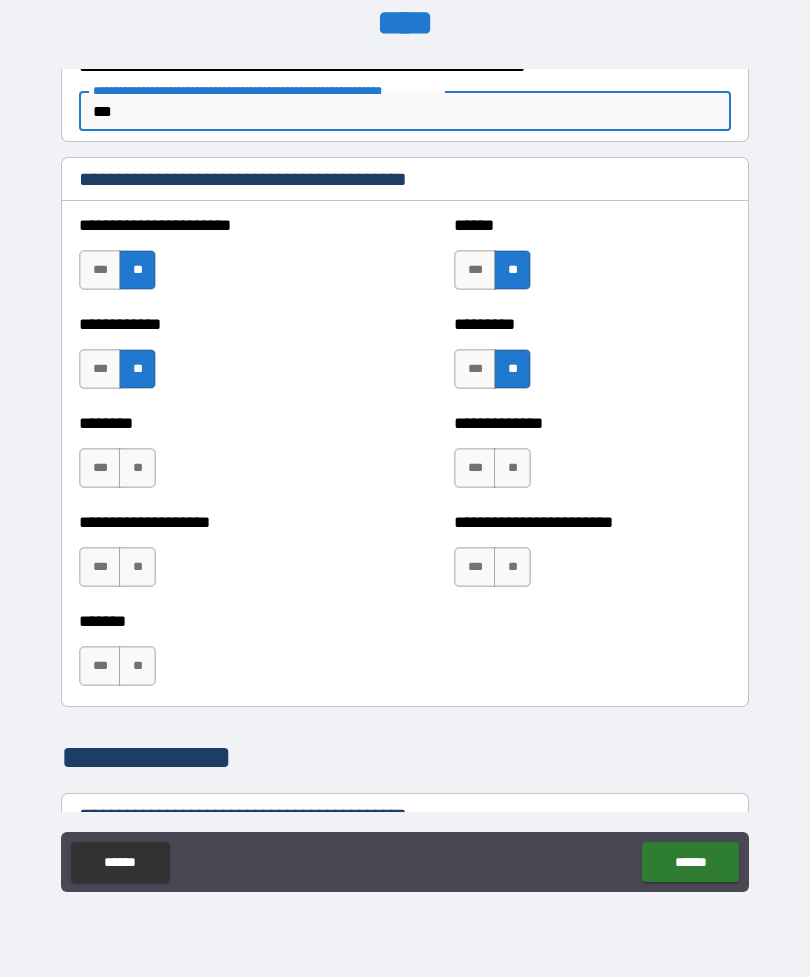 type on "***" 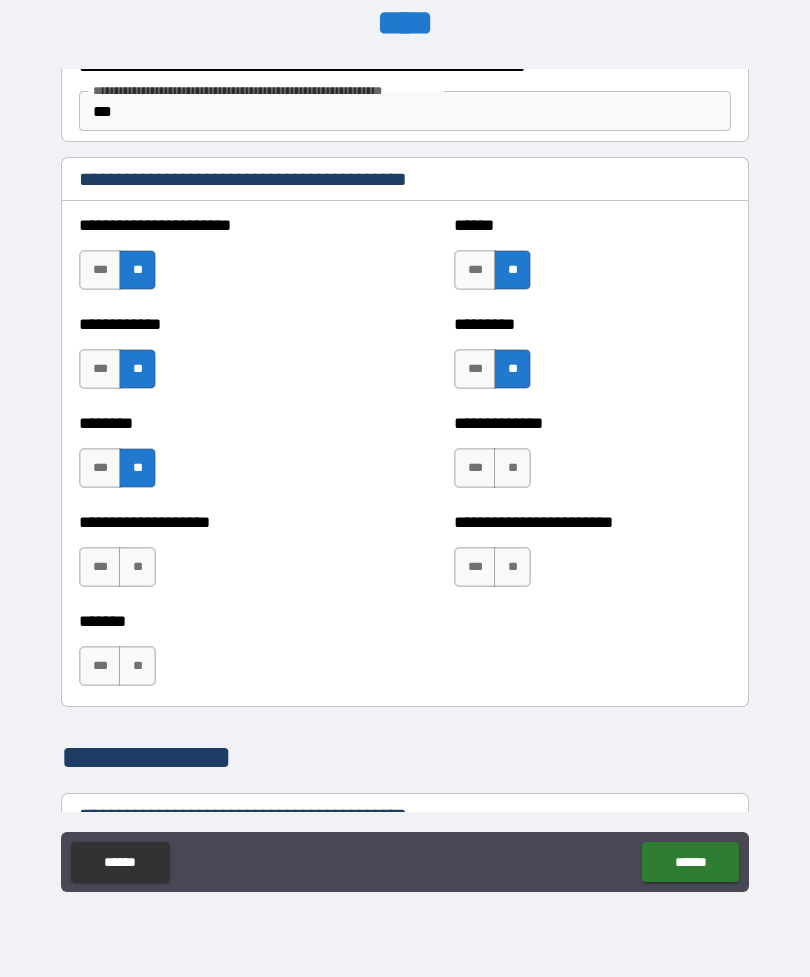 click on "**" at bounding box center [512, 468] 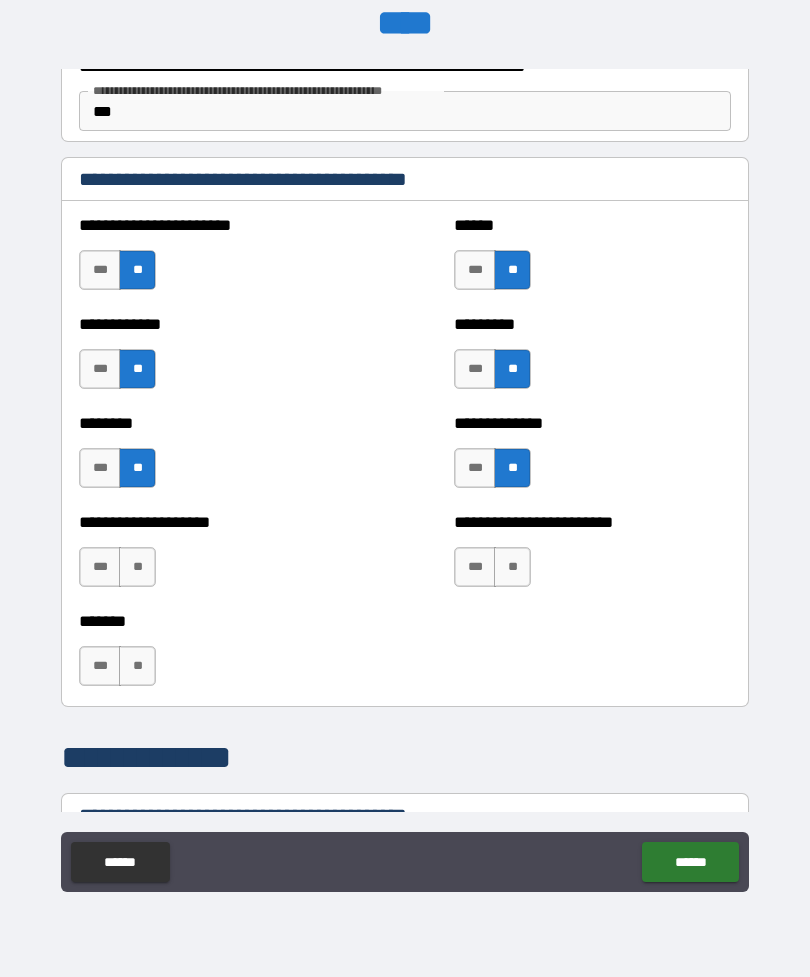 click on "**" at bounding box center (137, 567) 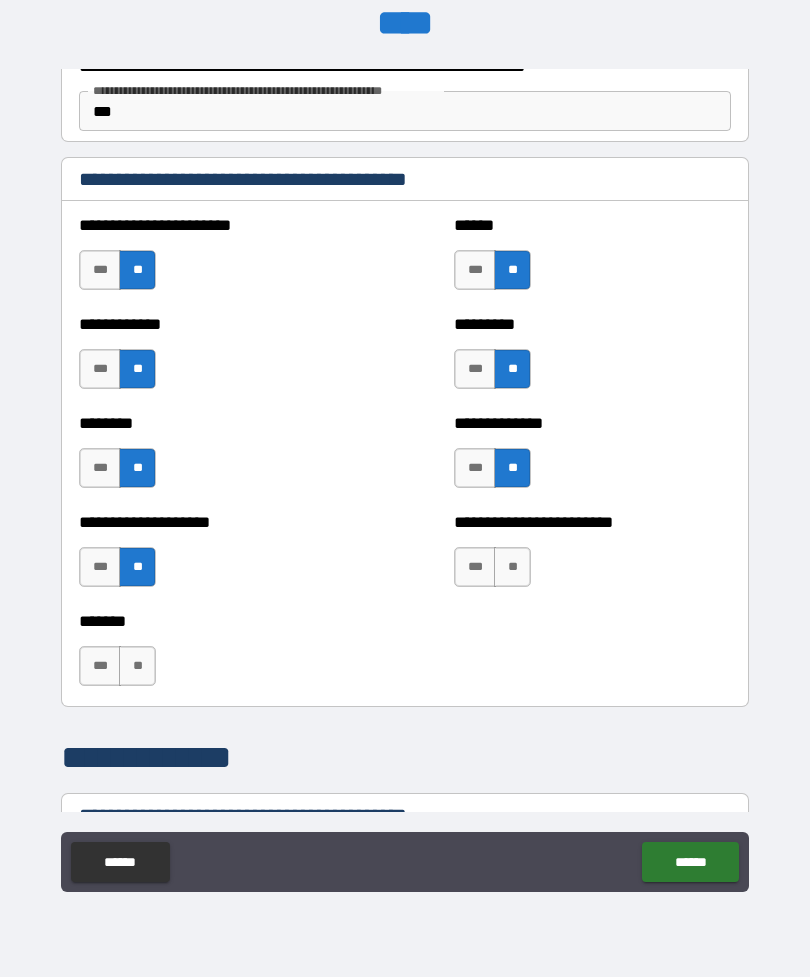 click on "**" at bounding box center [512, 567] 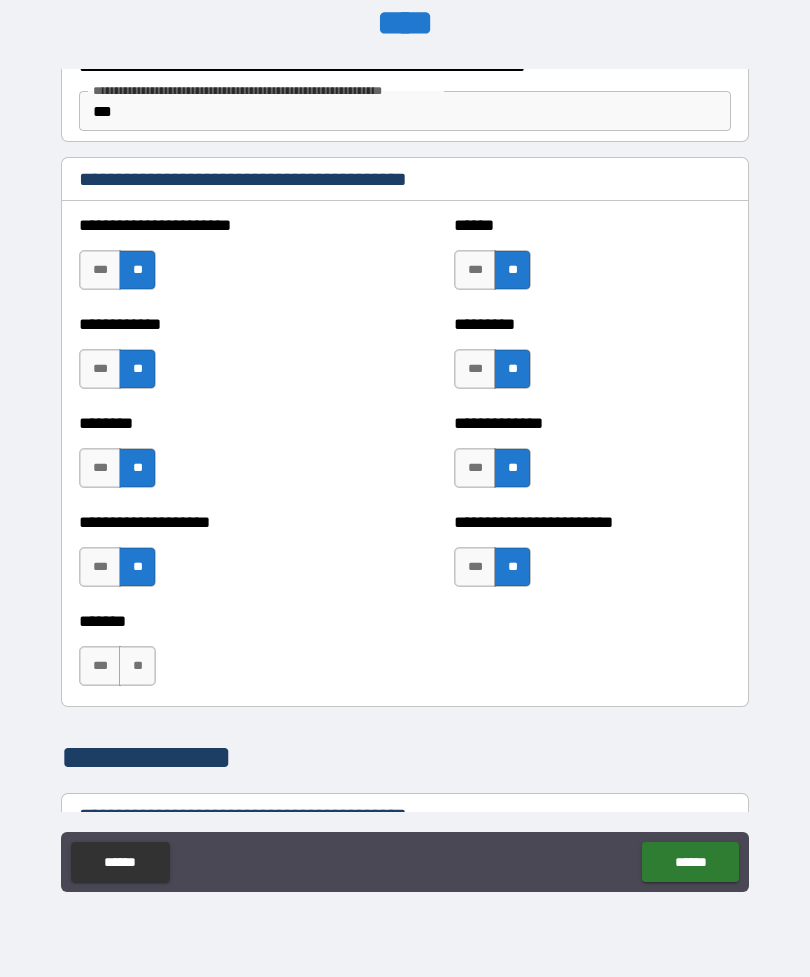 click on "**" at bounding box center [137, 666] 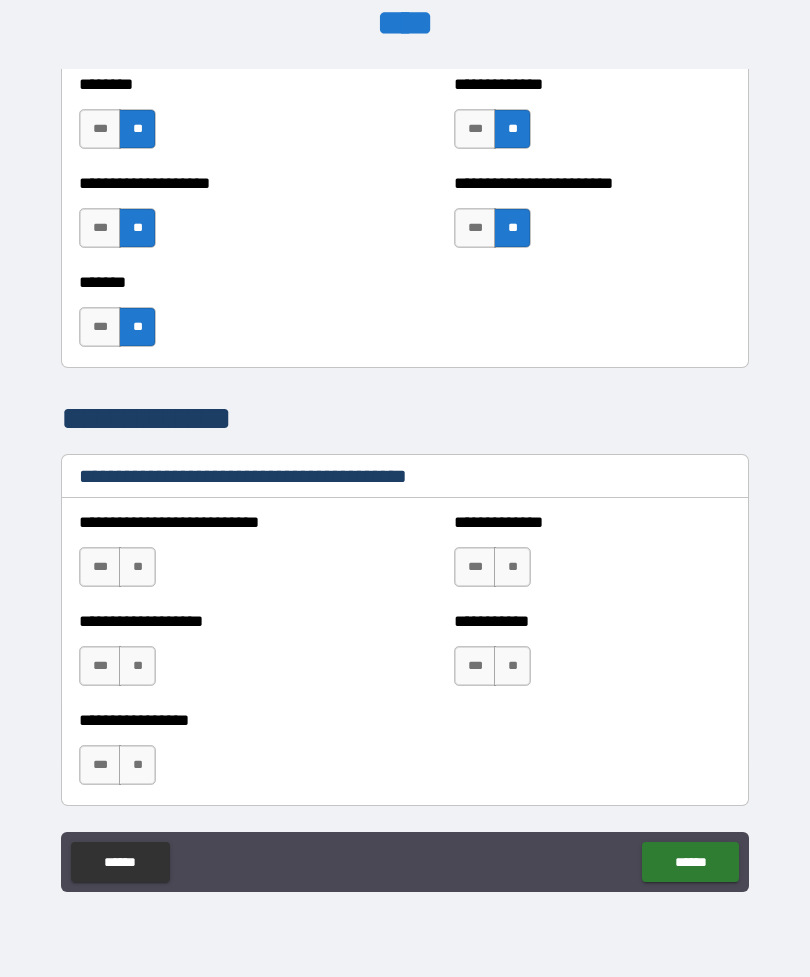 scroll, scrollTop: 5512, scrollLeft: 0, axis: vertical 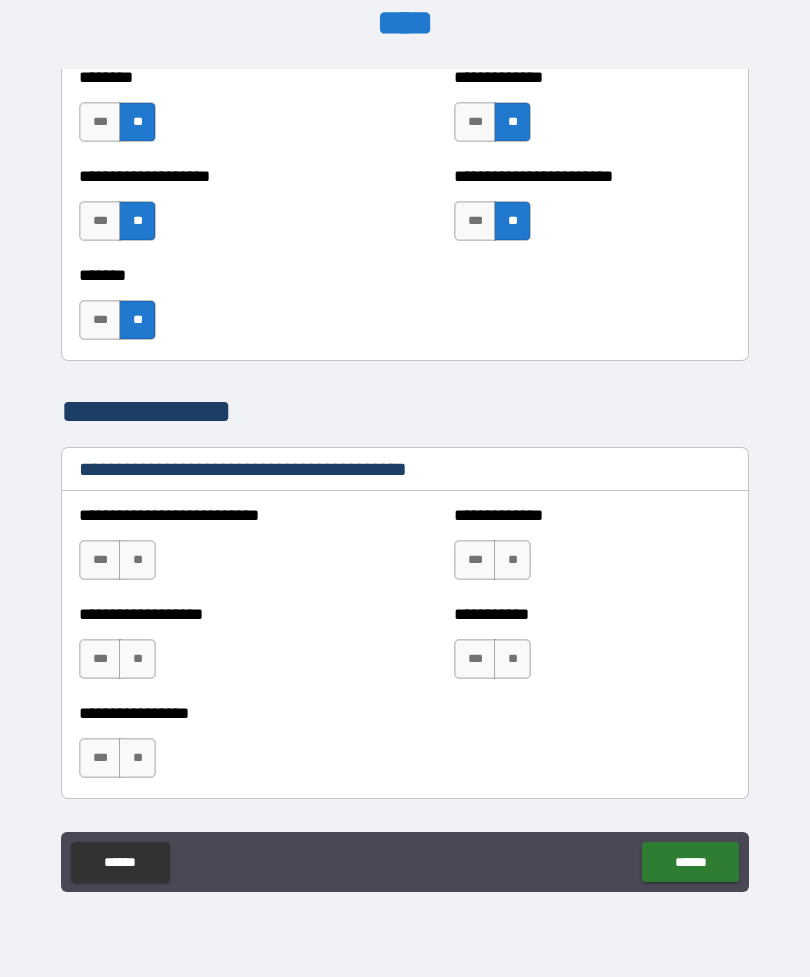 click on "**" at bounding box center (137, 560) 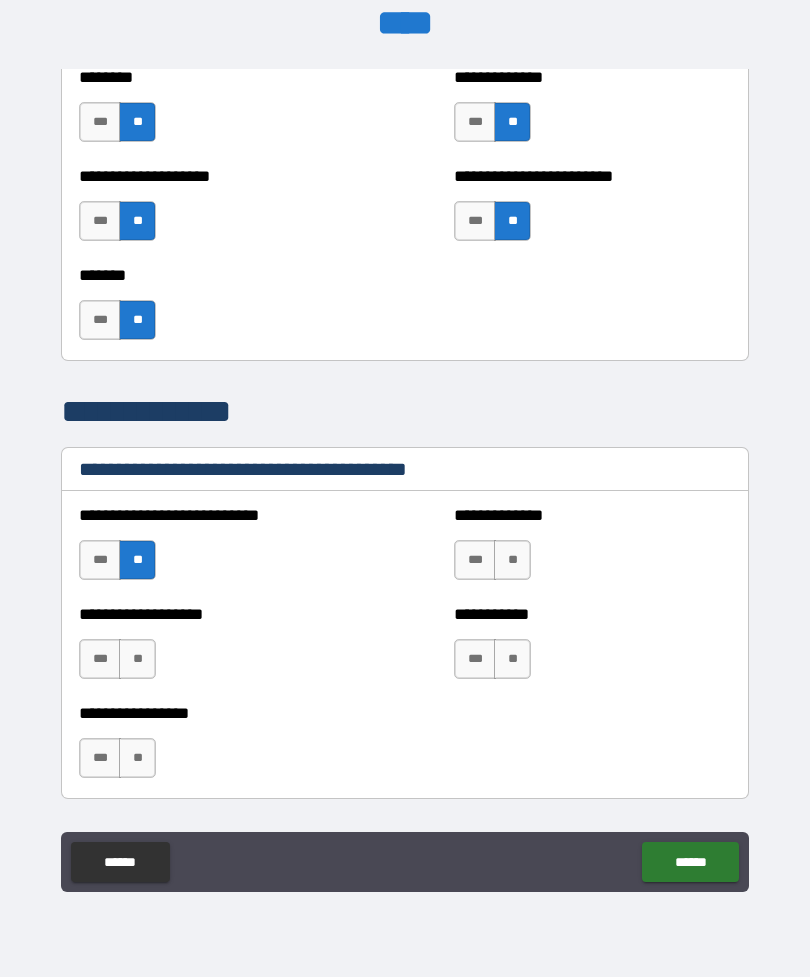 click on "**" at bounding box center [512, 560] 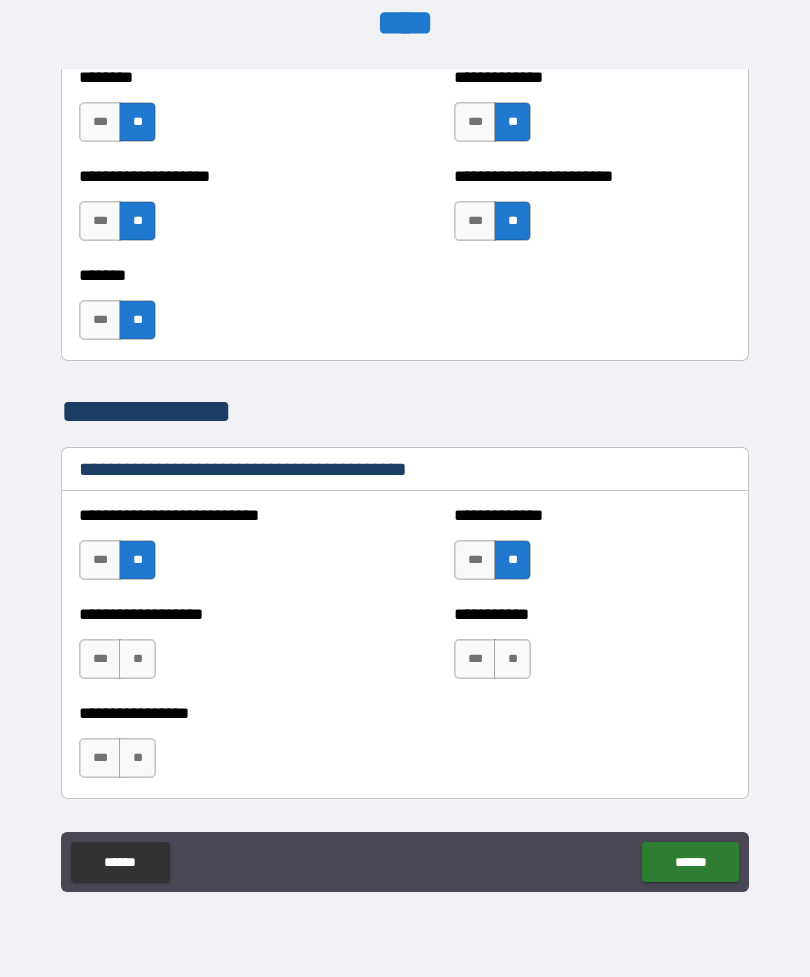 click on "**" at bounding box center (137, 659) 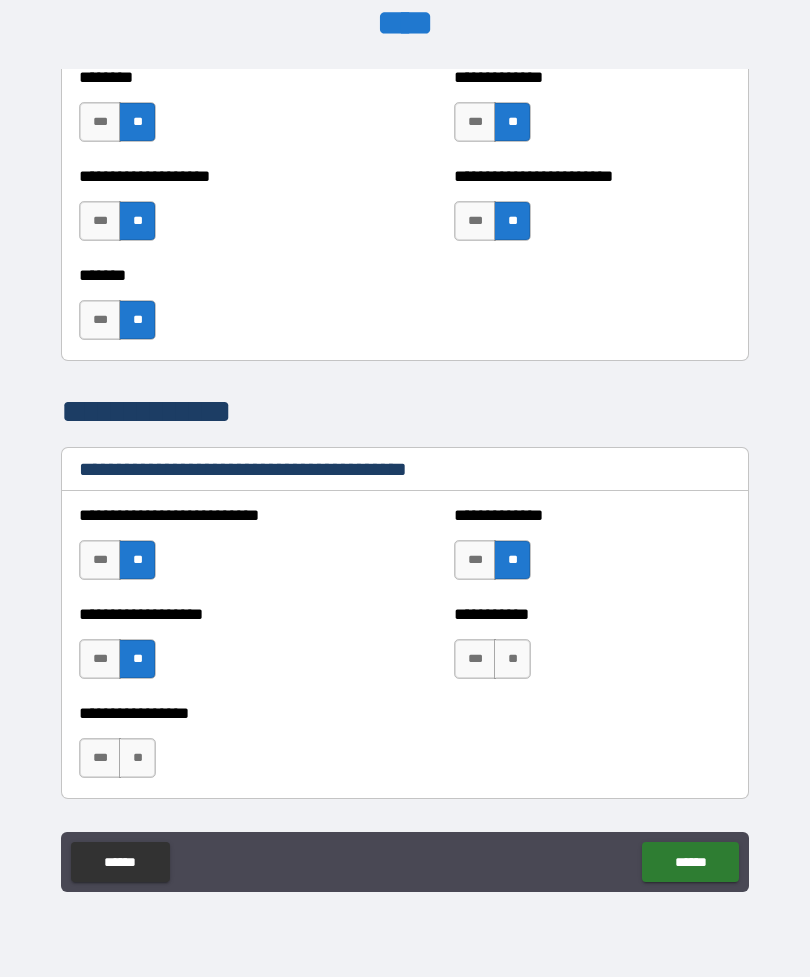 click on "**" at bounding box center [512, 659] 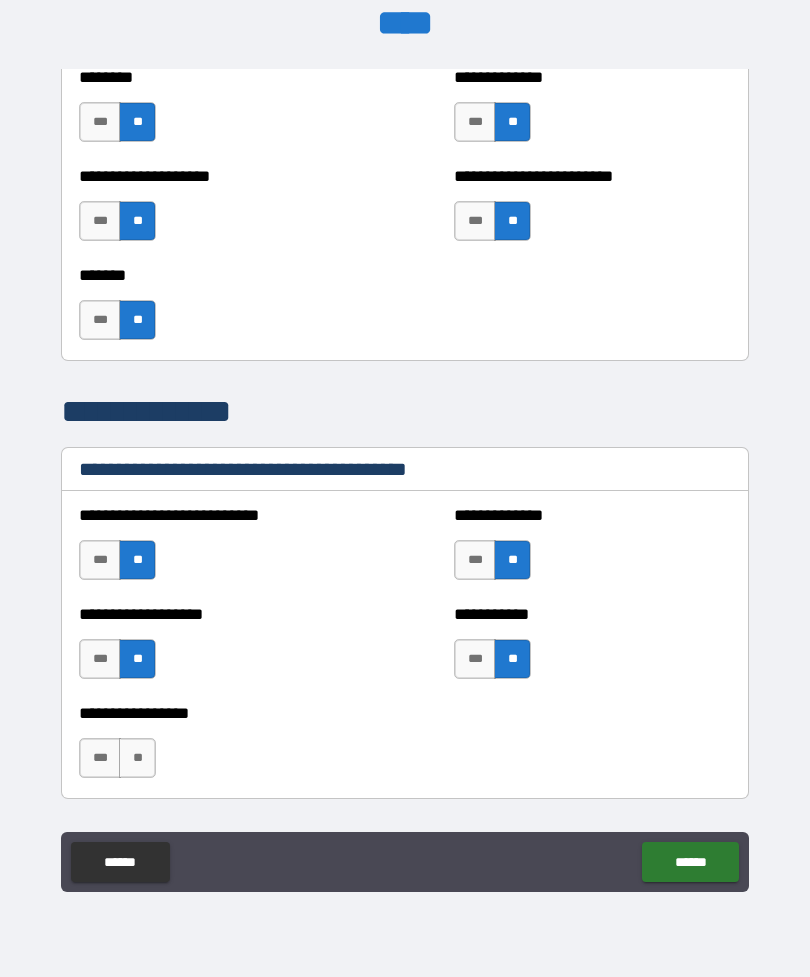 click on "**" at bounding box center [137, 758] 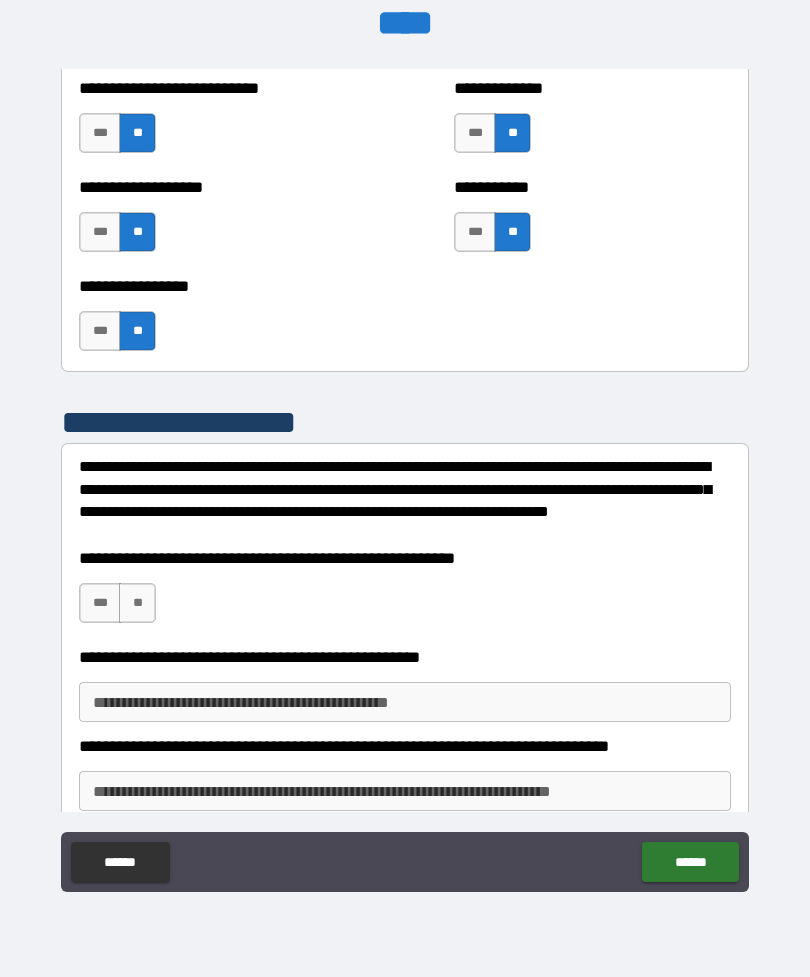 scroll, scrollTop: 5982, scrollLeft: 0, axis: vertical 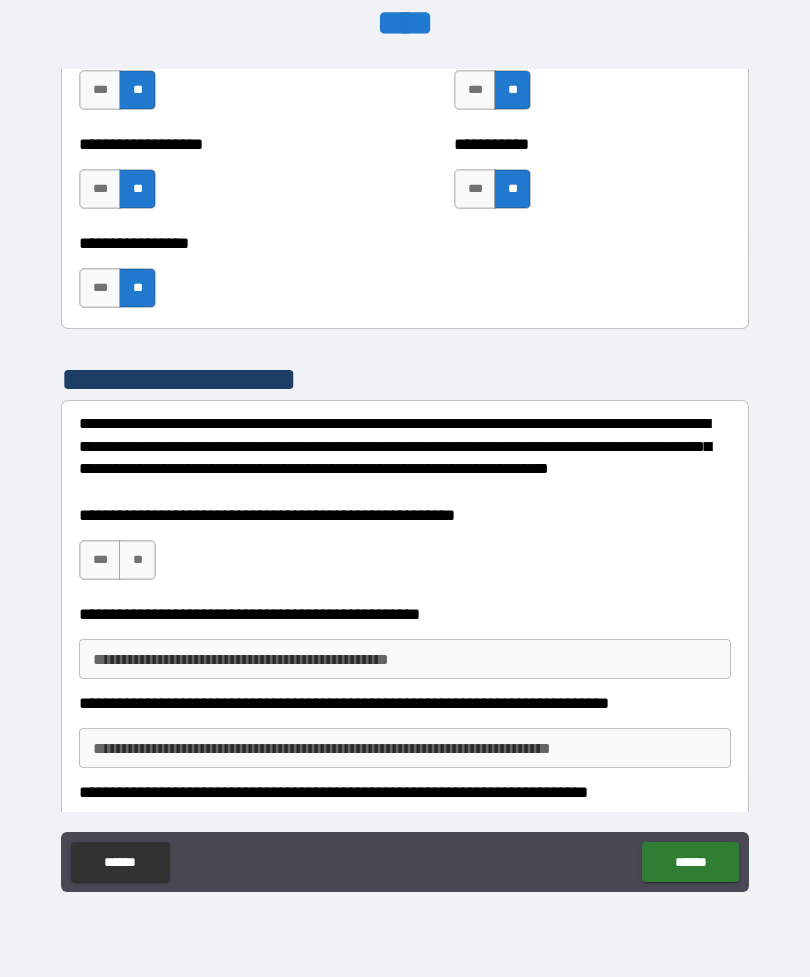 click on "**" at bounding box center [137, 560] 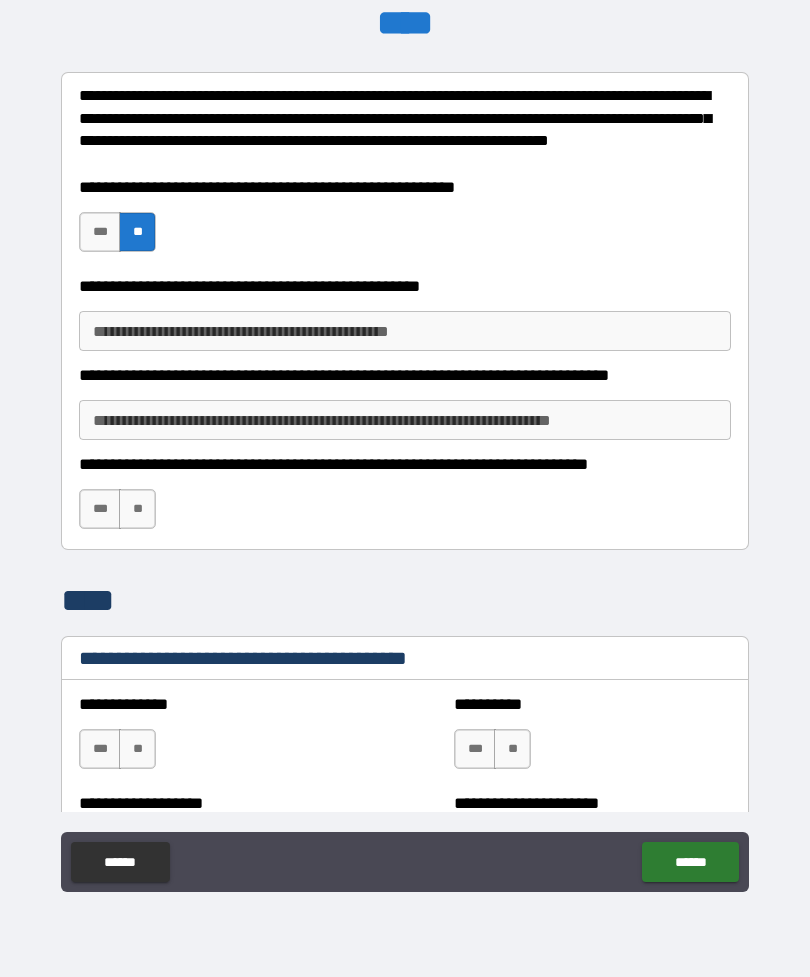 scroll, scrollTop: 6316, scrollLeft: 0, axis: vertical 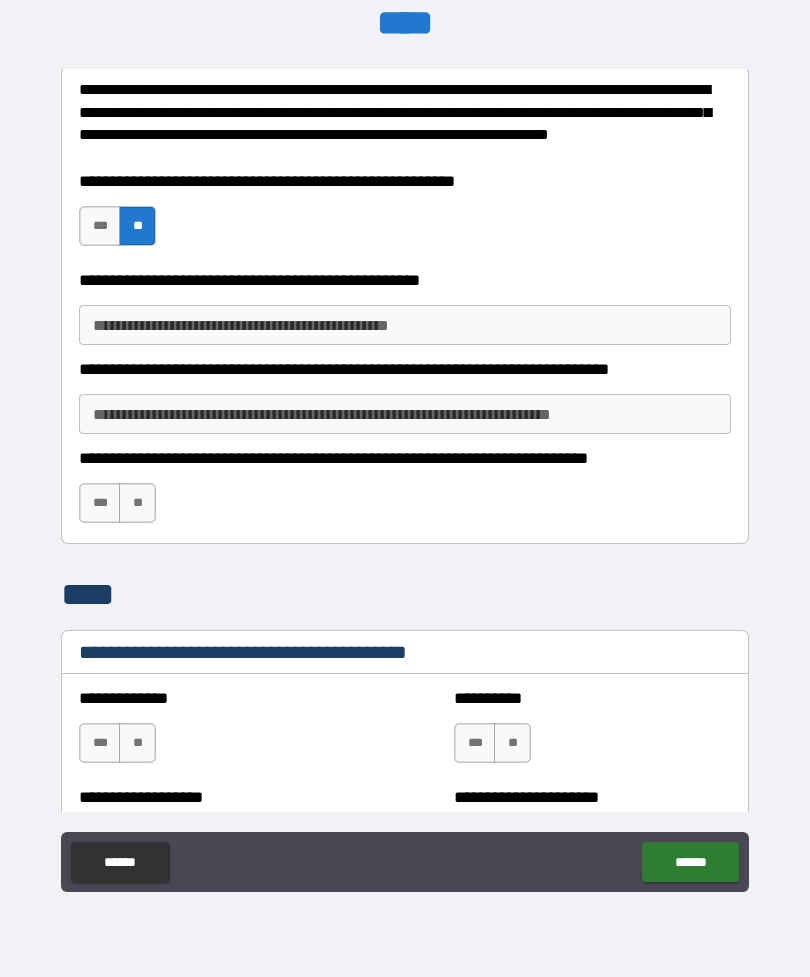 click on "**" at bounding box center (137, 503) 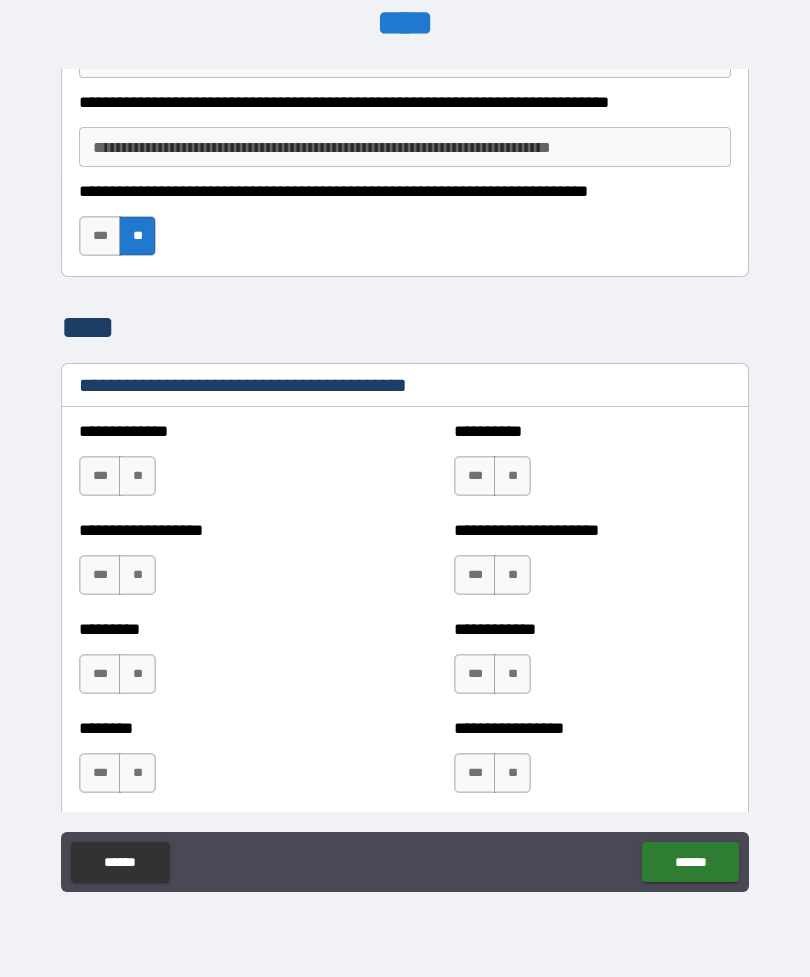 scroll, scrollTop: 6606, scrollLeft: 0, axis: vertical 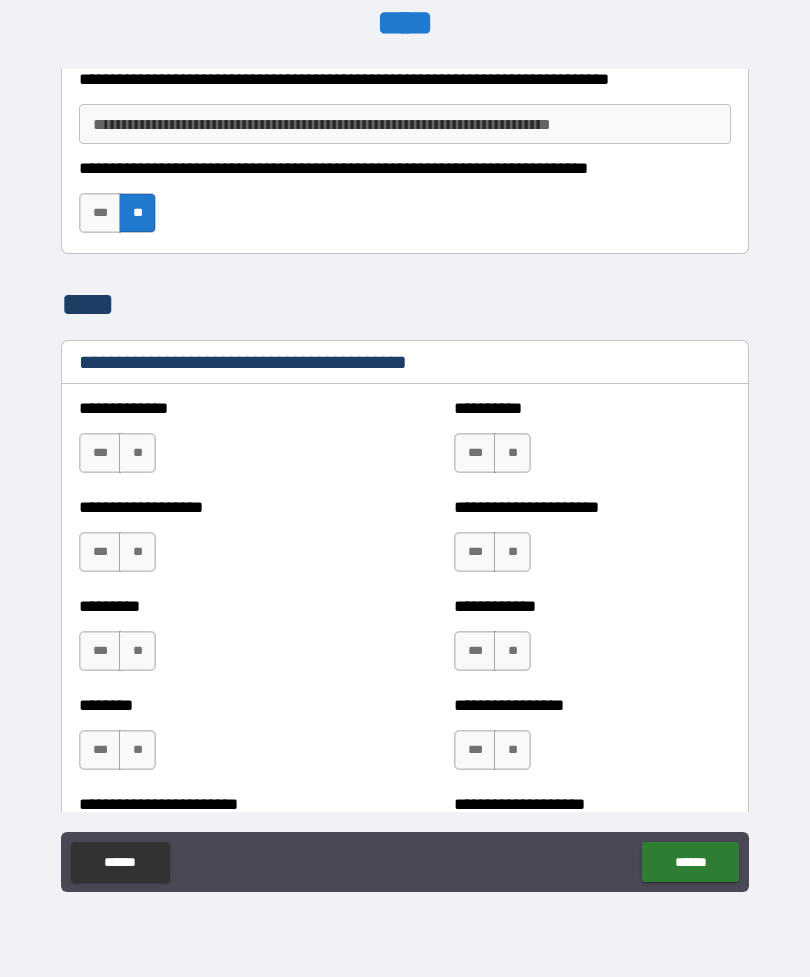 click on "**" at bounding box center [137, 453] 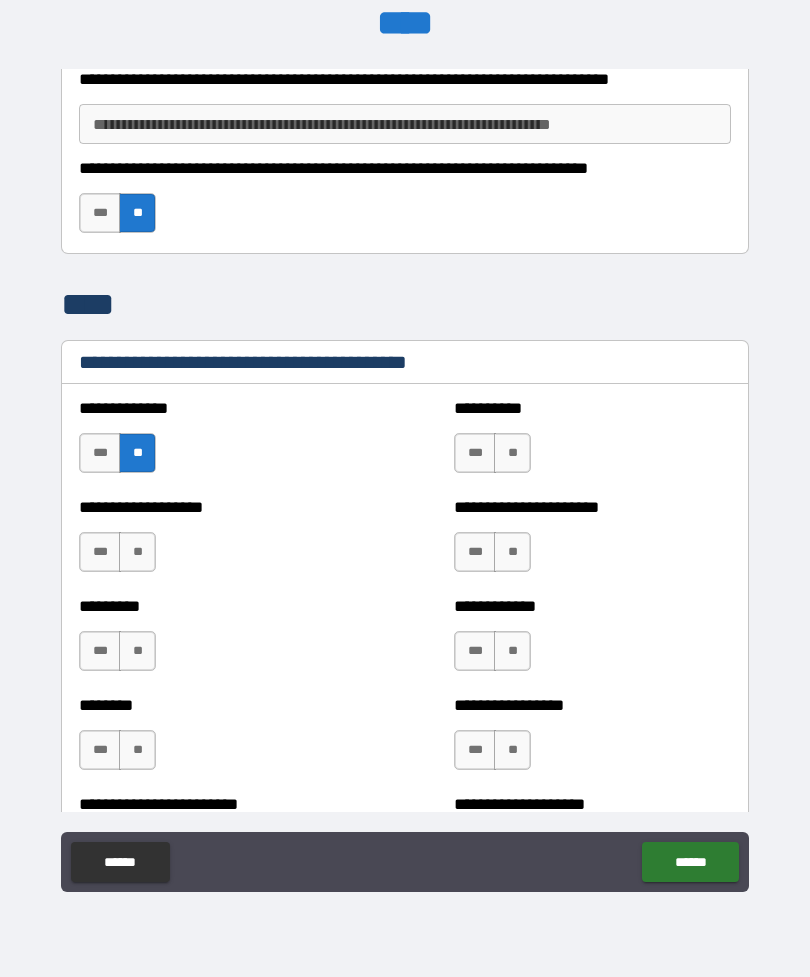click on "**" at bounding box center (512, 453) 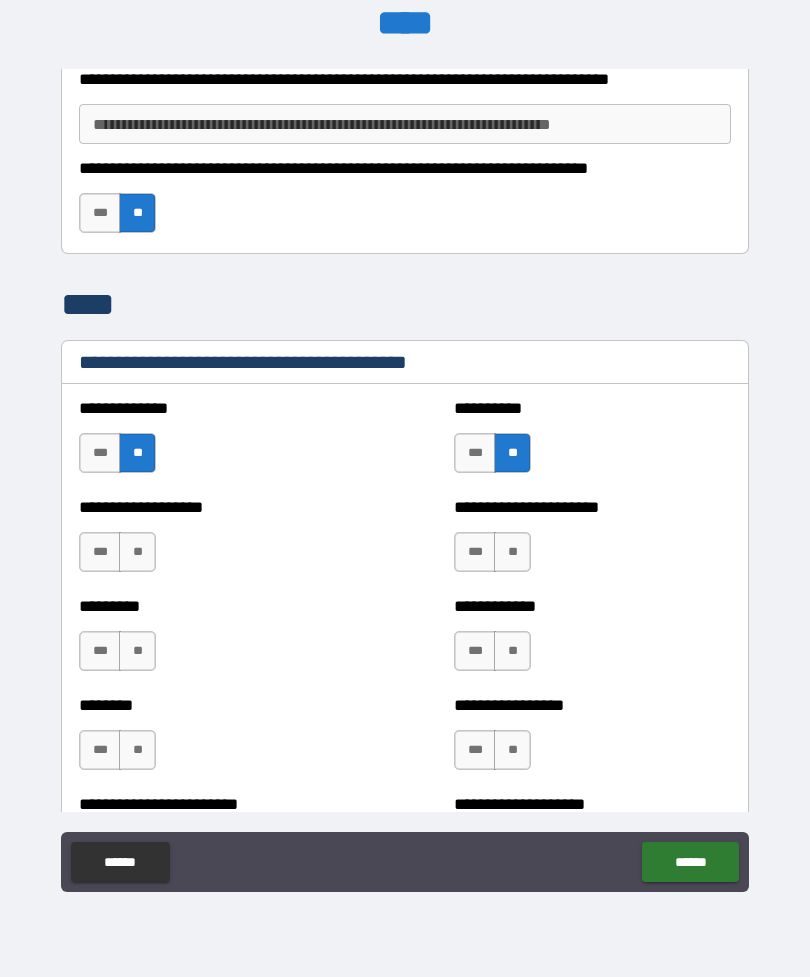 click on "**" at bounding box center (512, 552) 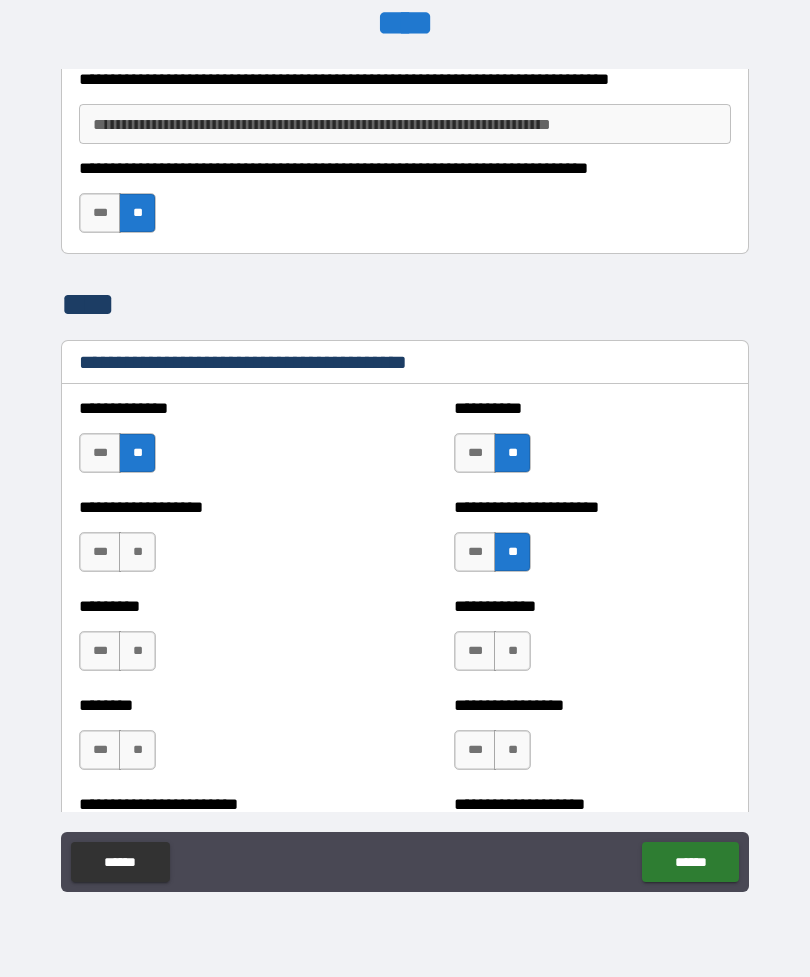 click on "**" at bounding box center (137, 552) 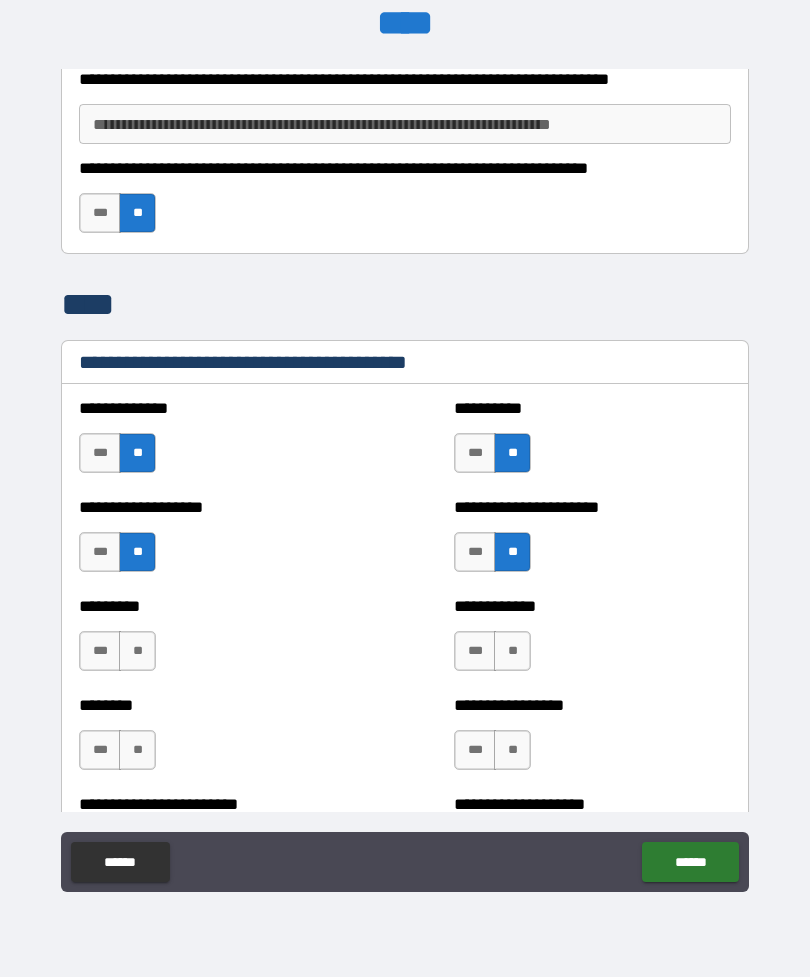 click on "**" at bounding box center [137, 651] 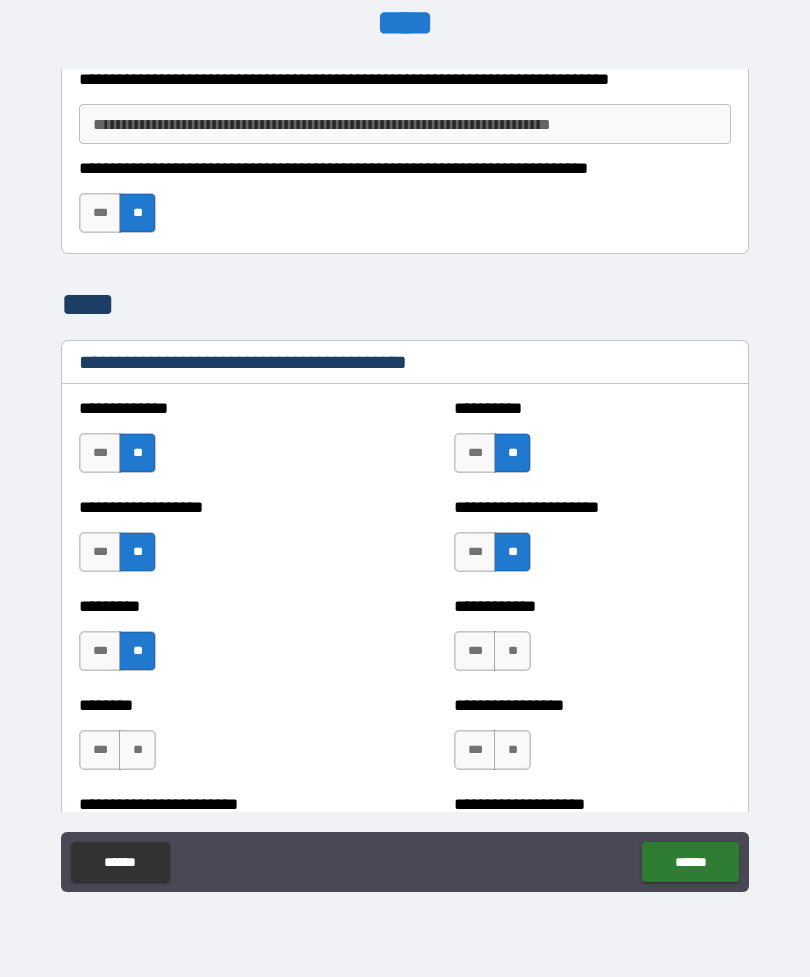 click on "**" at bounding box center [512, 651] 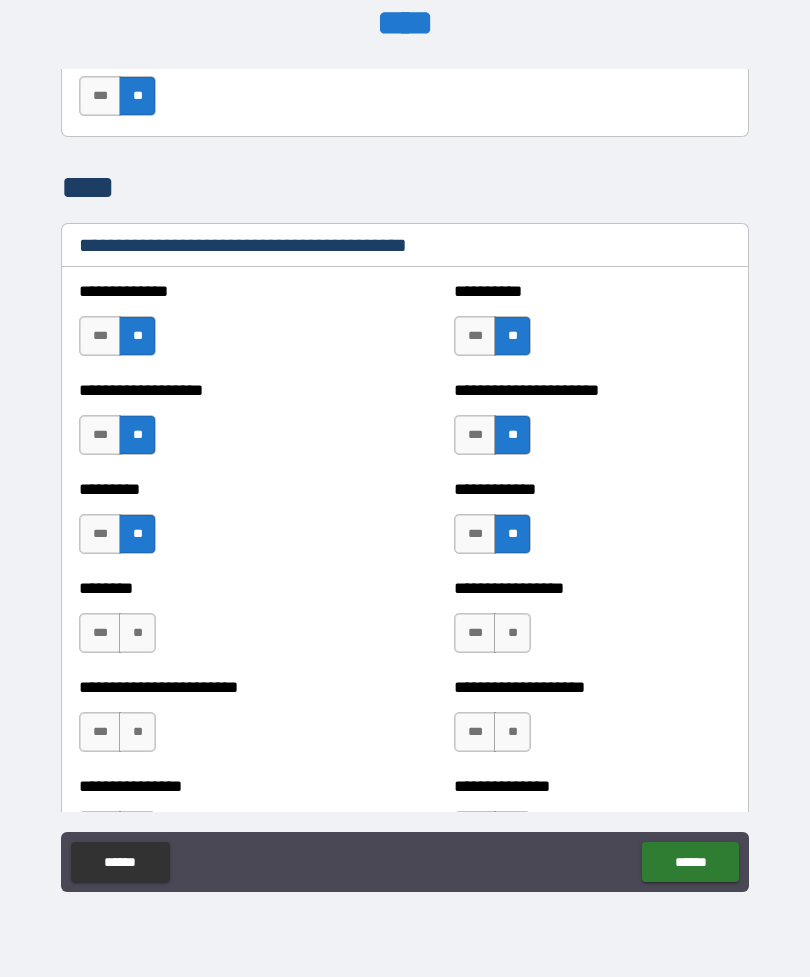 scroll, scrollTop: 6728, scrollLeft: 0, axis: vertical 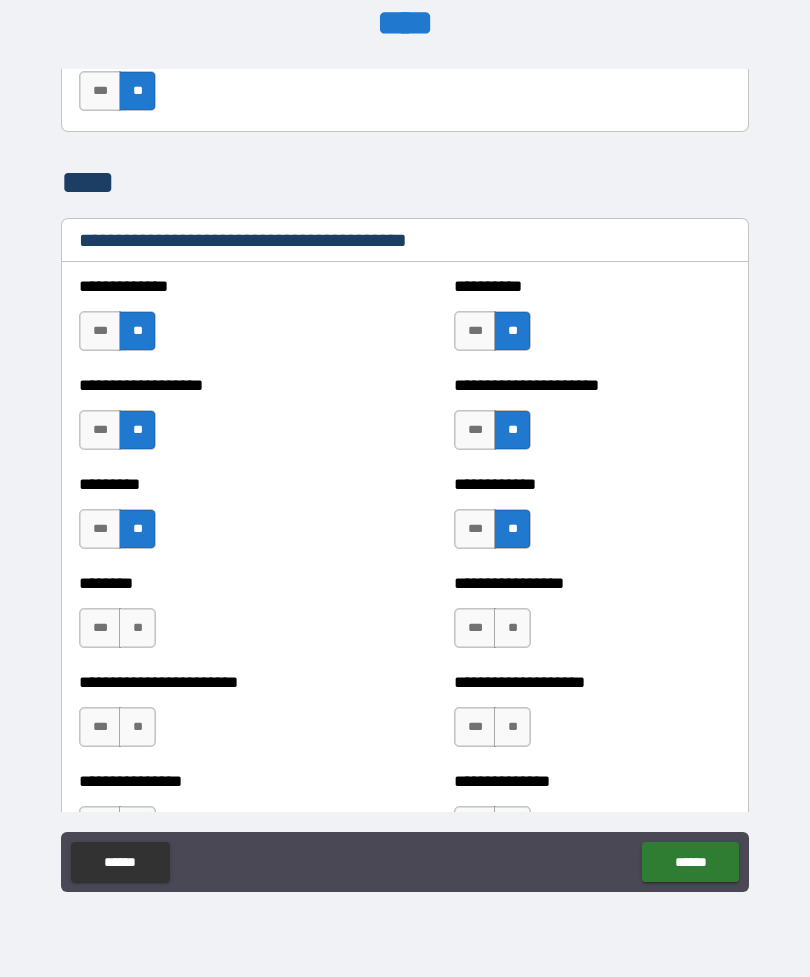click on "**" at bounding box center (512, 628) 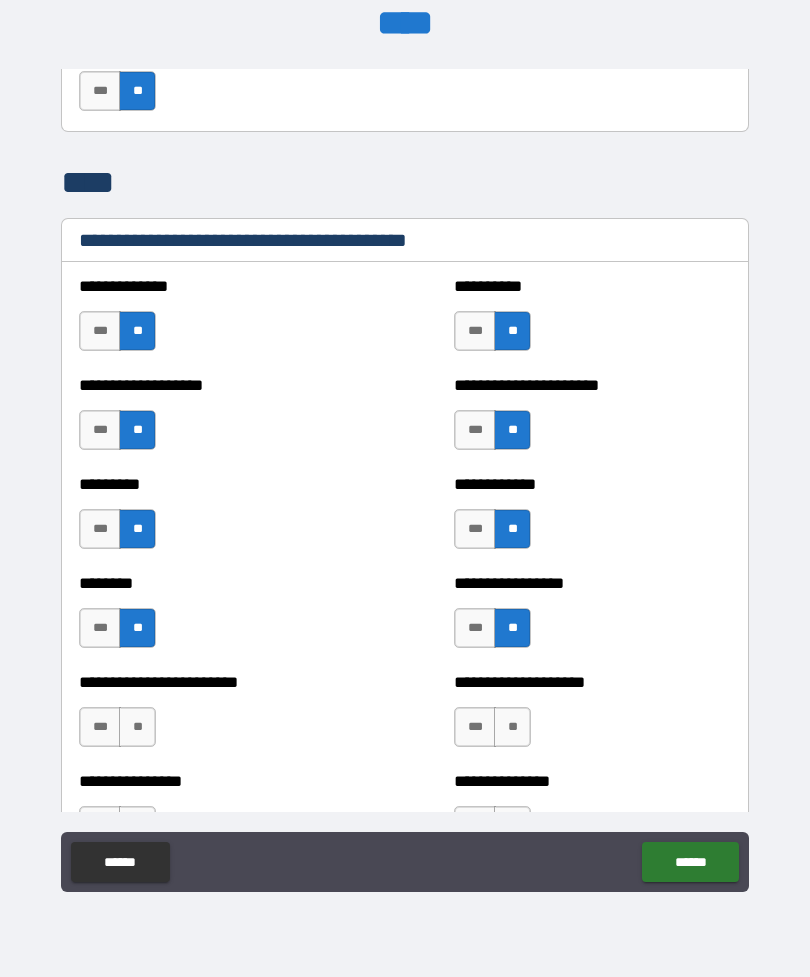 click on "**" at bounding box center [512, 727] 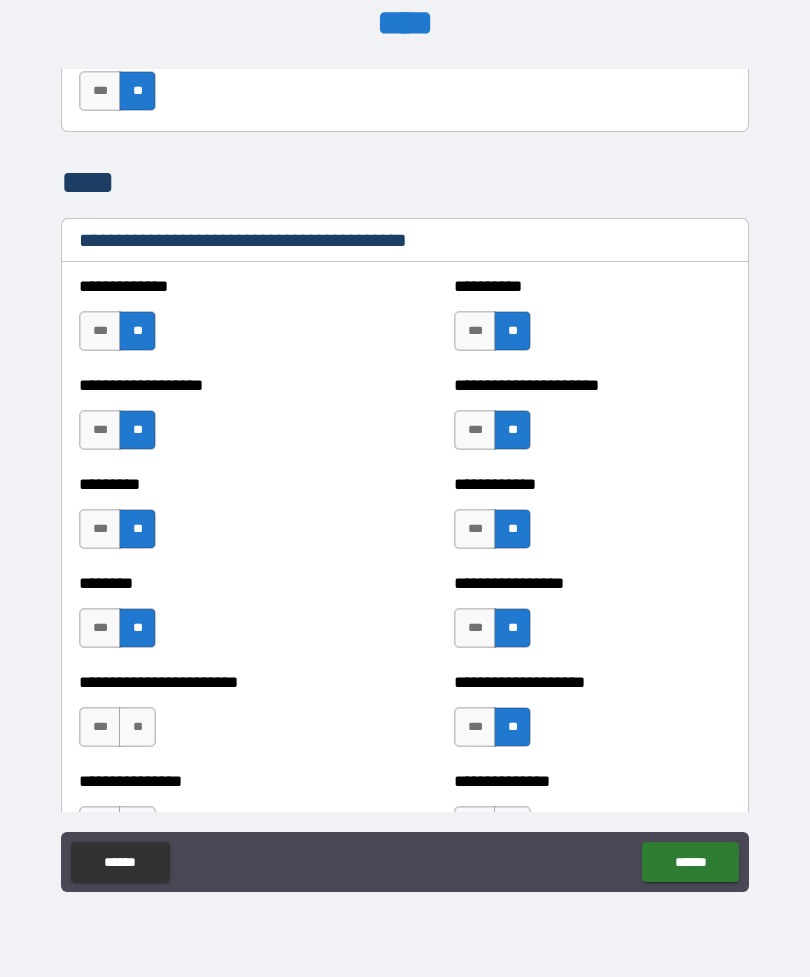 click on "**" at bounding box center (137, 727) 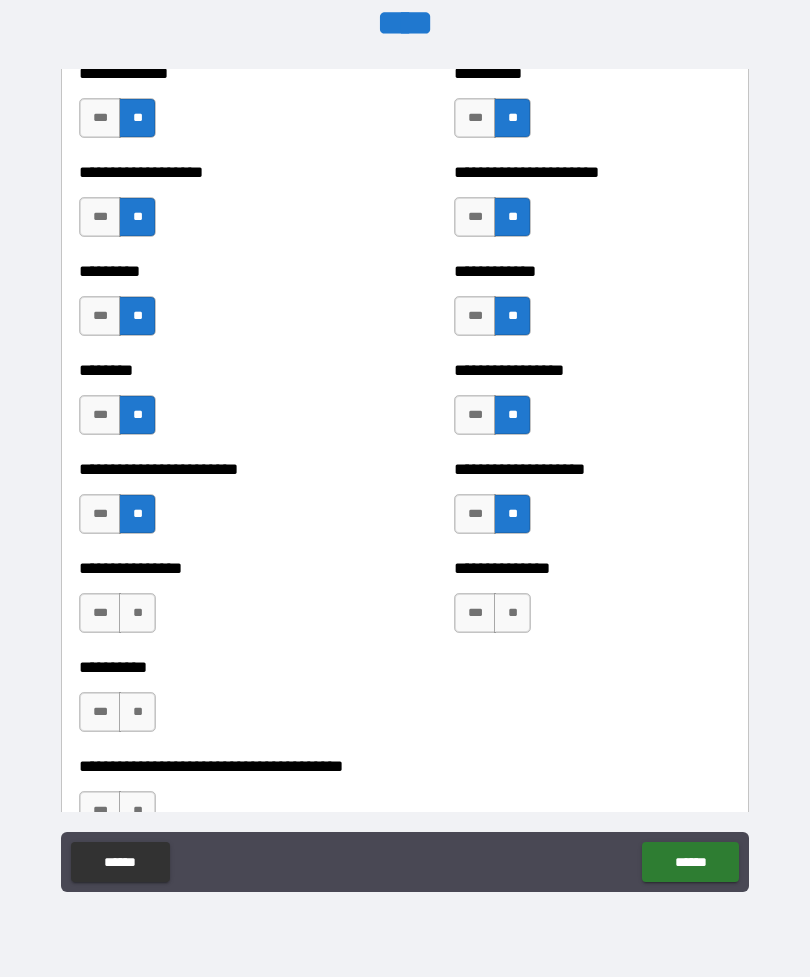scroll, scrollTop: 6945, scrollLeft: 0, axis: vertical 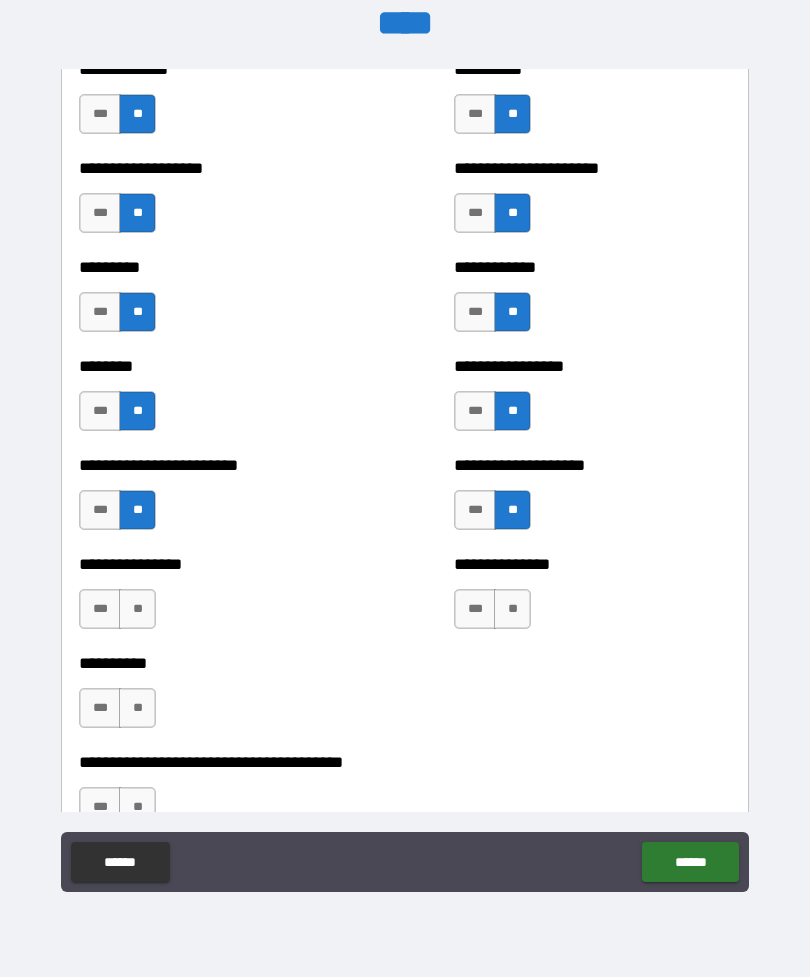 click on "**" at bounding box center [512, 609] 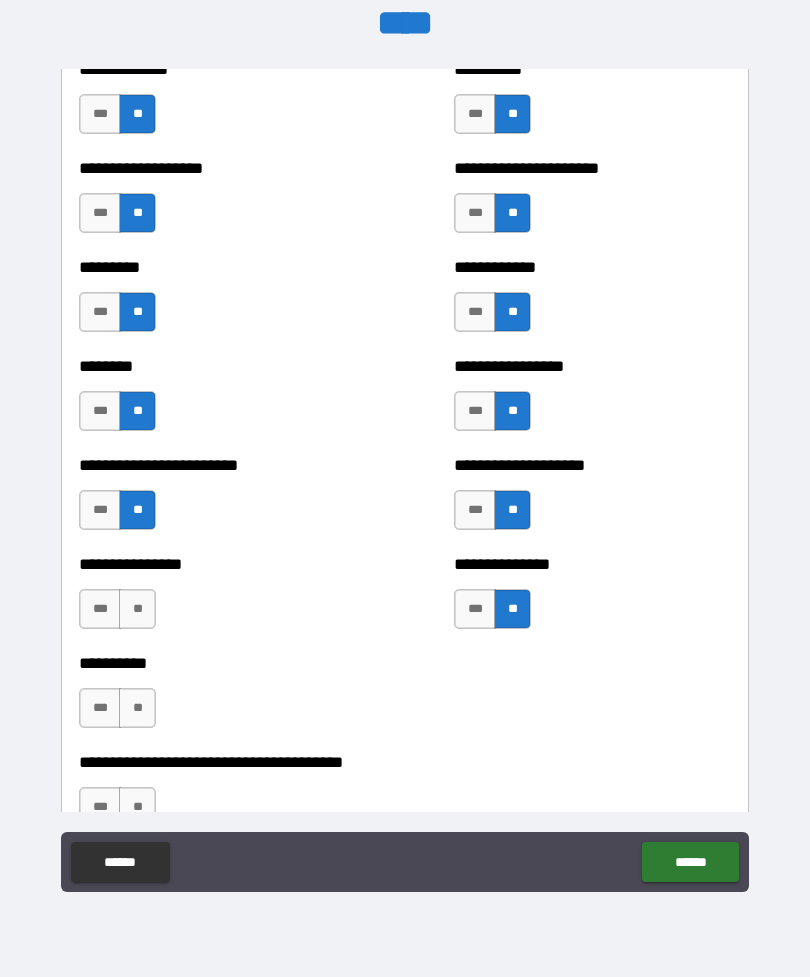click on "**" at bounding box center (137, 609) 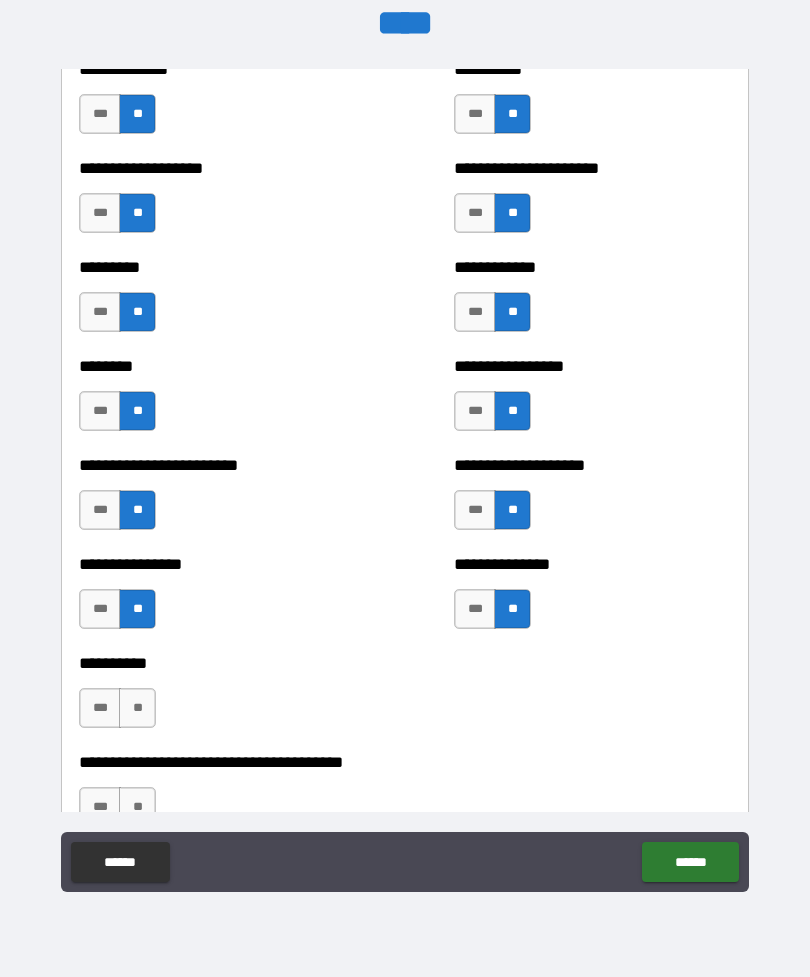 scroll, scrollTop: 7006, scrollLeft: 0, axis: vertical 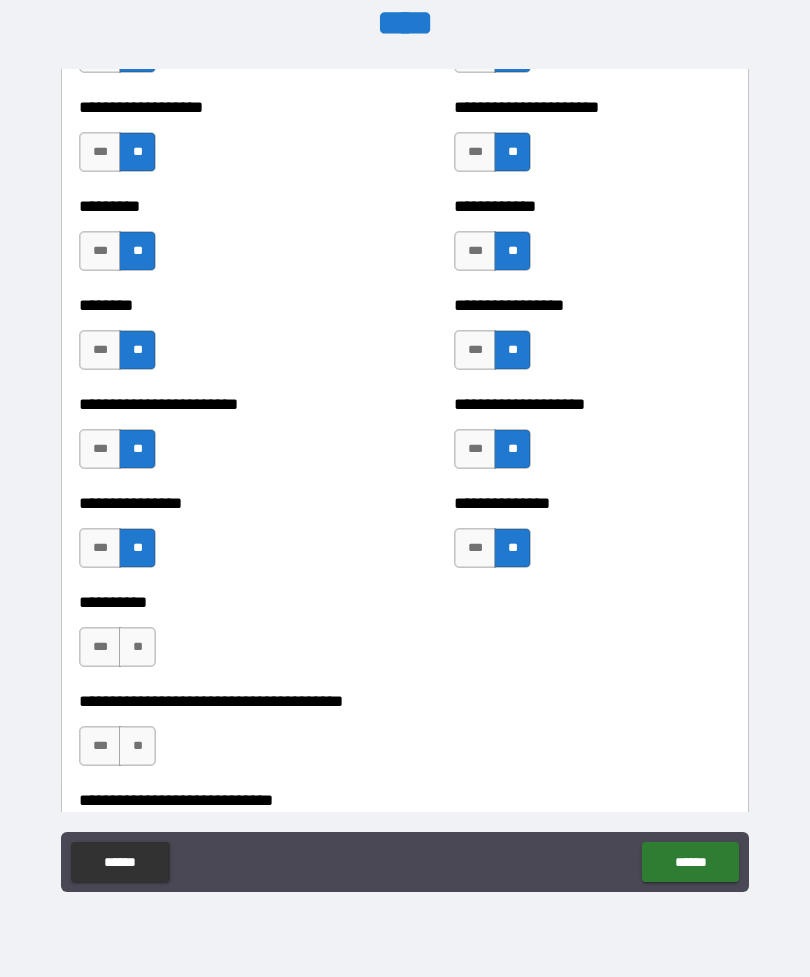 click on "**" at bounding box center (137, 647) 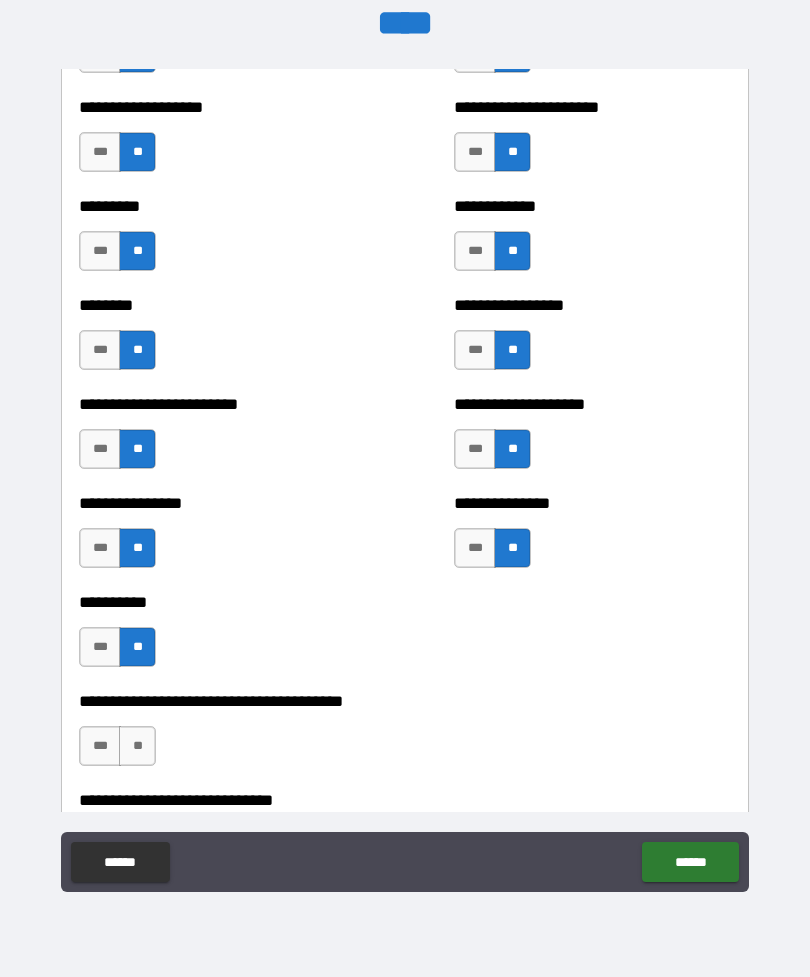 click on "**" at bounding box center (137, 746) 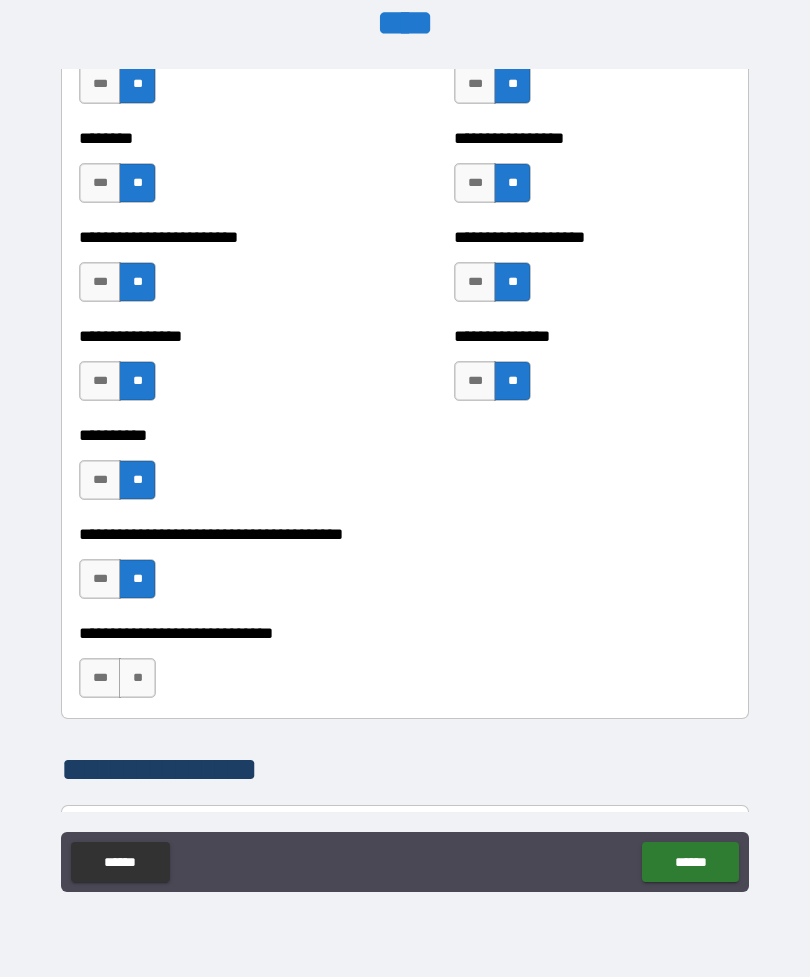 scroll, scrollTop: 7177, scrollLeft: 0, axis: vertical 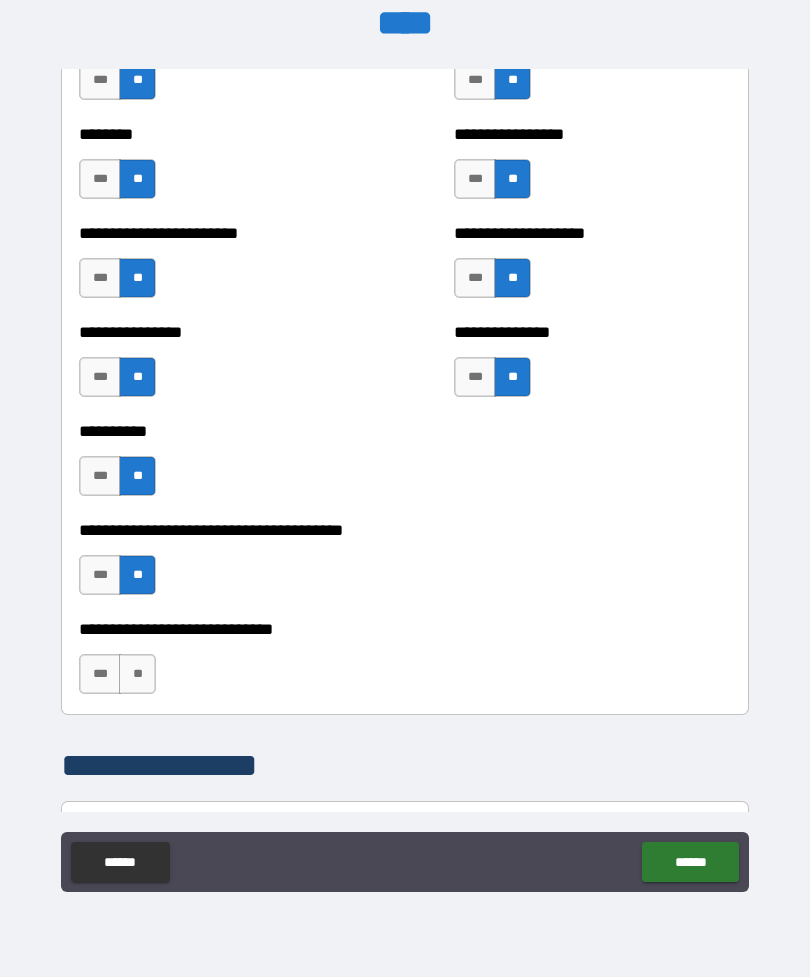 click on "**" at bounding box center (137, 674) 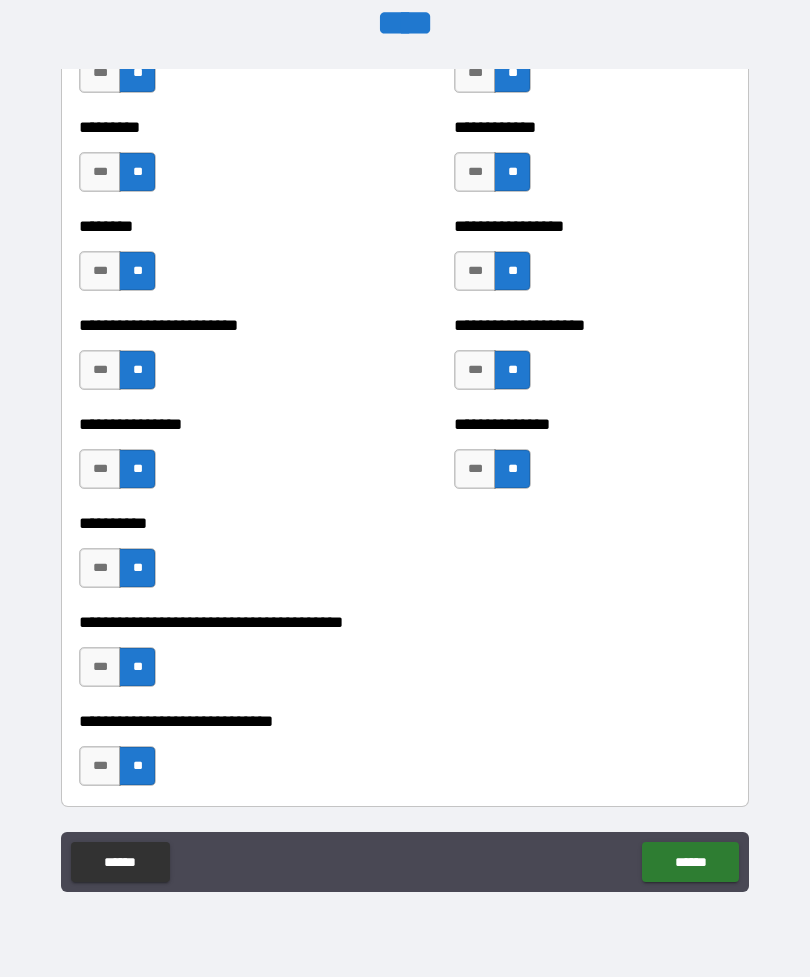 scroll, scrollTop: 7035, scrollLeft: 0, axis: vertical 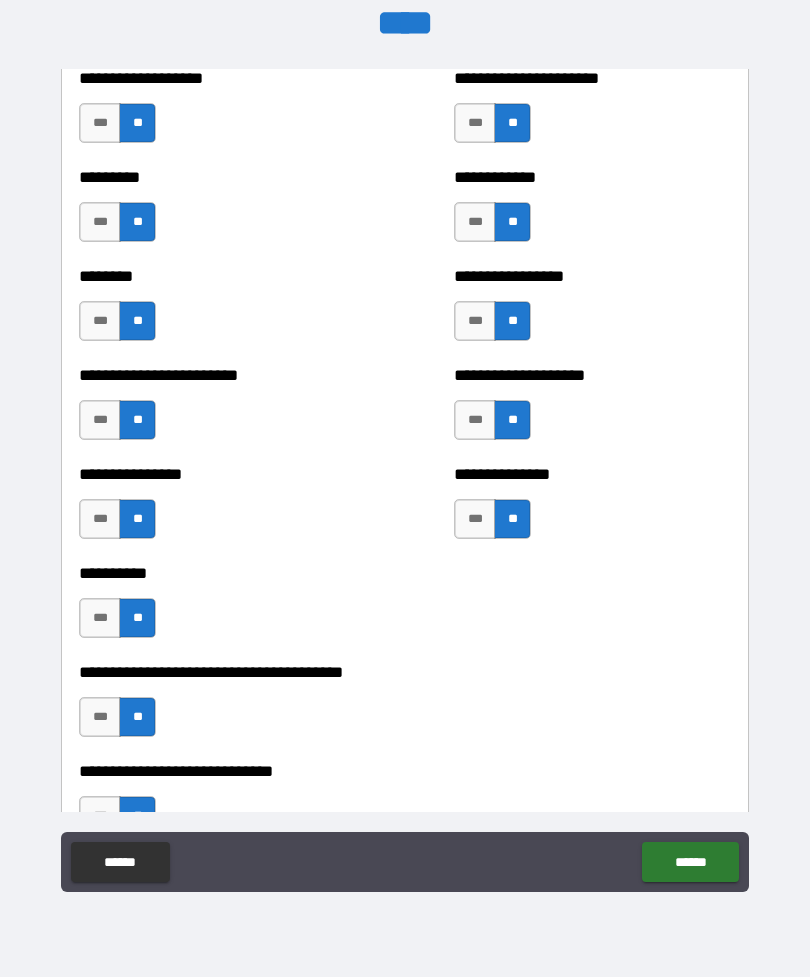 click on "***" at bounding box center (475, 519) 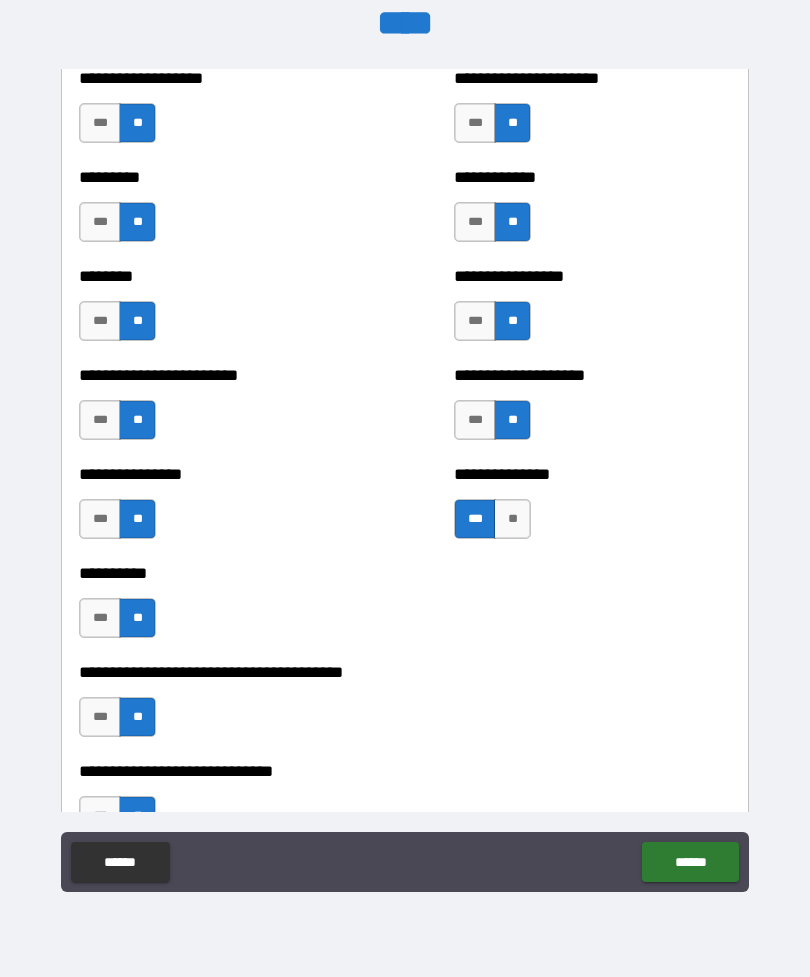 click on "***" at bounding box center (100, 519) 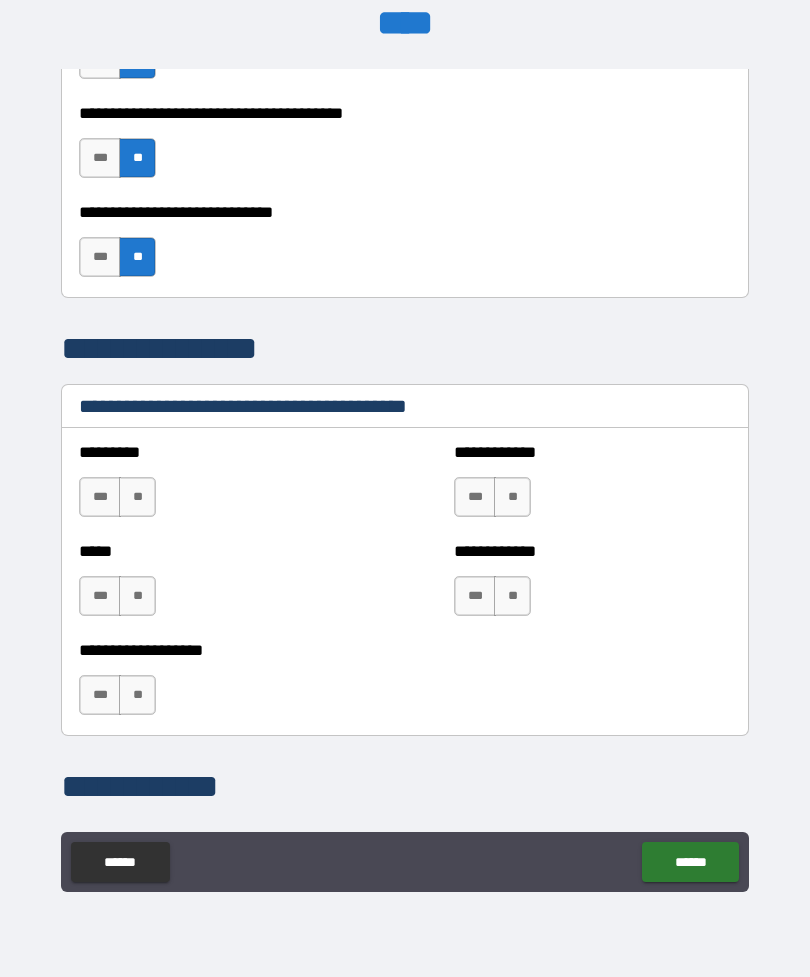 scroll, scrollTop: 7592, scrollLeft: 0, axis: vertical 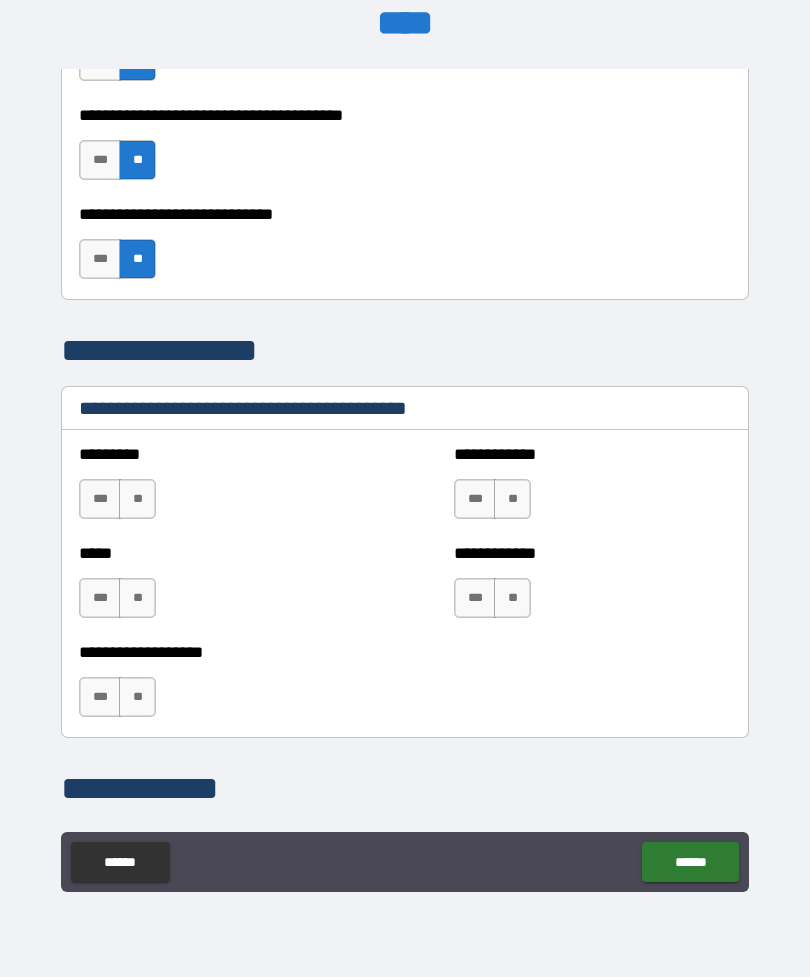 click on "**" at bounding box center [137, 499] 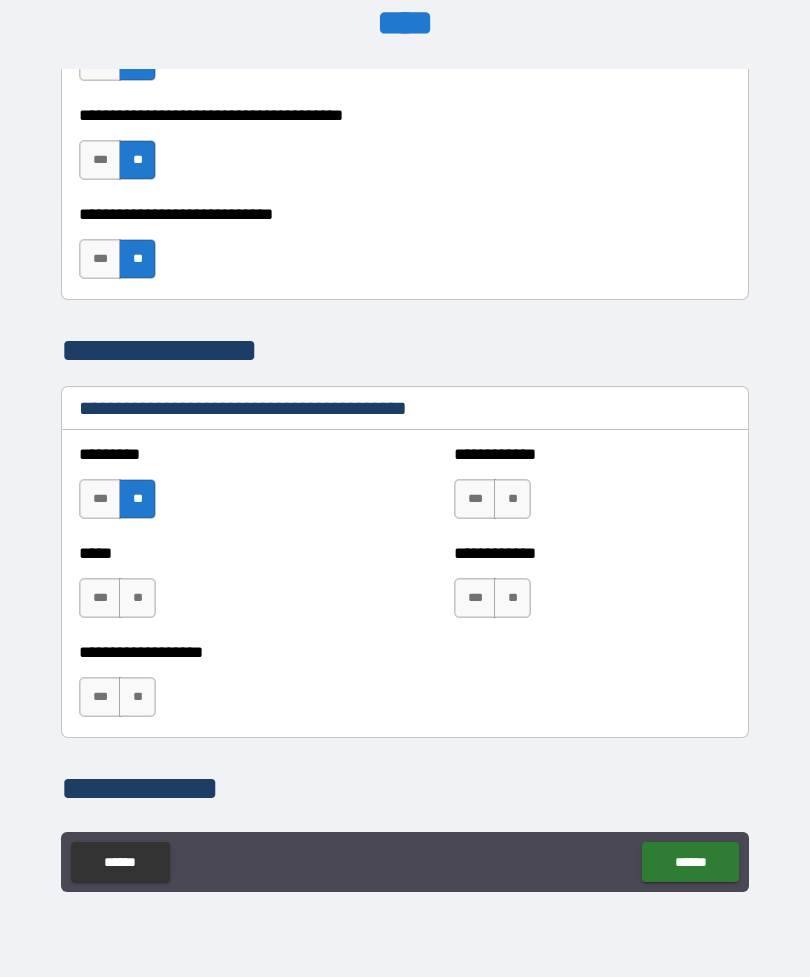 click on "***" at bounding box center (100, 499) 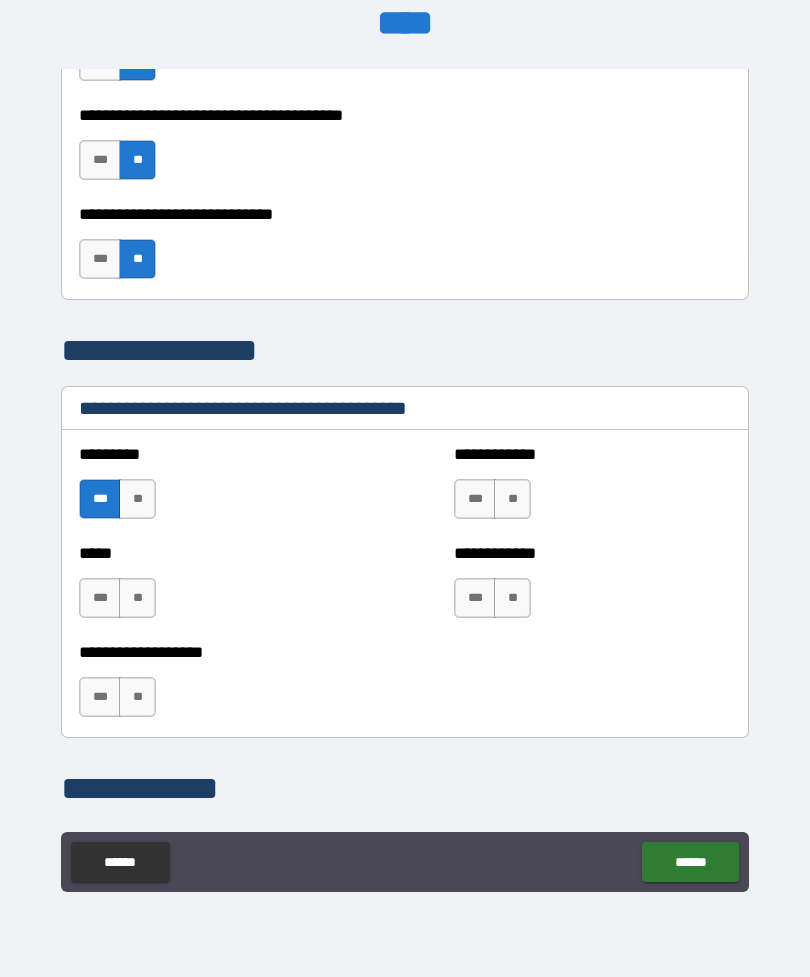 click on "**" at bounding box center [137, 598] 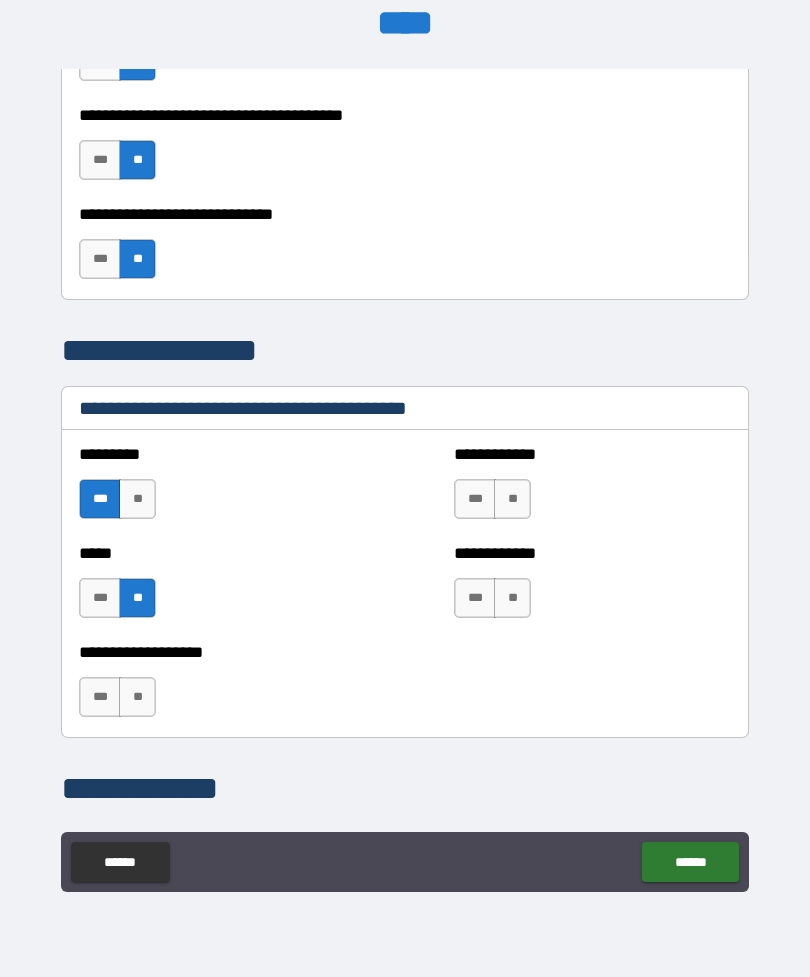 click on "**" at bounding box center [137, 697] 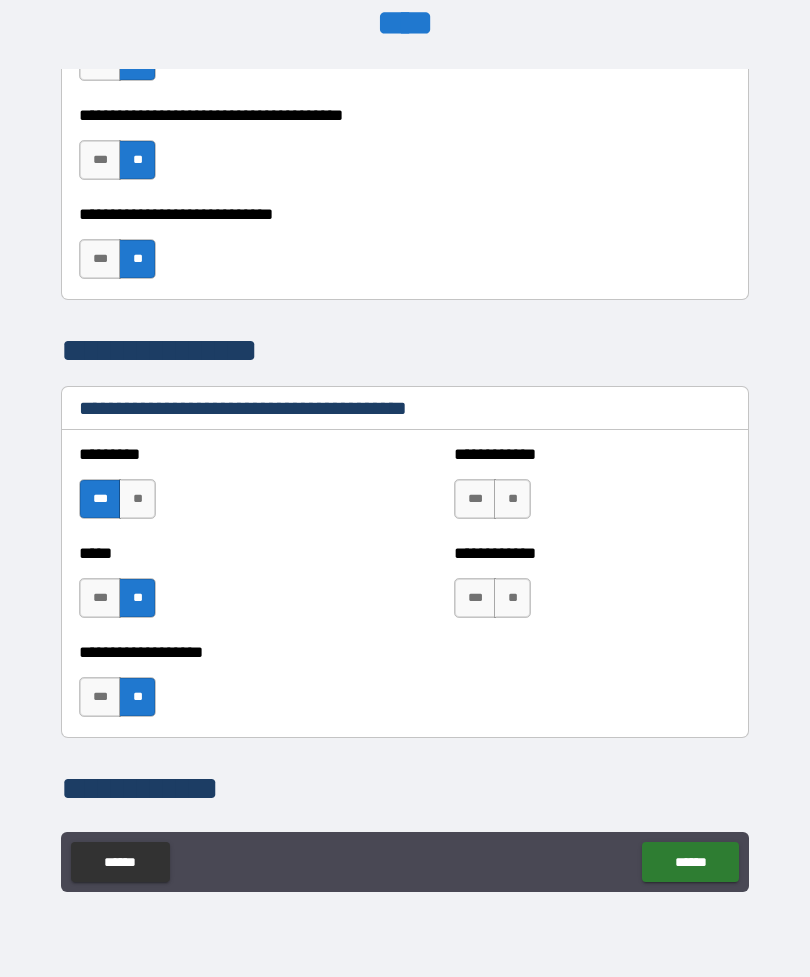 click on "**" at bounding box center [512, 598] 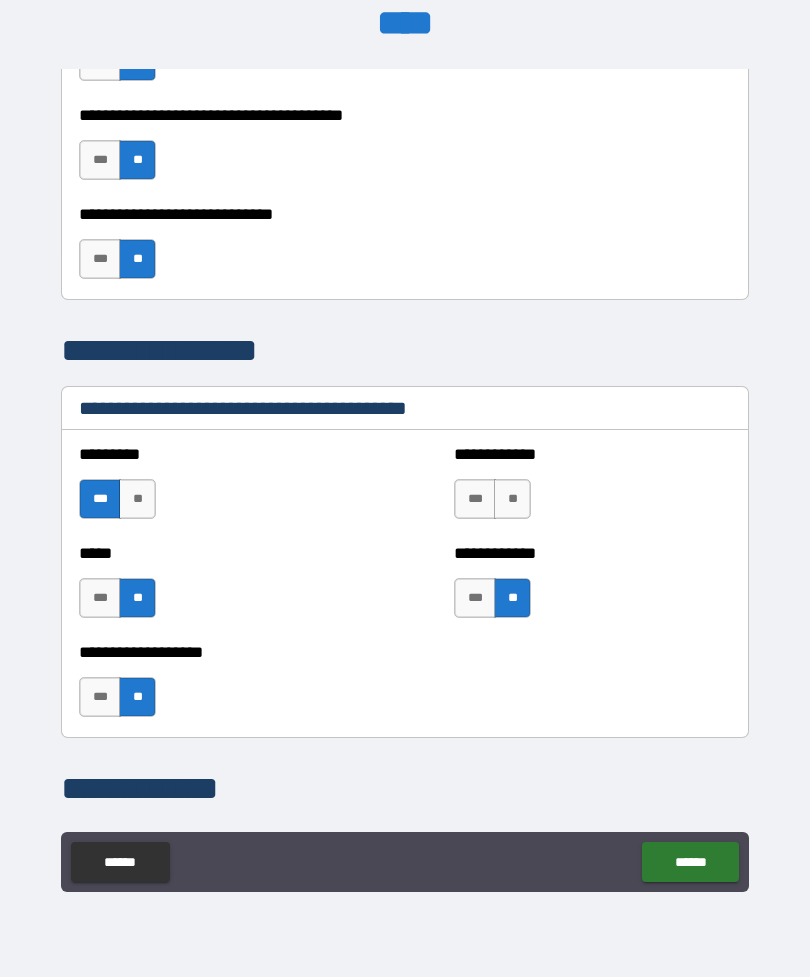 click on "**" at bounding box center [512, 499] 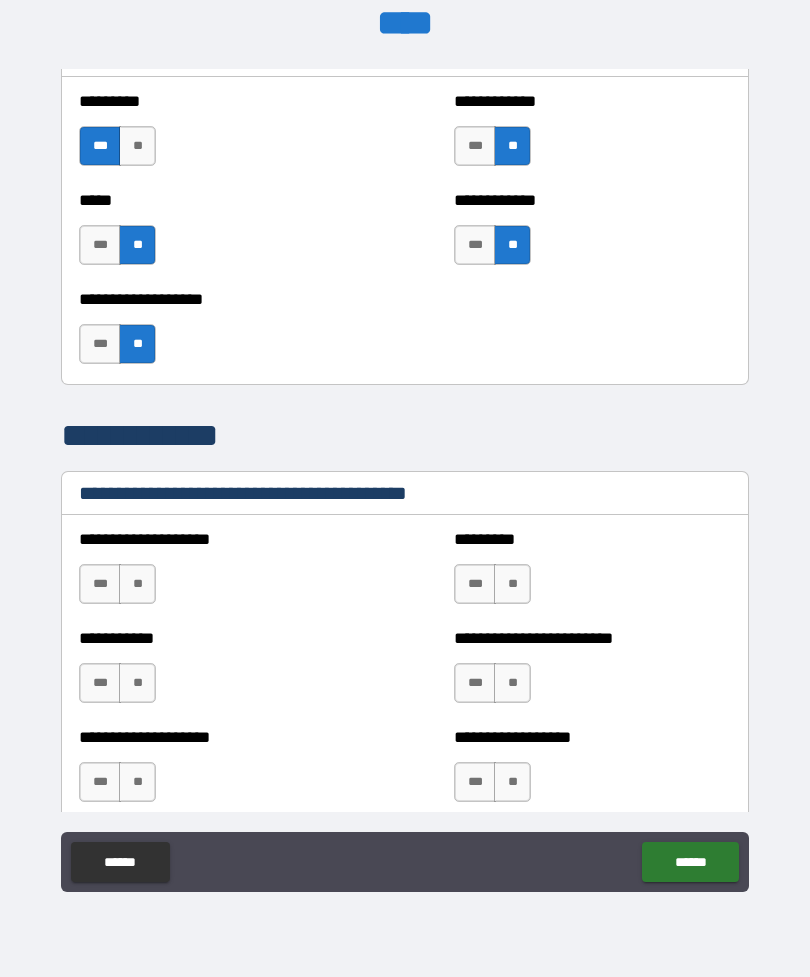 scroll, scrollTop: 7992, scrollLeft: 0, axis: vertical 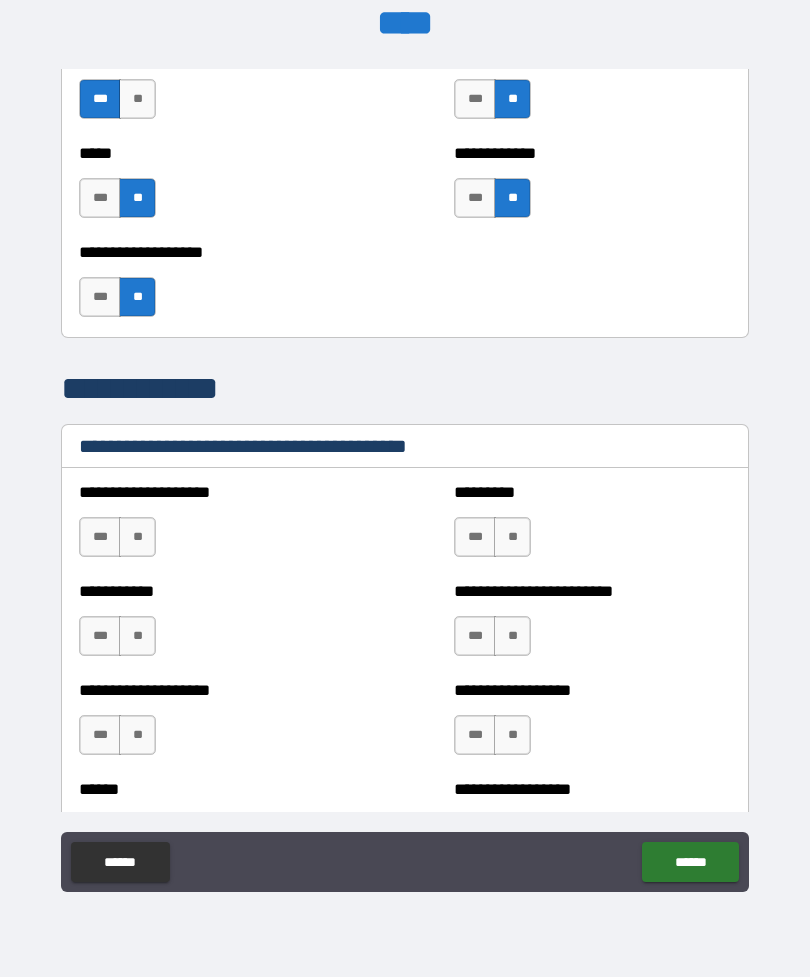 click on "**" at bounding box center (137, 537) 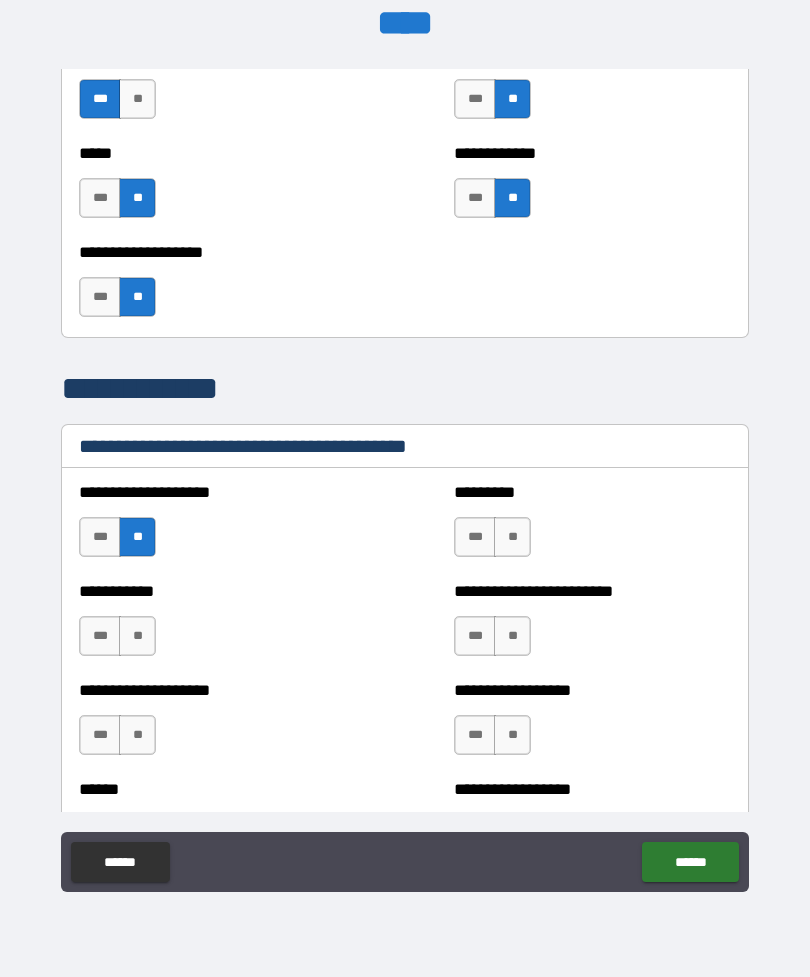 click on "**" at bounding box center (512, 537) 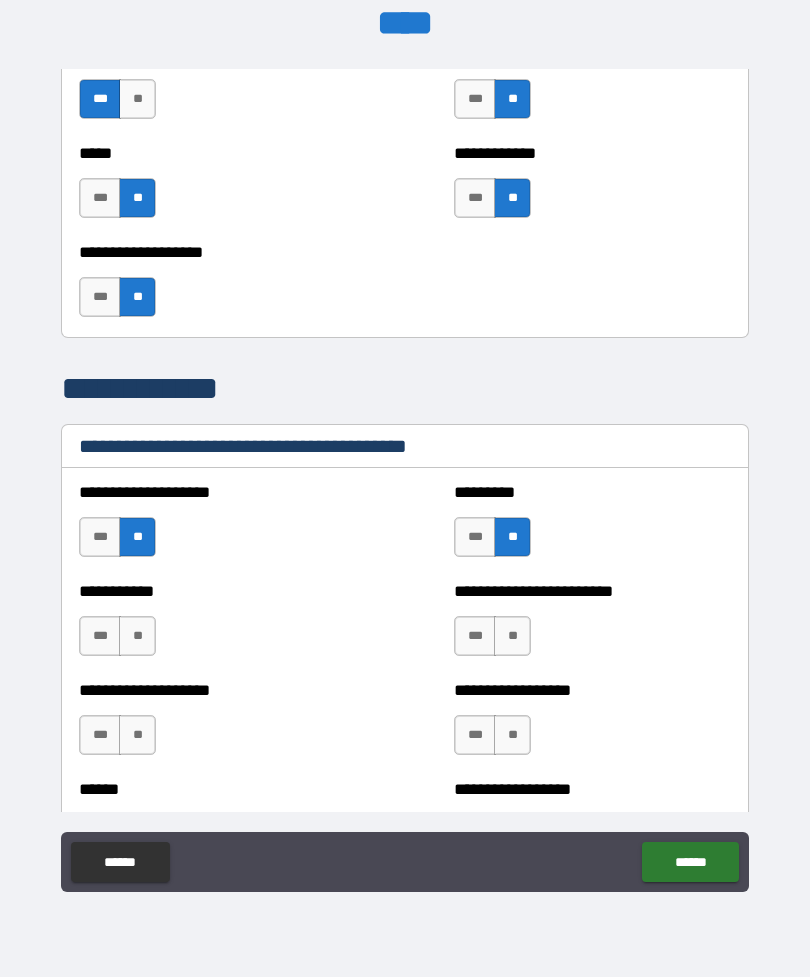 click on "**" at bounding box center [137, 636] 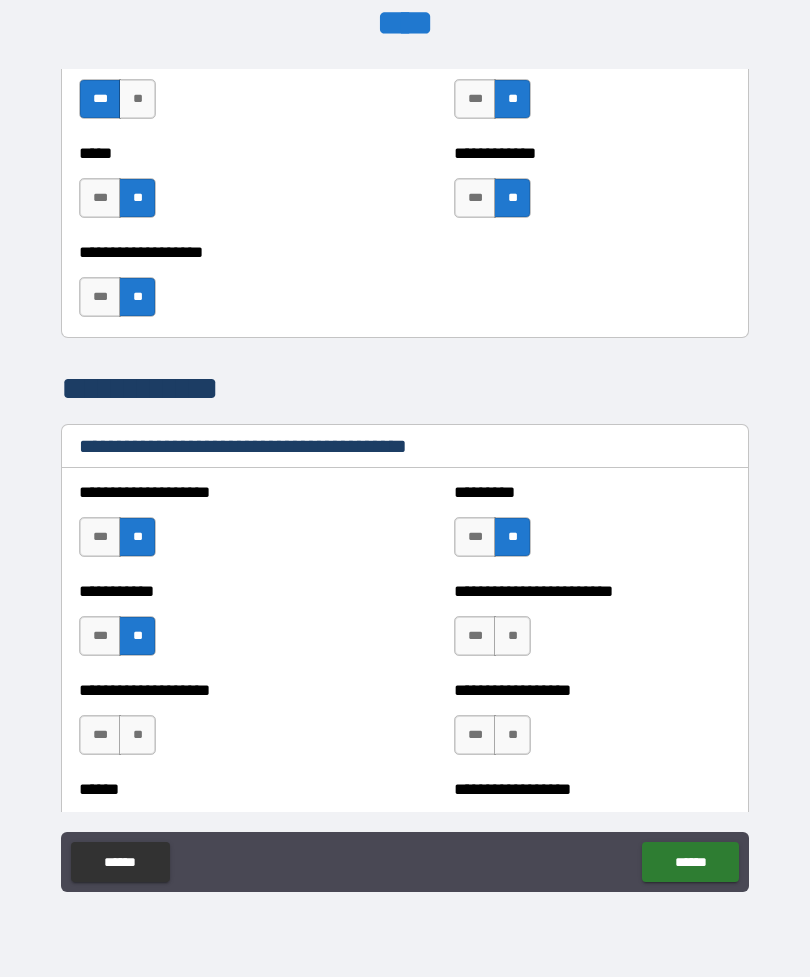 click on "**" at bounding box center (512, 636) 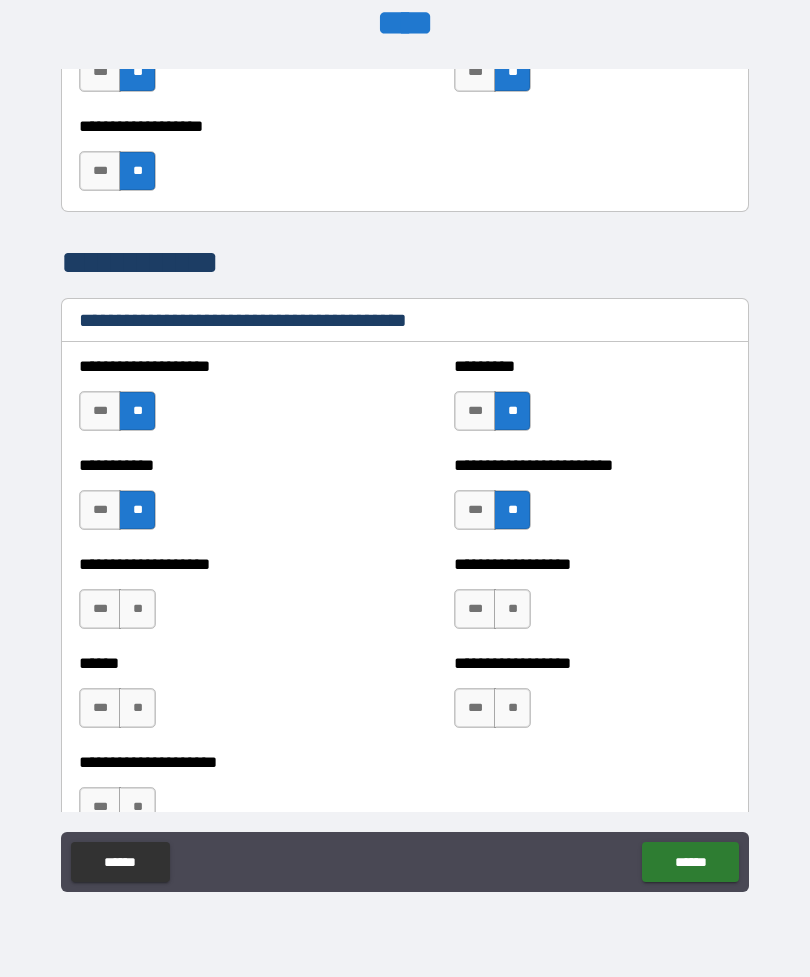 scroll, scrollTop: 8136, scrollLeft: 0, axis: vertical 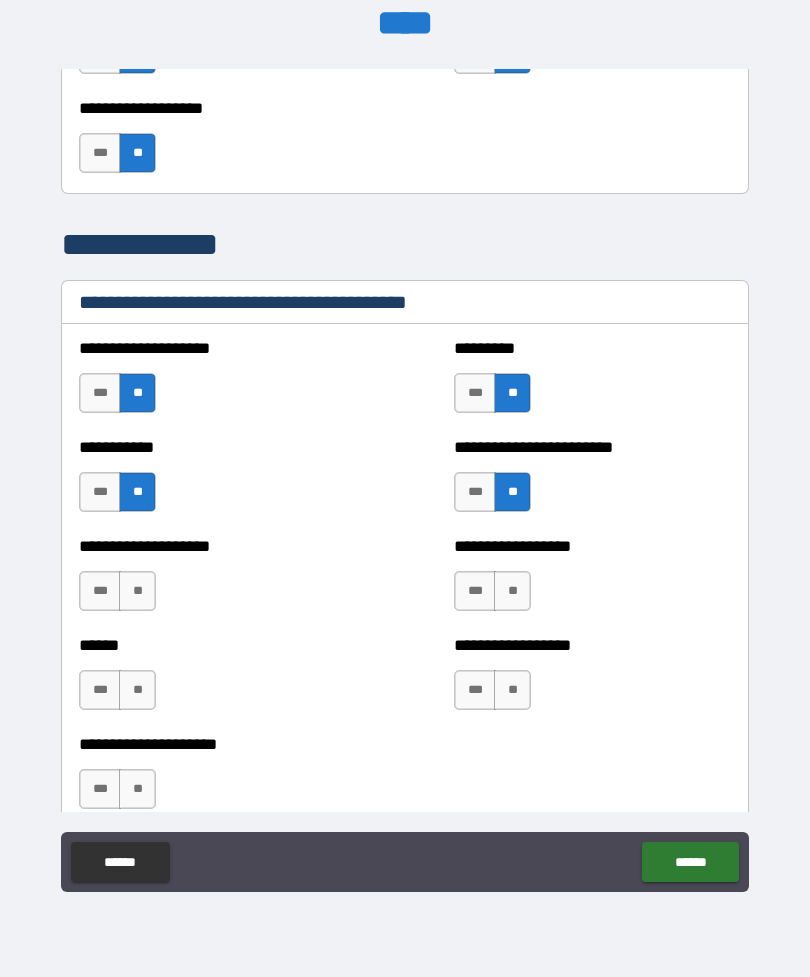 click on "**" at bounding box center [137, 591] 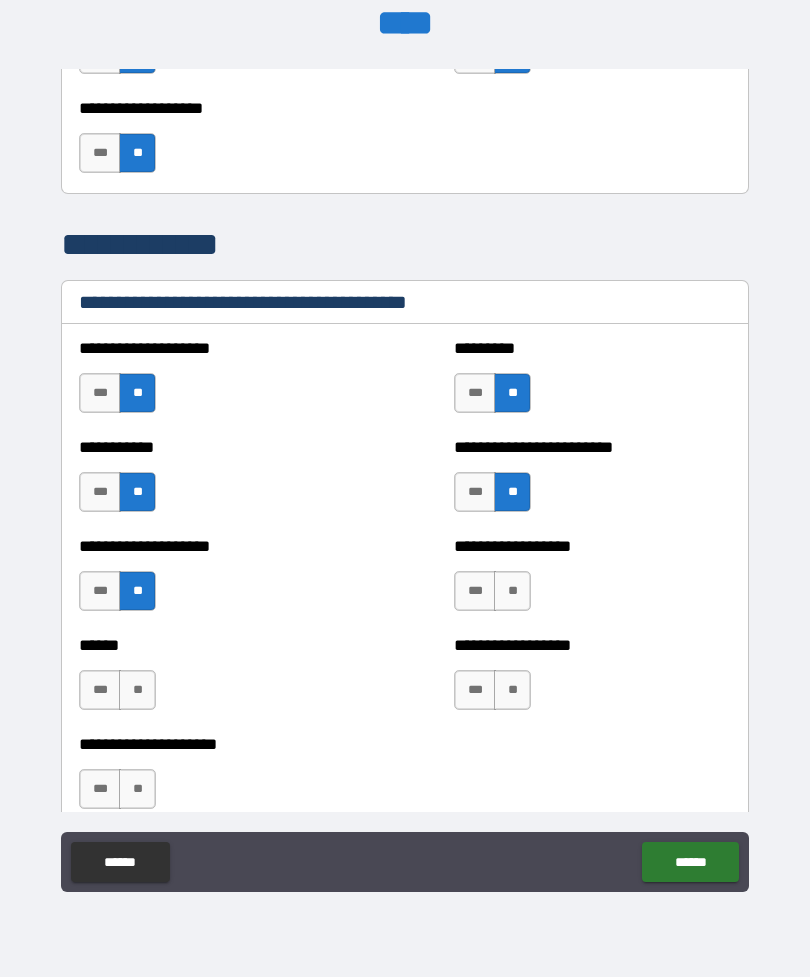 click on "**" at bounding box center (512, 591) 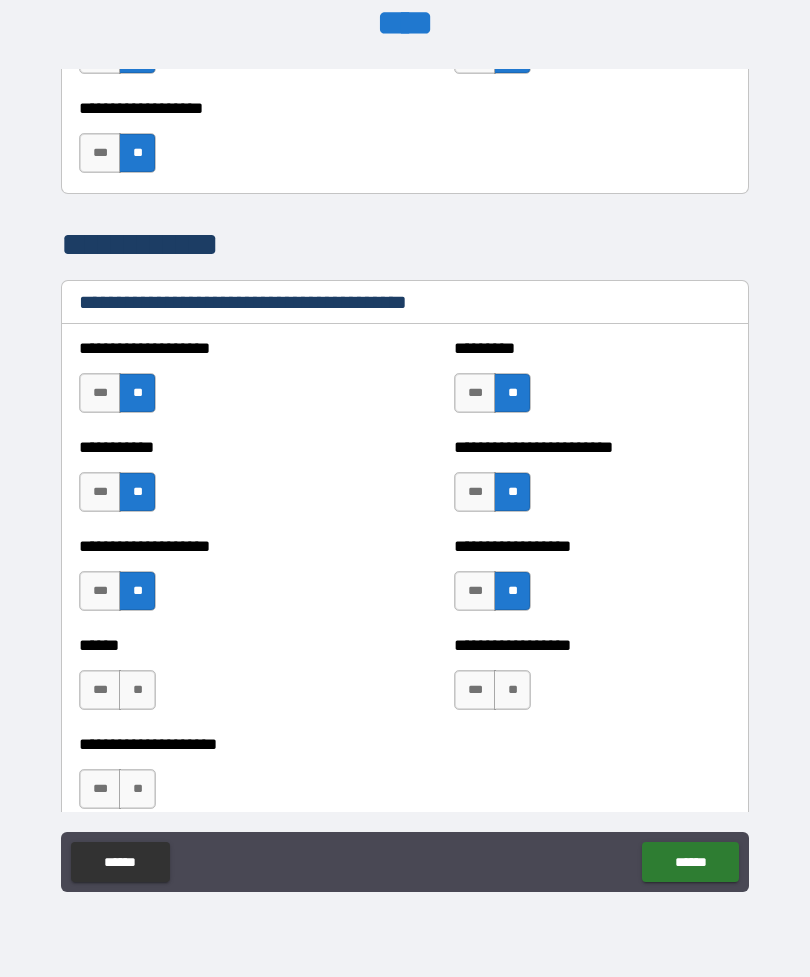 click on "**" at bounding box center (512, 690) 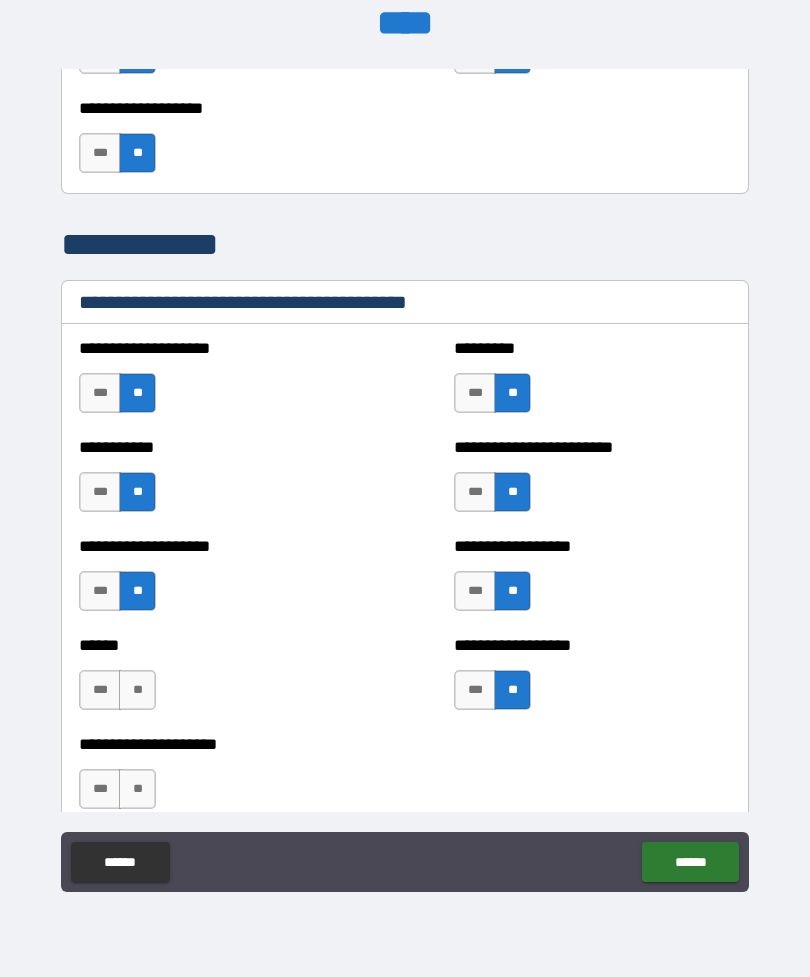 click on "**" at bounding box center [137, 690] 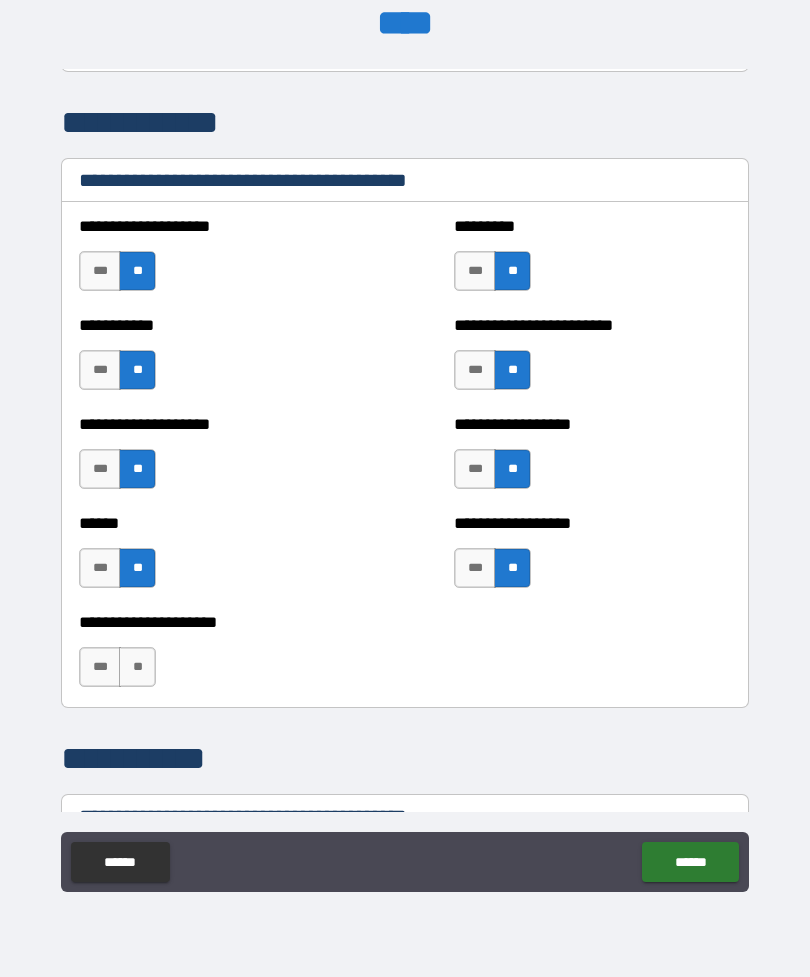 click on "**" at bounding box center [137, 667] 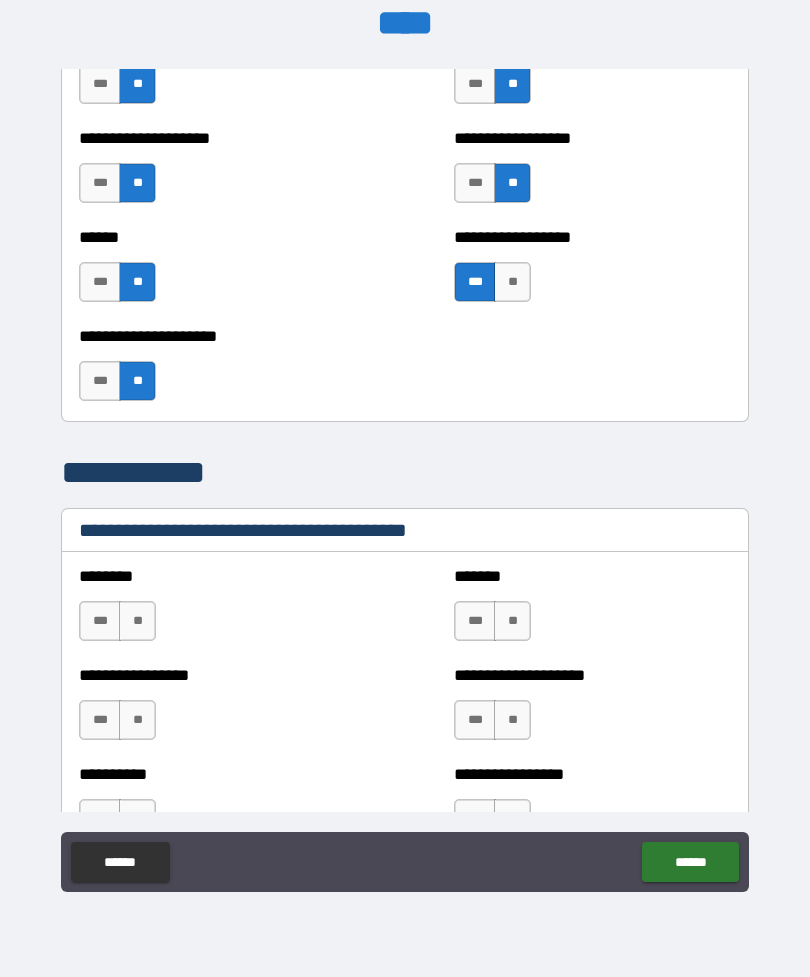 scroll, scrollTop: 8553, scrollLeft: 0, axis: vertical 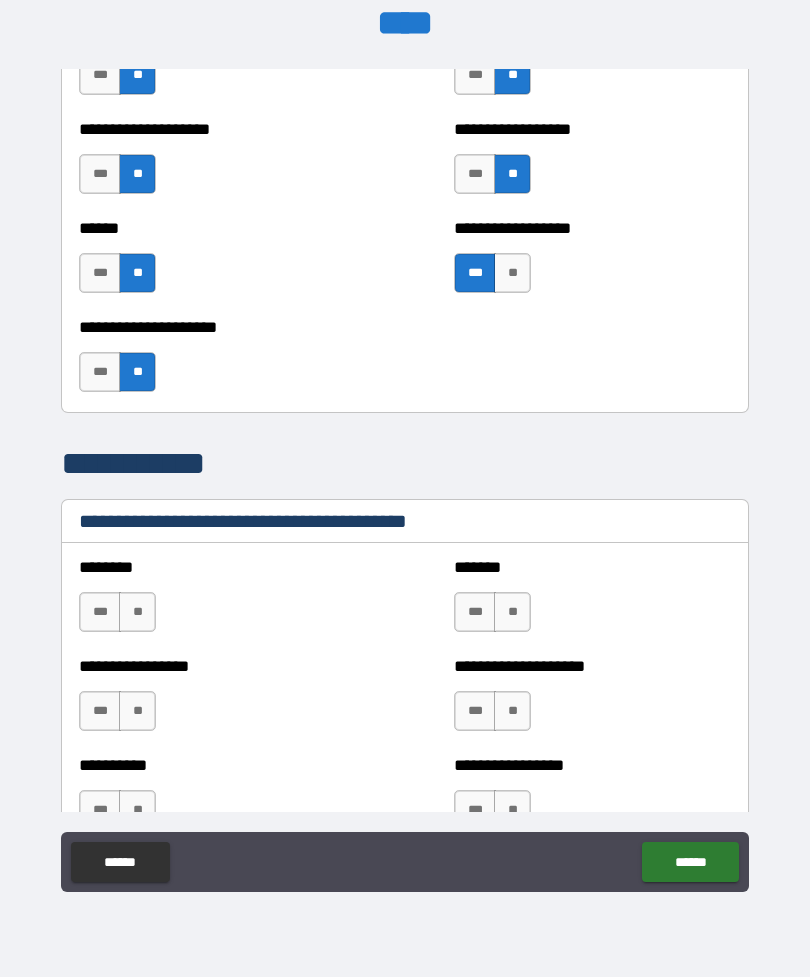 click on "**" at bounding box center (137, 612) 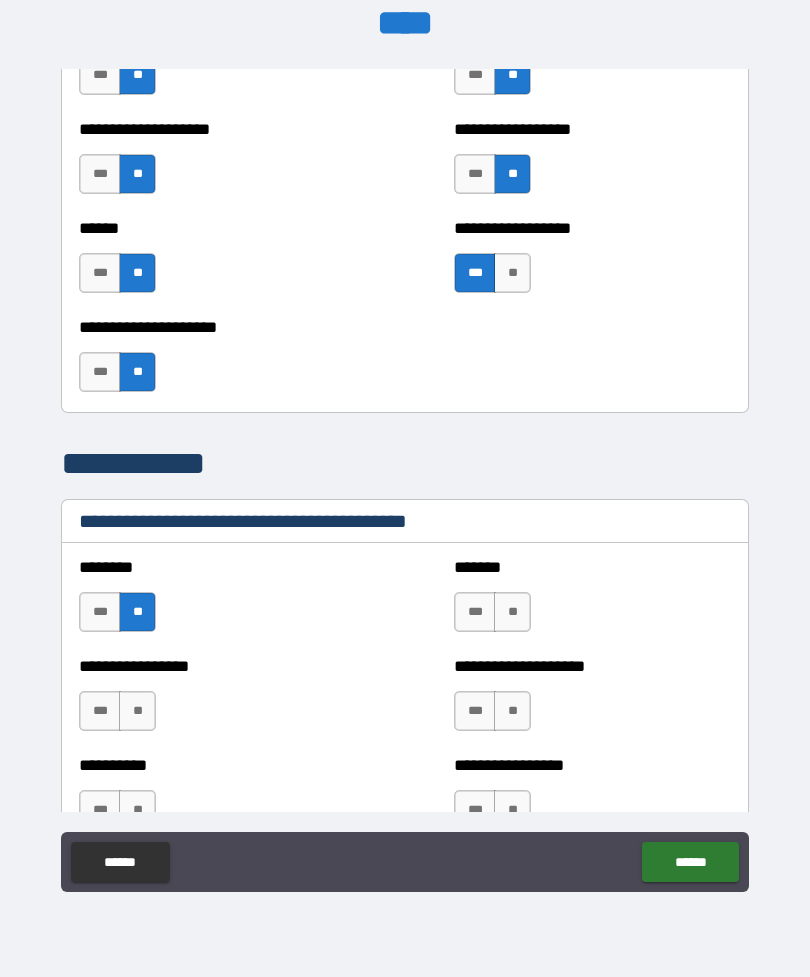 click on "**" at bounding box center (512, 612) 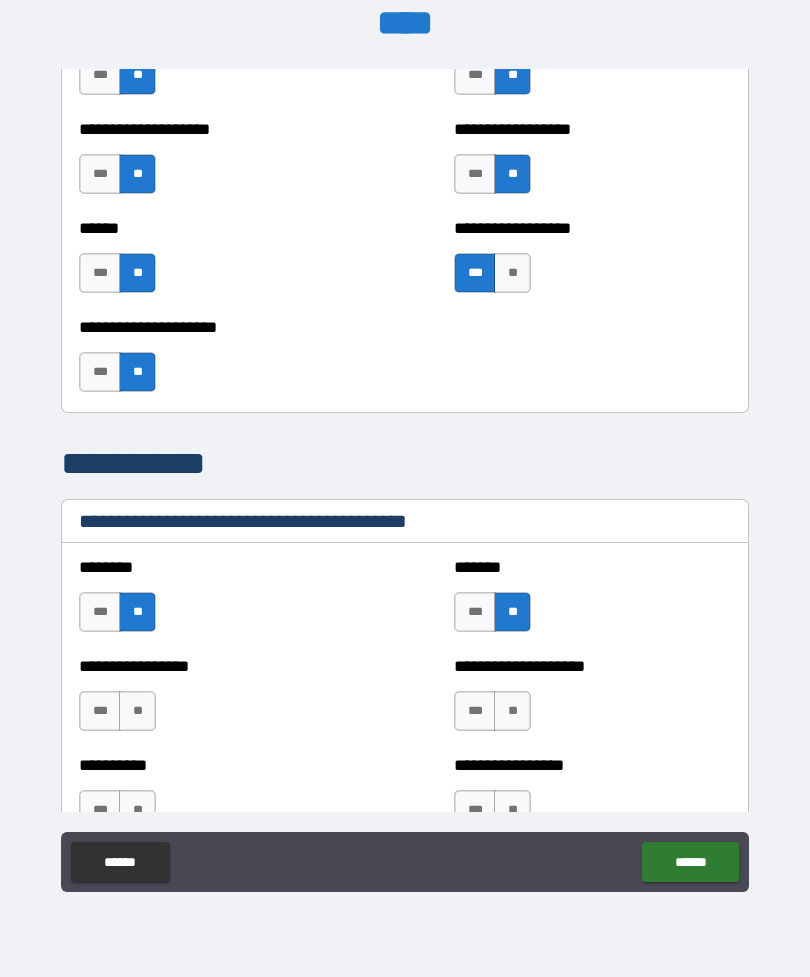 click on "**" at bounding box center (512, 711) 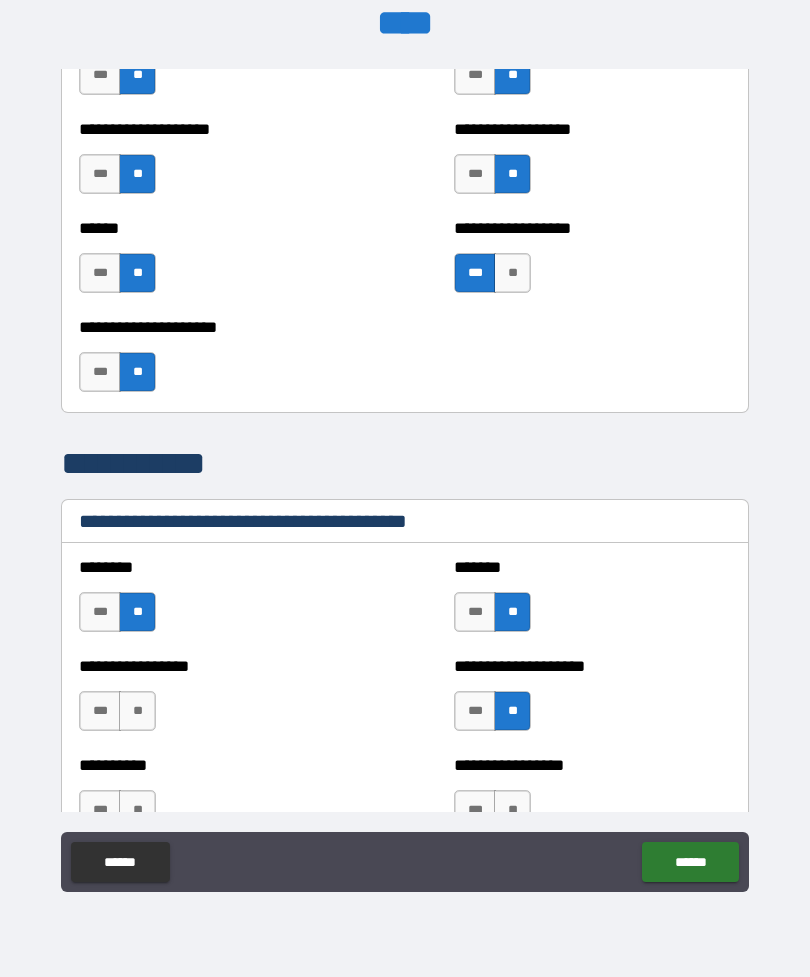 click on "***" at bounding box center [475, 612] 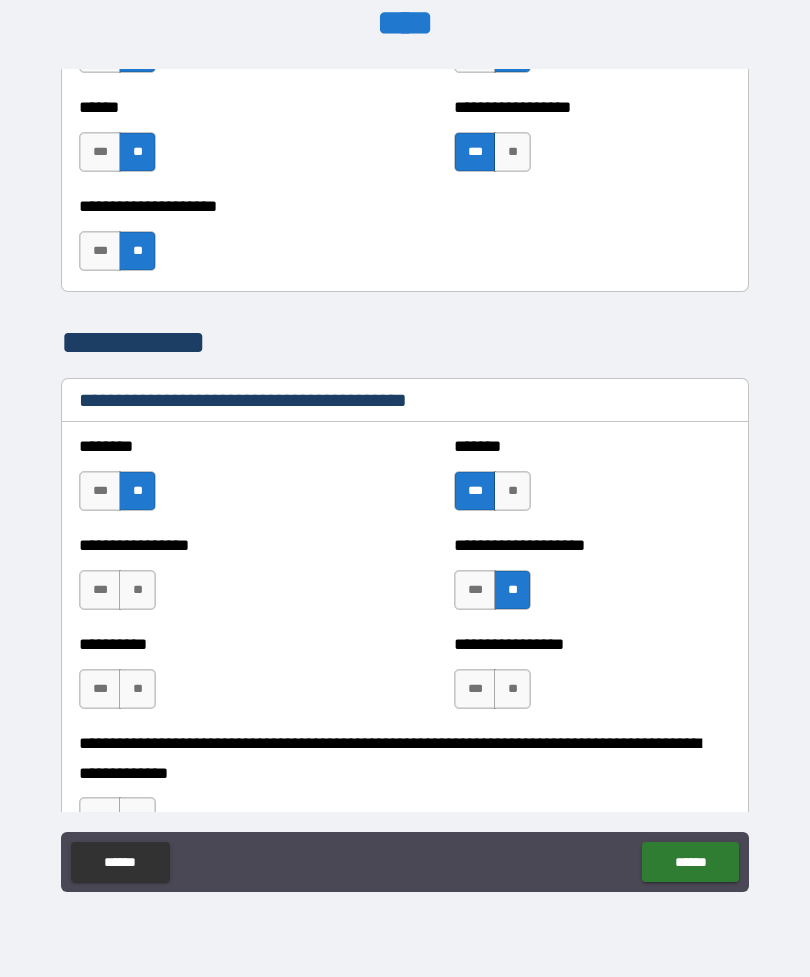 scroll, scrollTop: 8677, scrollLeft: 0, axis: vertical 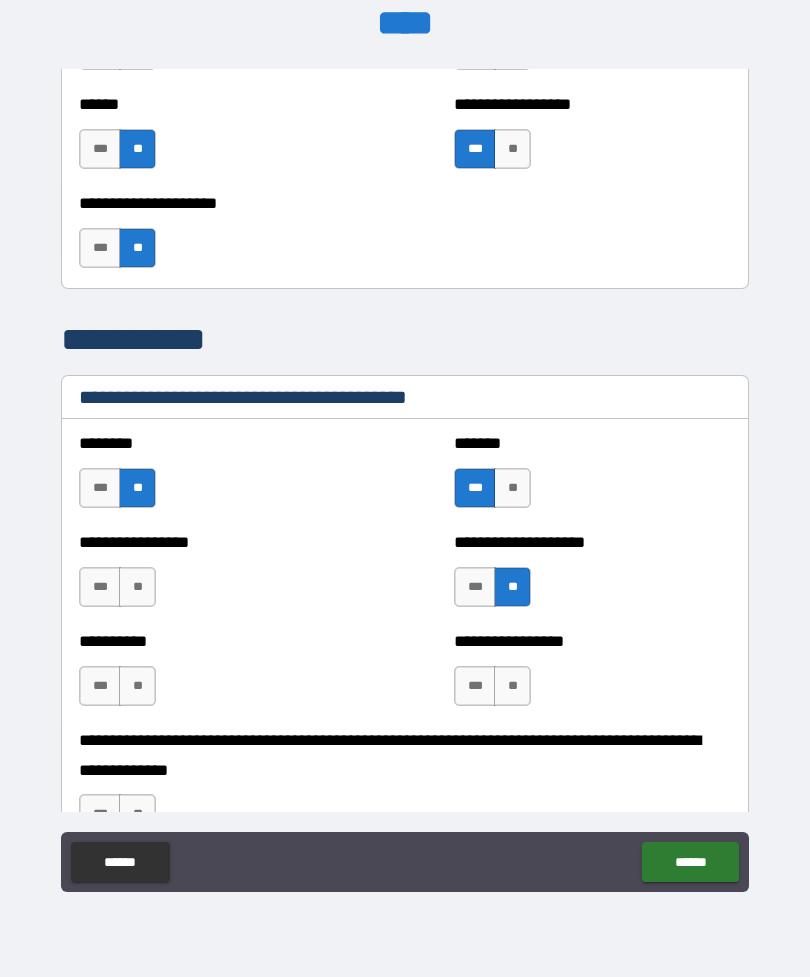 click on "**" at bounding box center [137, 587] 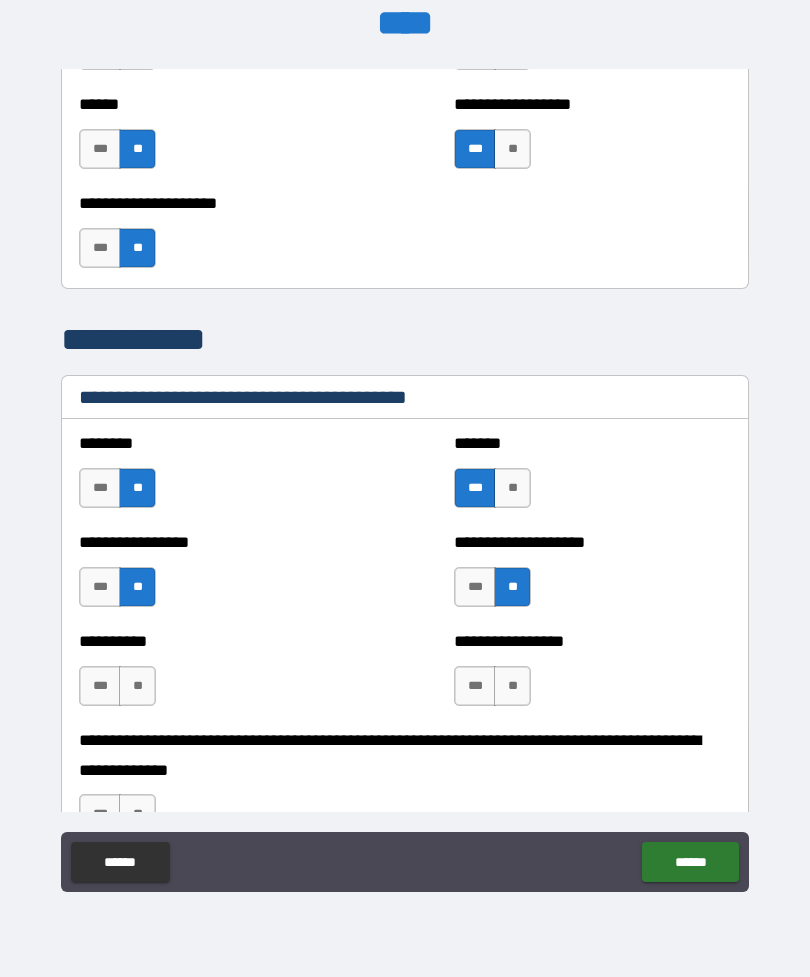 click on "**" at bounding box center (137, 686) 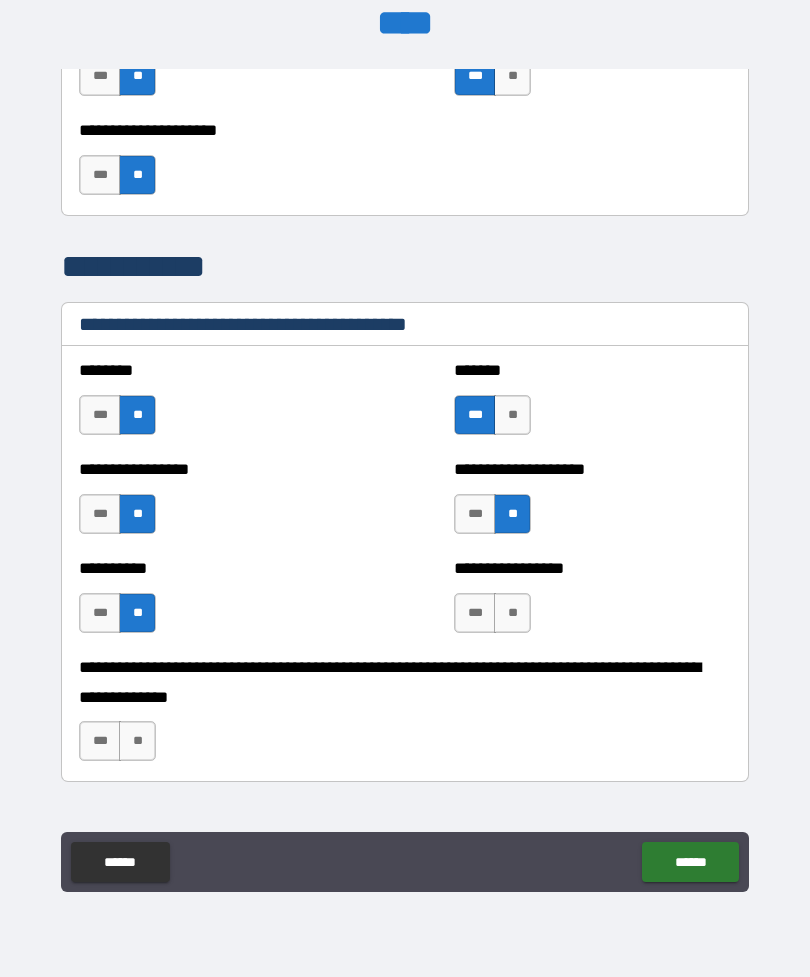 scroll, scrollTop: 8751, scrollLeft: 0, axis: vertical 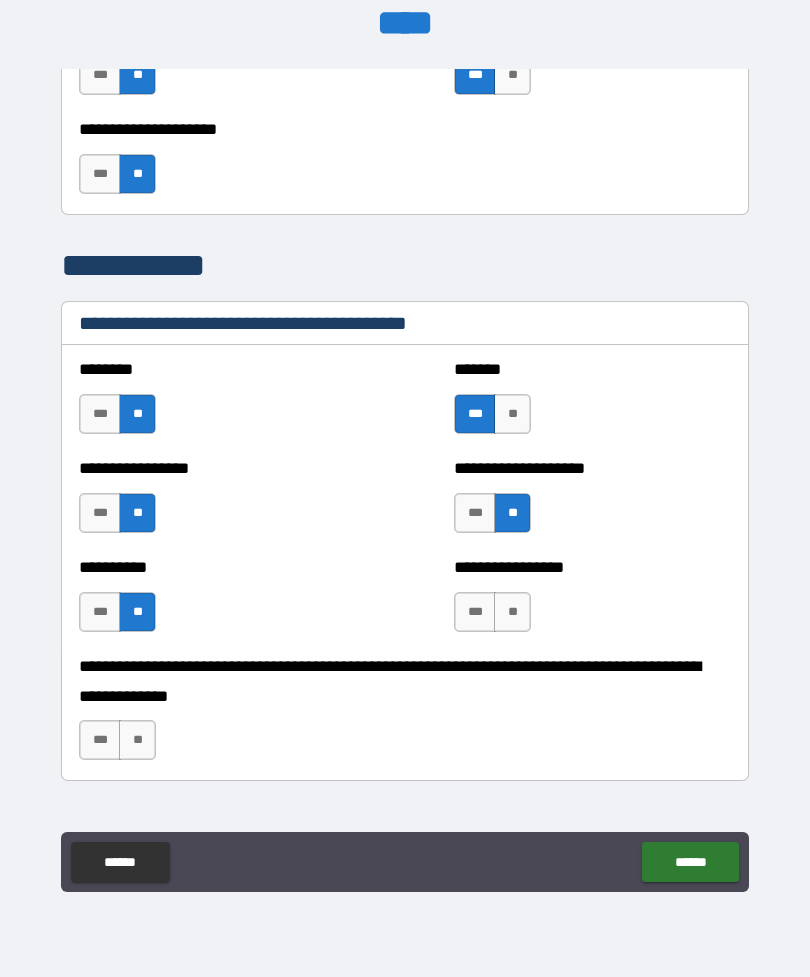 click on "***" at bounding box center [100, 612] 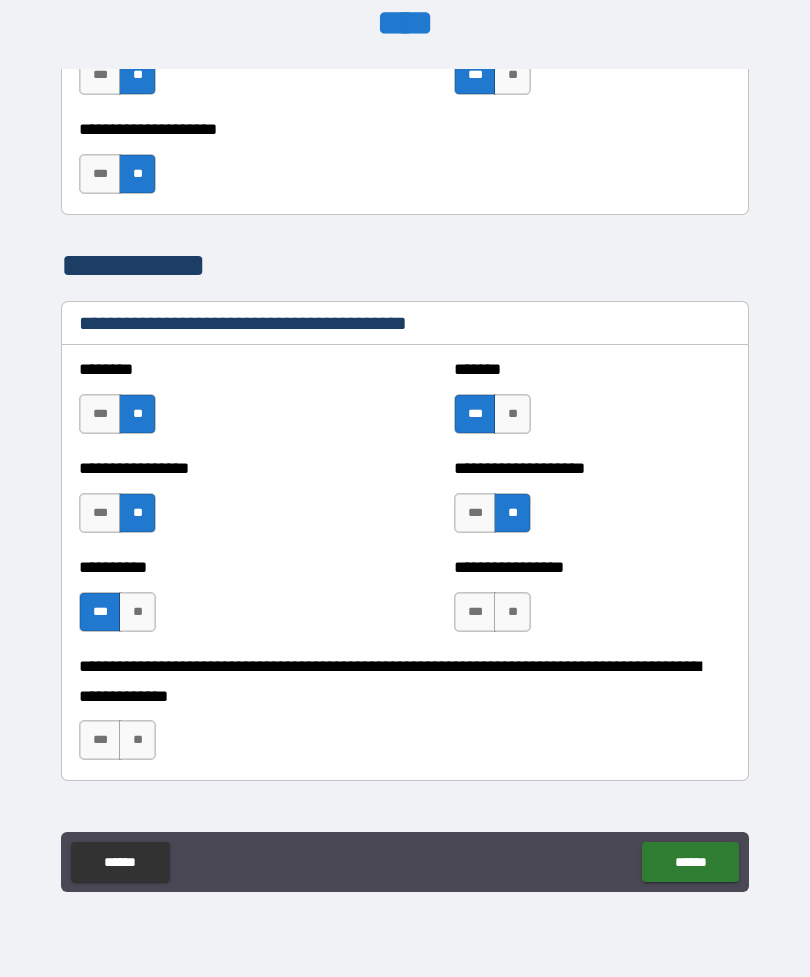 click on "**" at bounding box center (512, 612) 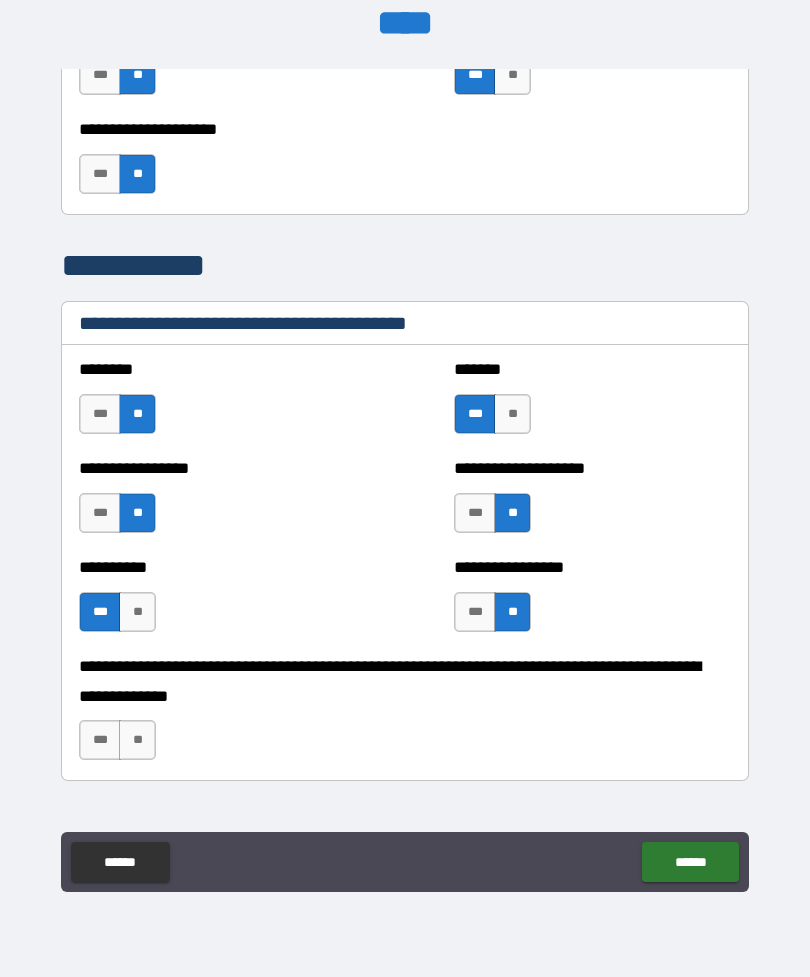 click on "**" at bounding box center [137, 740] 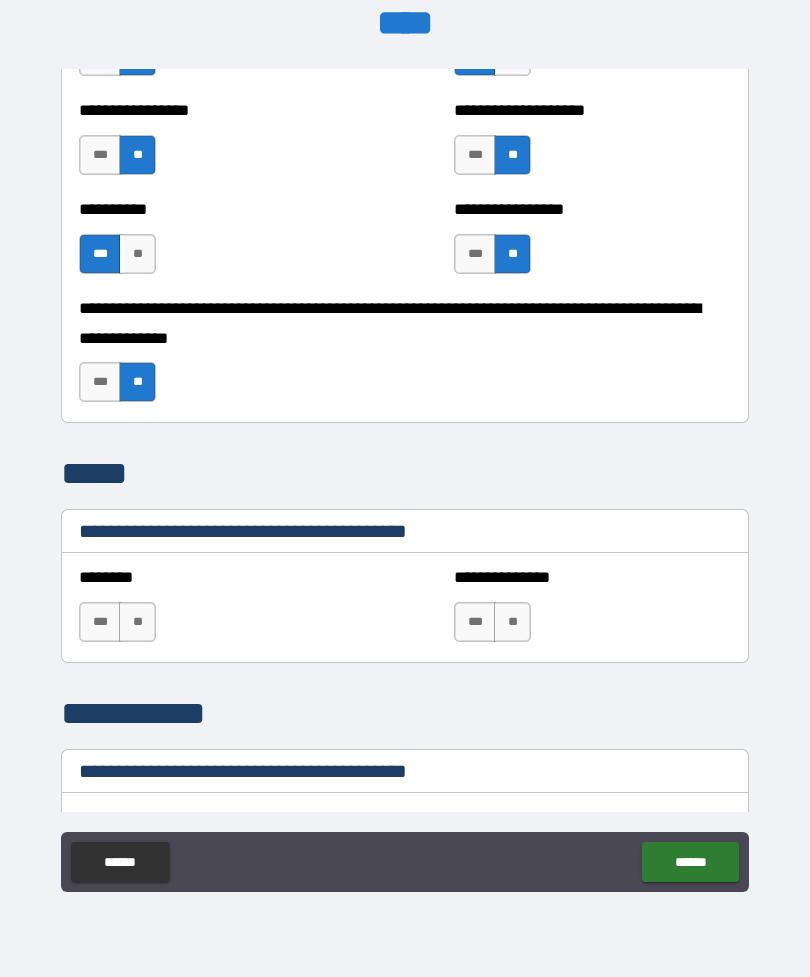 scroll, scrollTop: 9155, scrollLeft: 0, axis: vertical 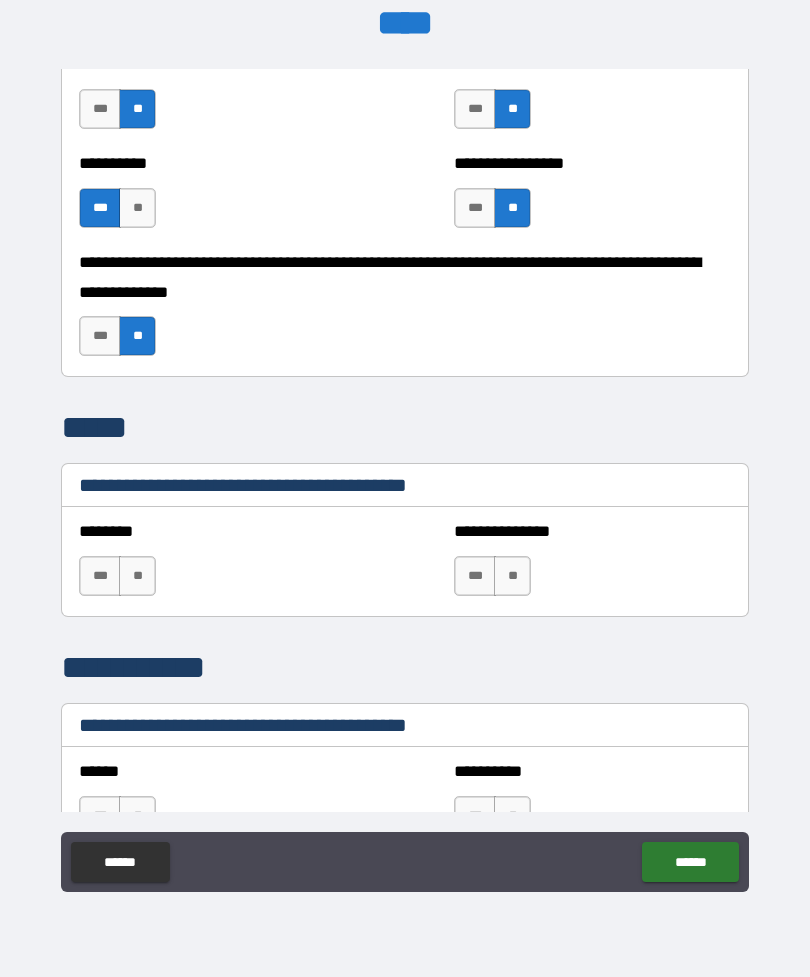 click on "**" at bounding box center [137, 576] 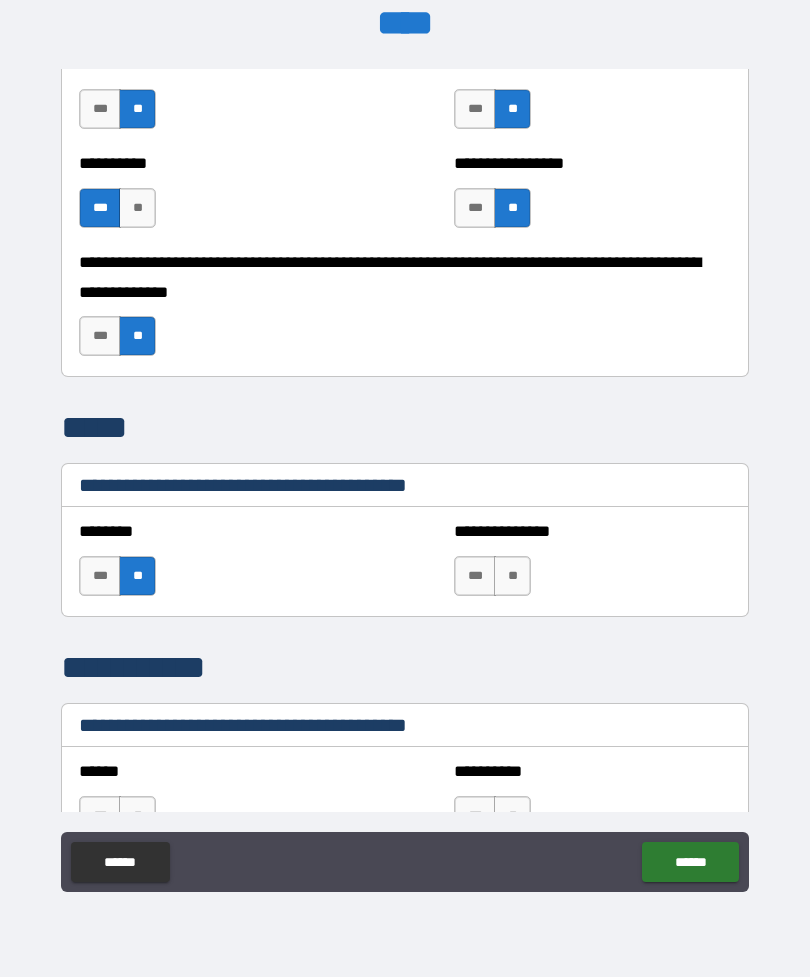 click on "**" at bounding box center [512, 576] 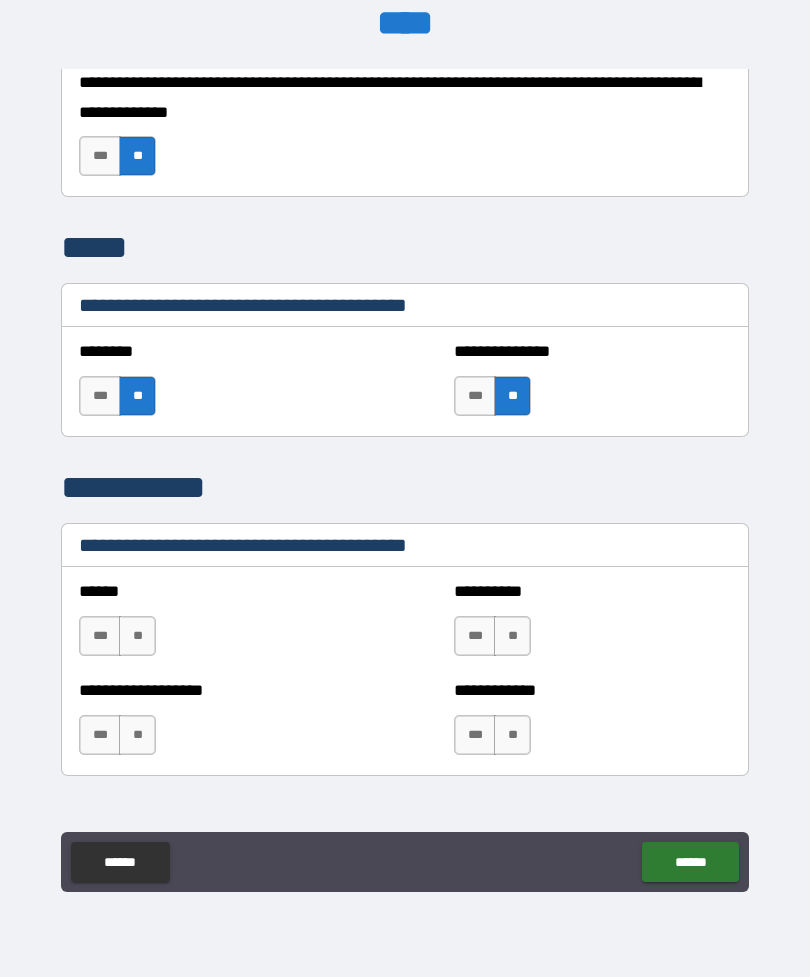 scroll, scrollTop: 9365, scrollLeft: 0, axis: vertical 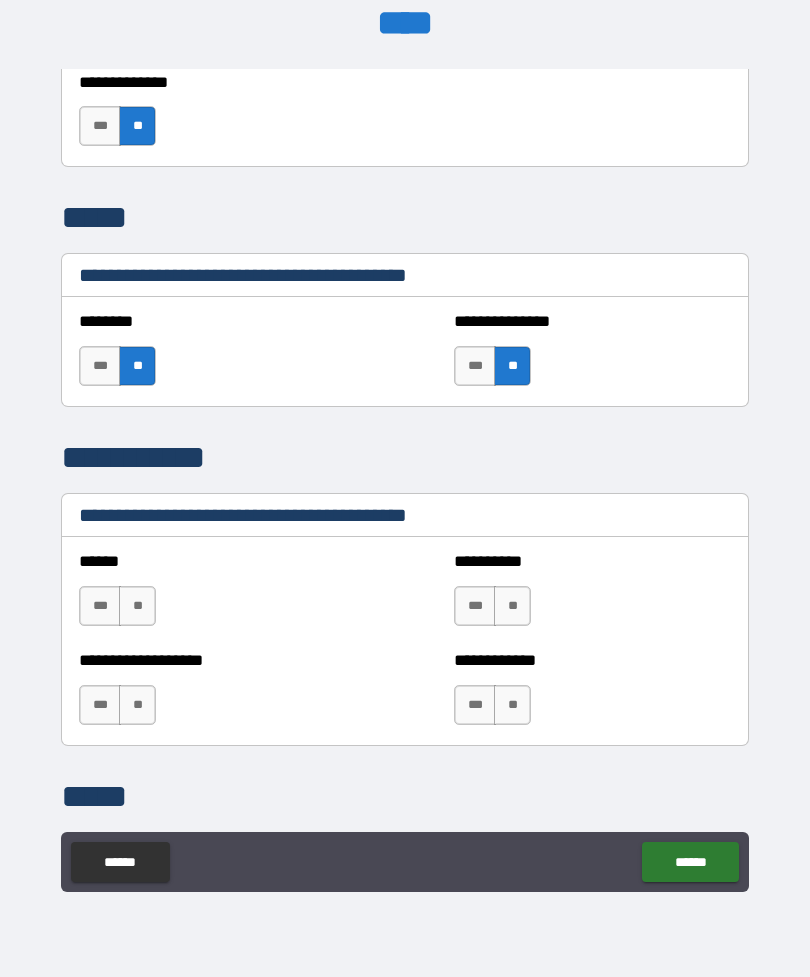 click on "**" at bounding box center (137, 606) 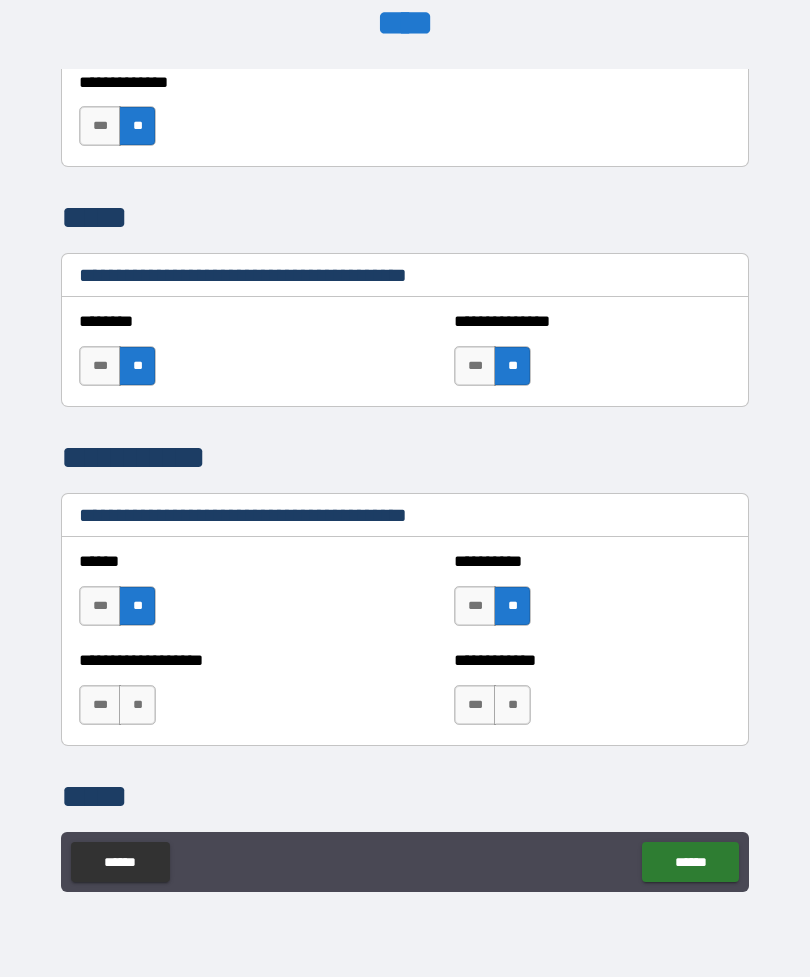 click on "**" at bounding box center (512, 705) 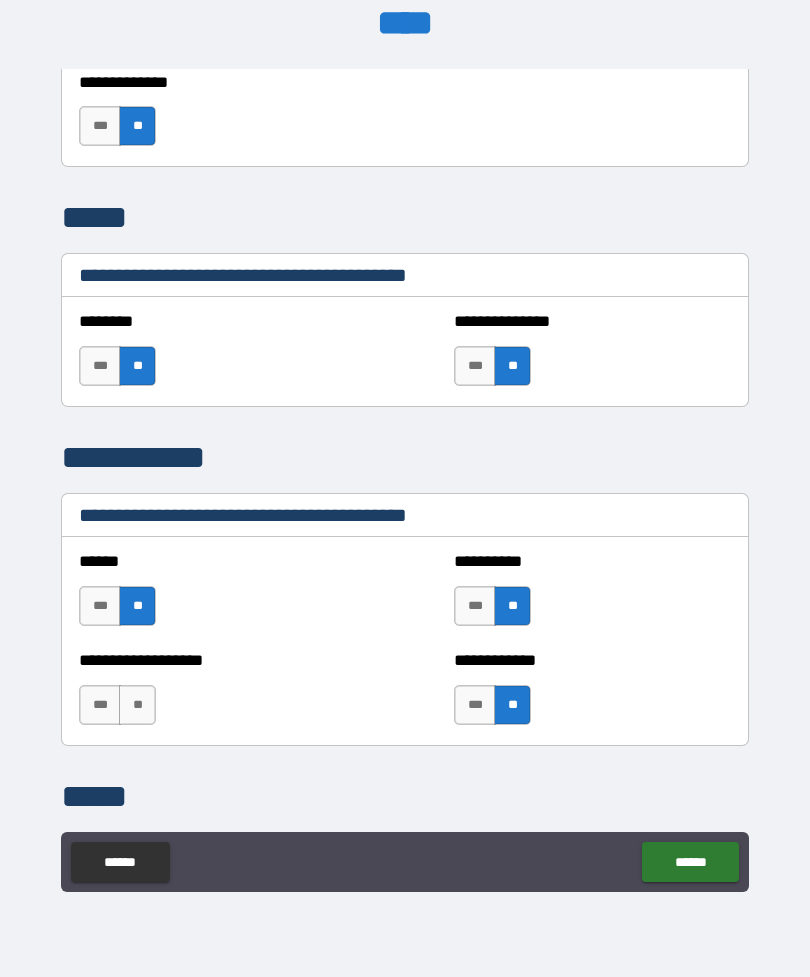 click on "**" at bounding box center (137, 705) 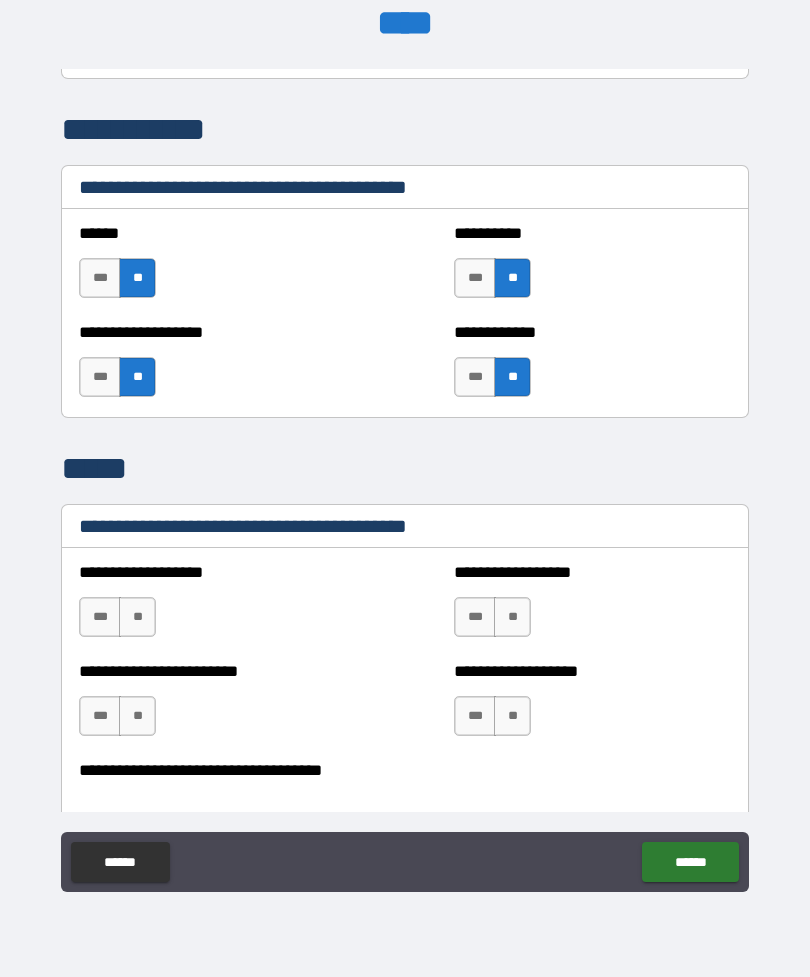 scroll, scrollTop: 9719, scrollLeft: 0, axis: vertical 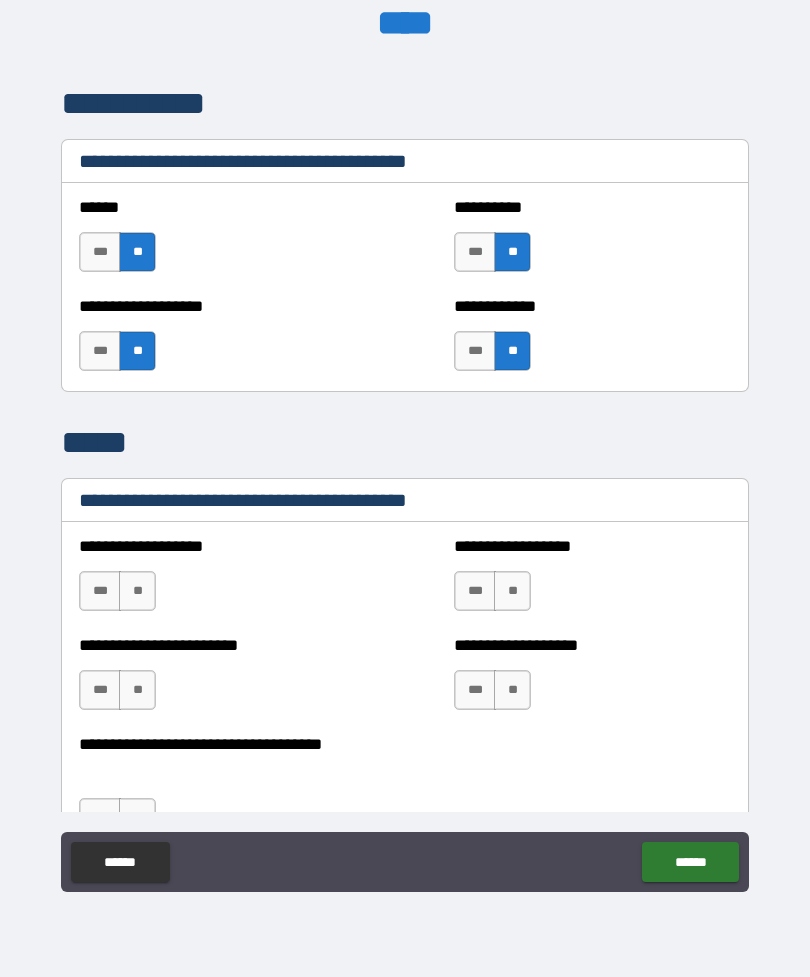 click on "**" at bounding box center [137, 591] 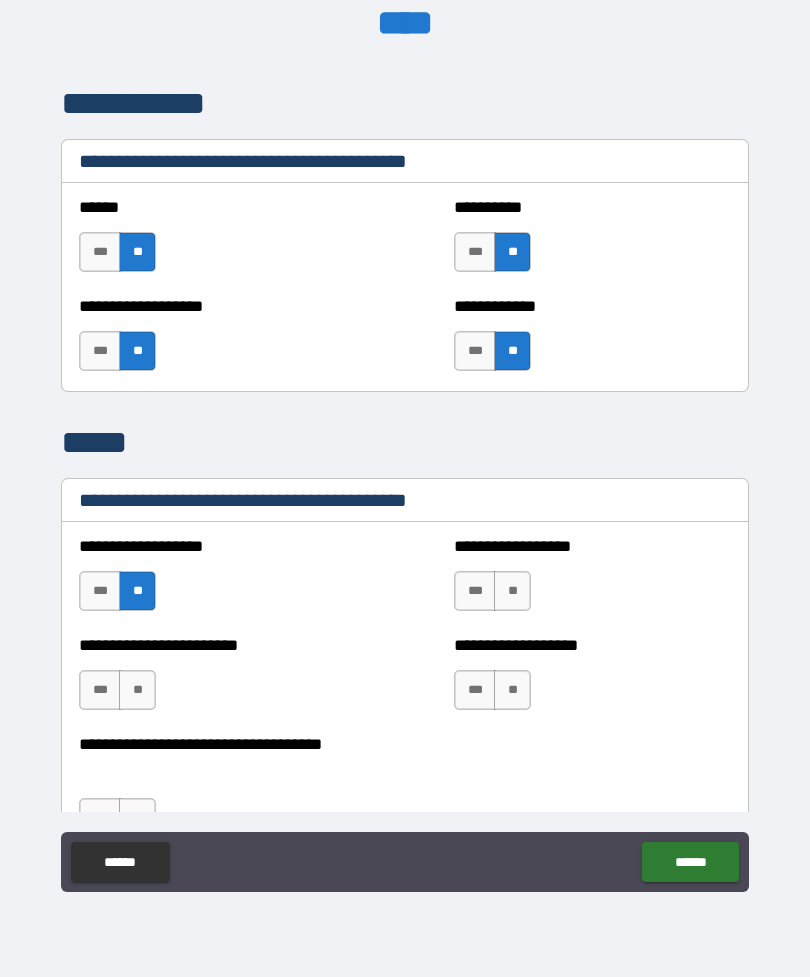 click on "**" at bounding box center [512, 591] 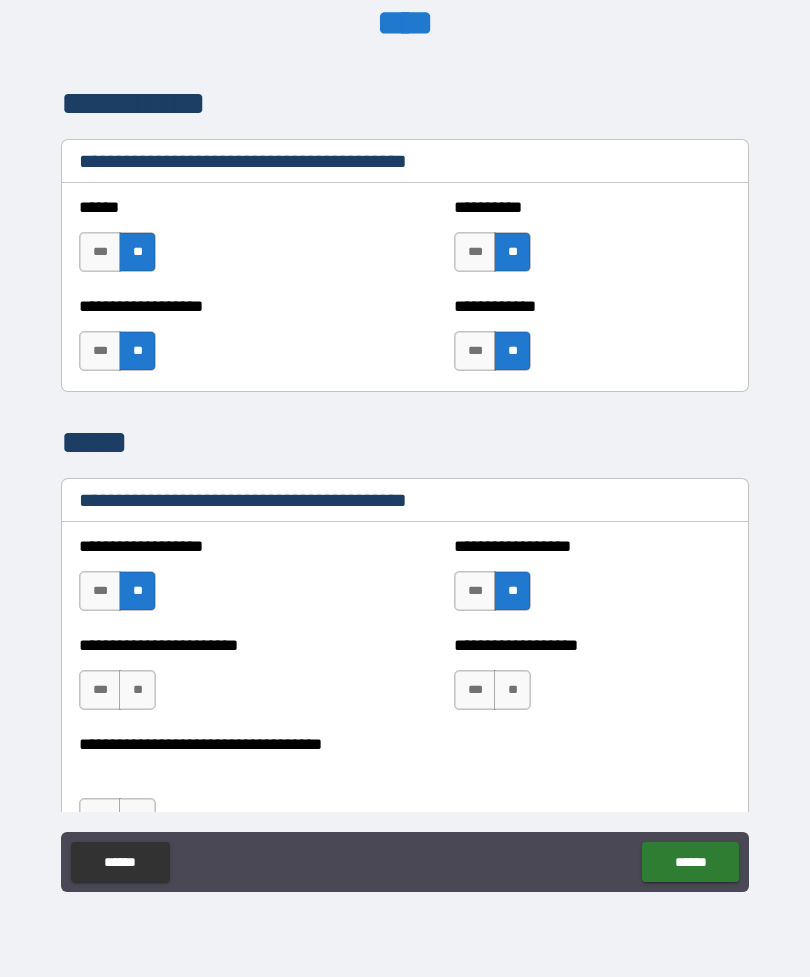 click on "**" at bounding box center [512, 690] 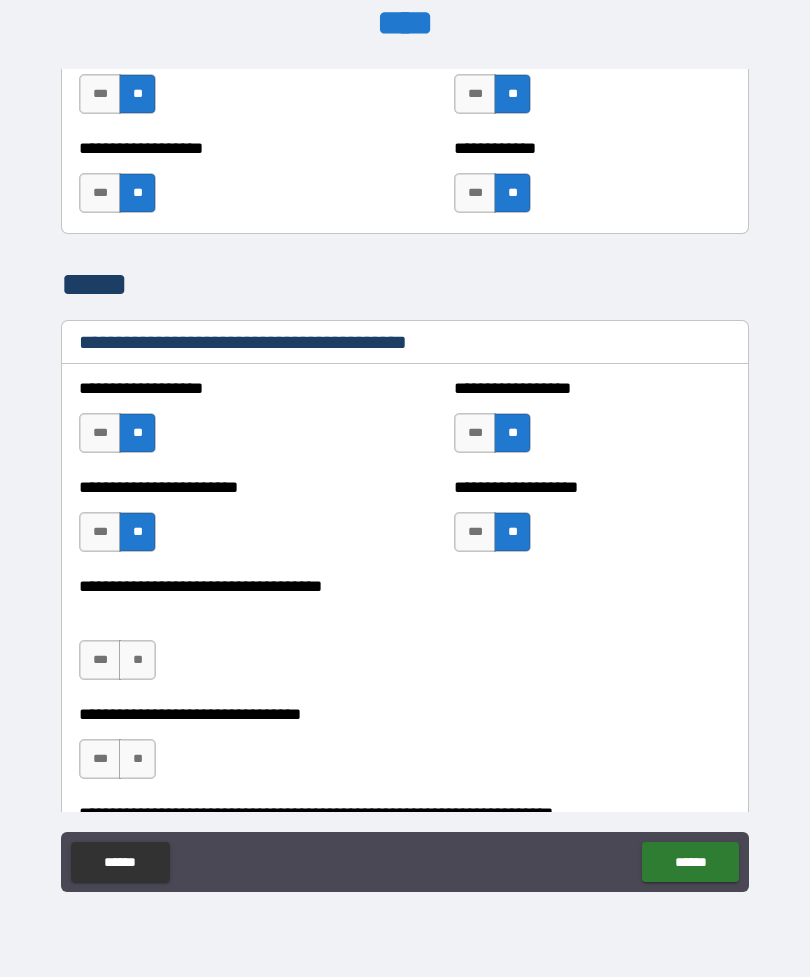 scroll, scrollTop: 9939, scrollLeft: 0, axis: vertical 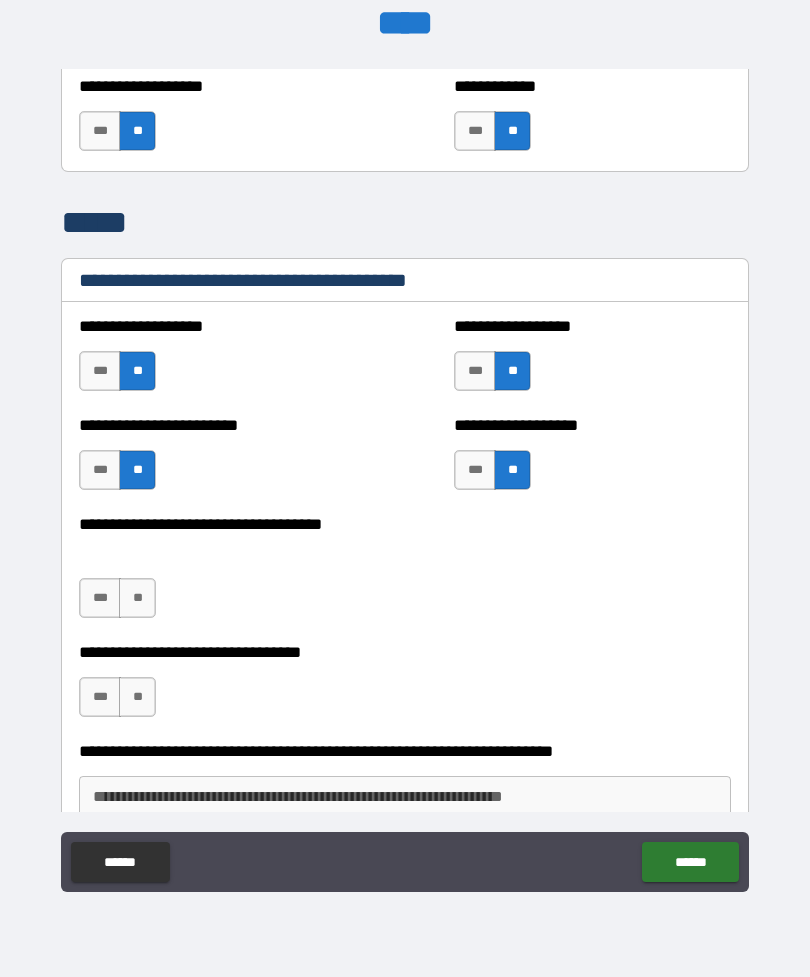click on "**" at bounding box center [137, 598] 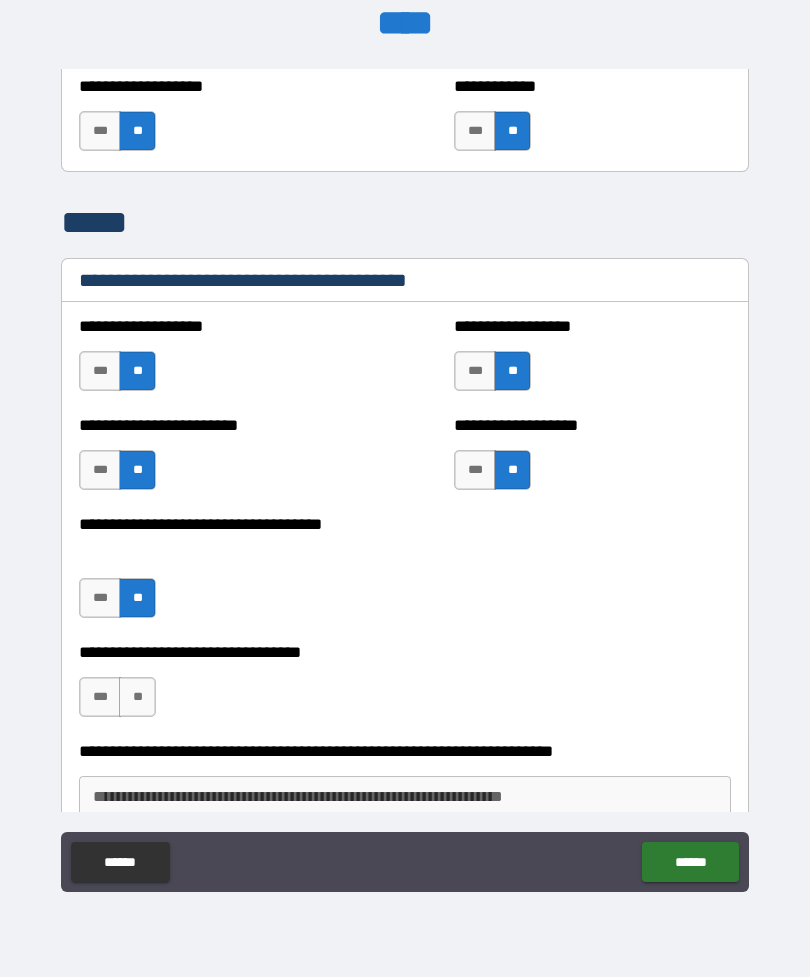click on "**" at bounding box center (137, 697) 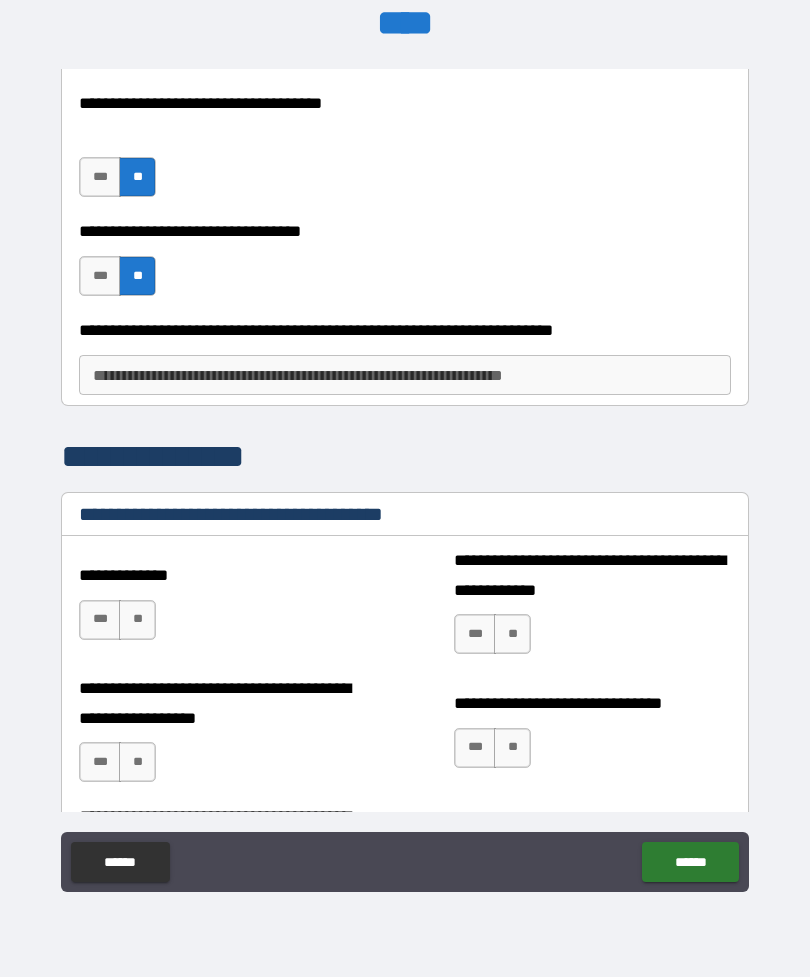 scroll, scrollTop: 10454, scrollLeft: 0, axis: vertical 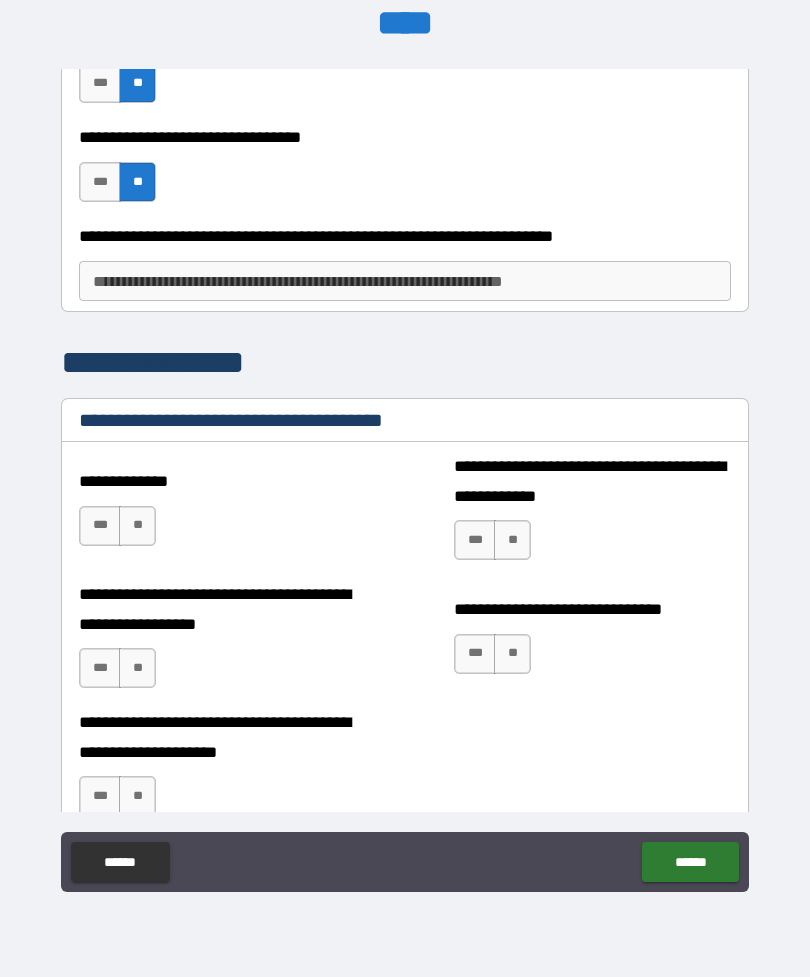 click on "**" at bounding box center (137, 526) 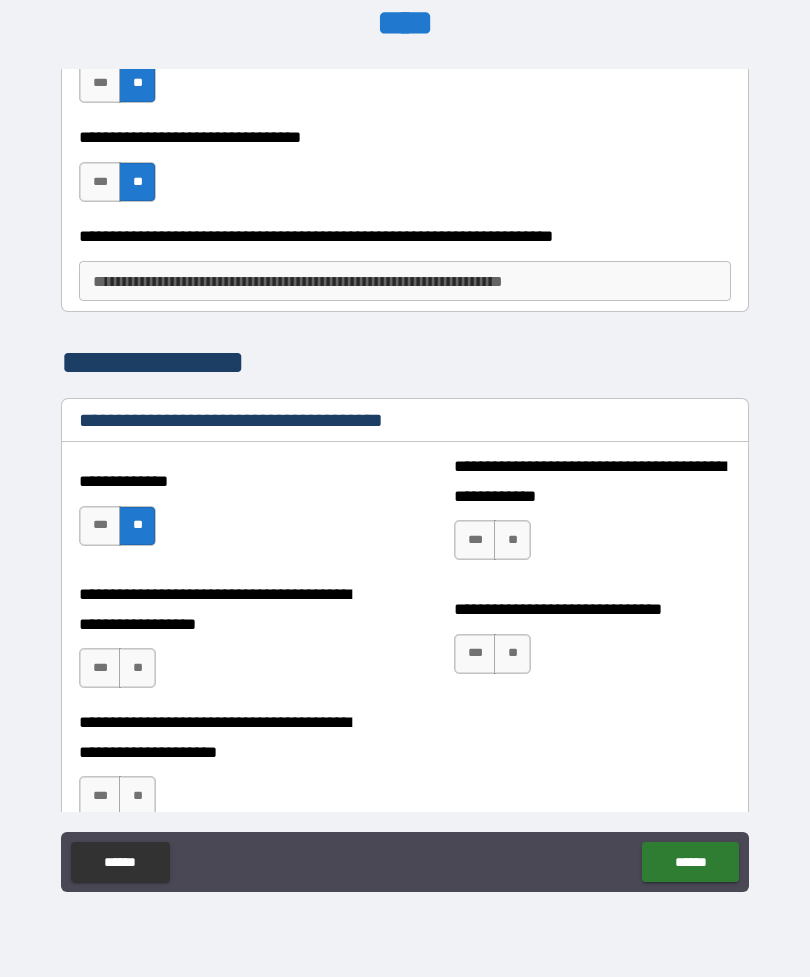 click on "***" at bounding box center (100, 526) 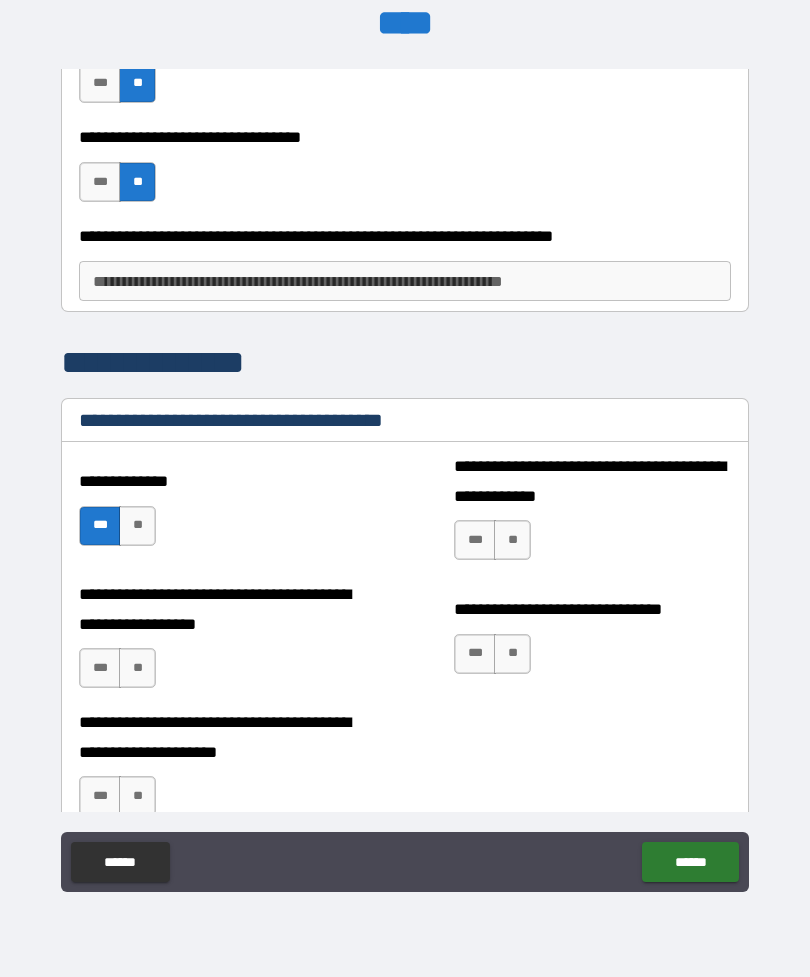 click on "**" at bounding box center (512, 540) 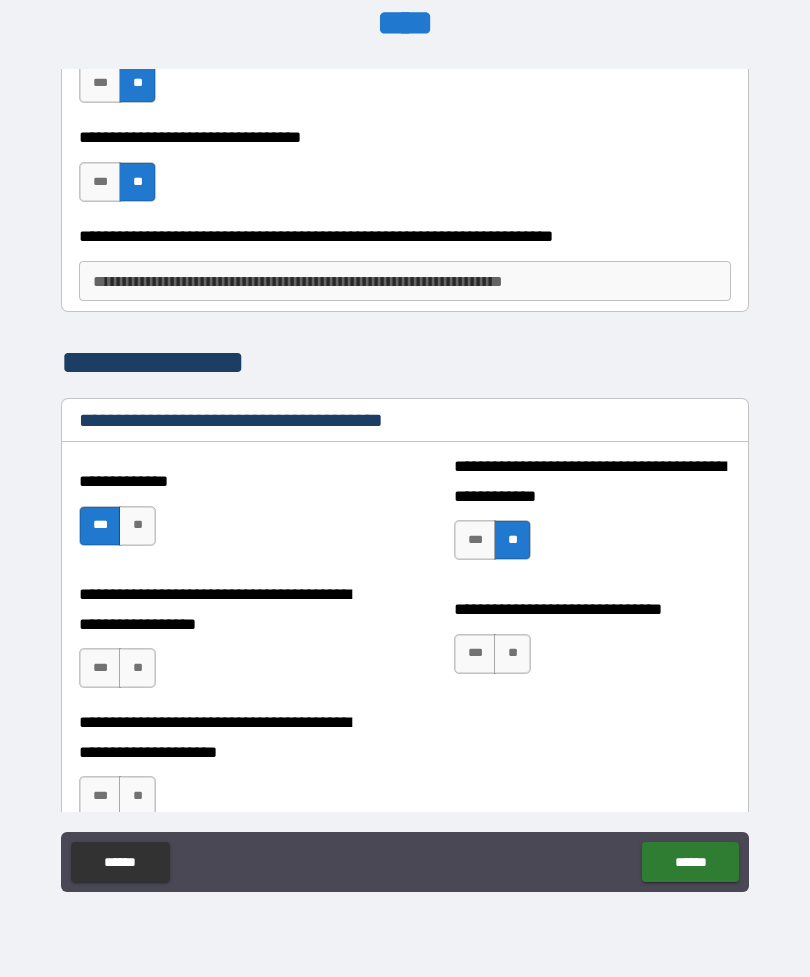 click on "**" at bounding box center [512, 654] 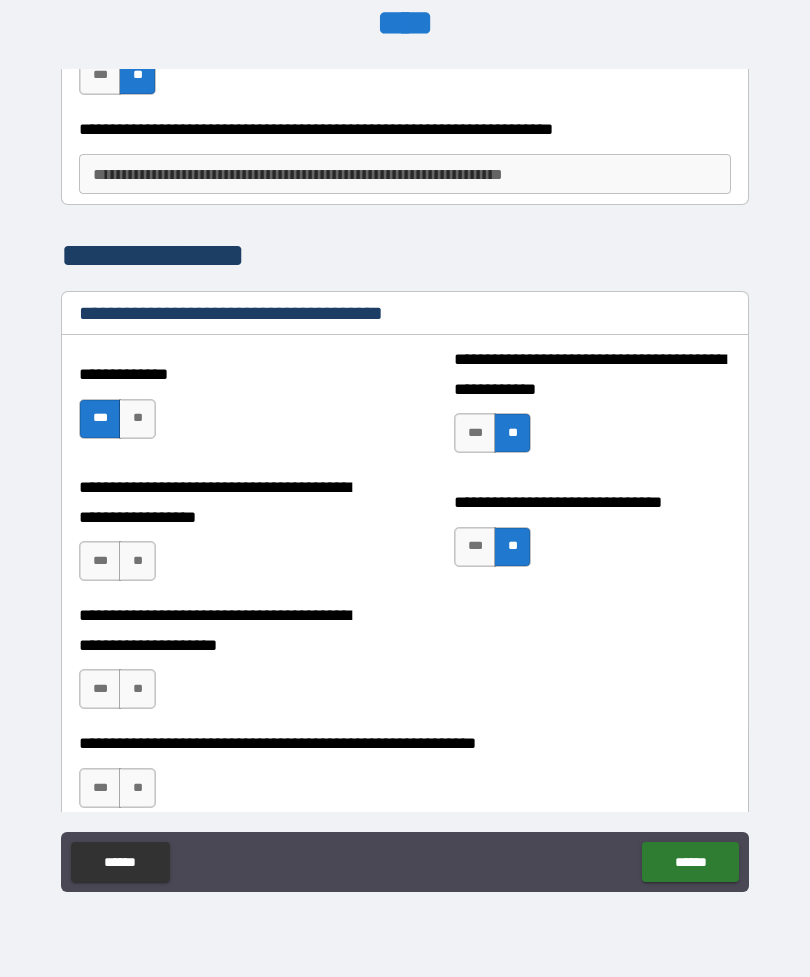 scroll, scrollTop: 10565, scrollLeft: 0, axis: vertical 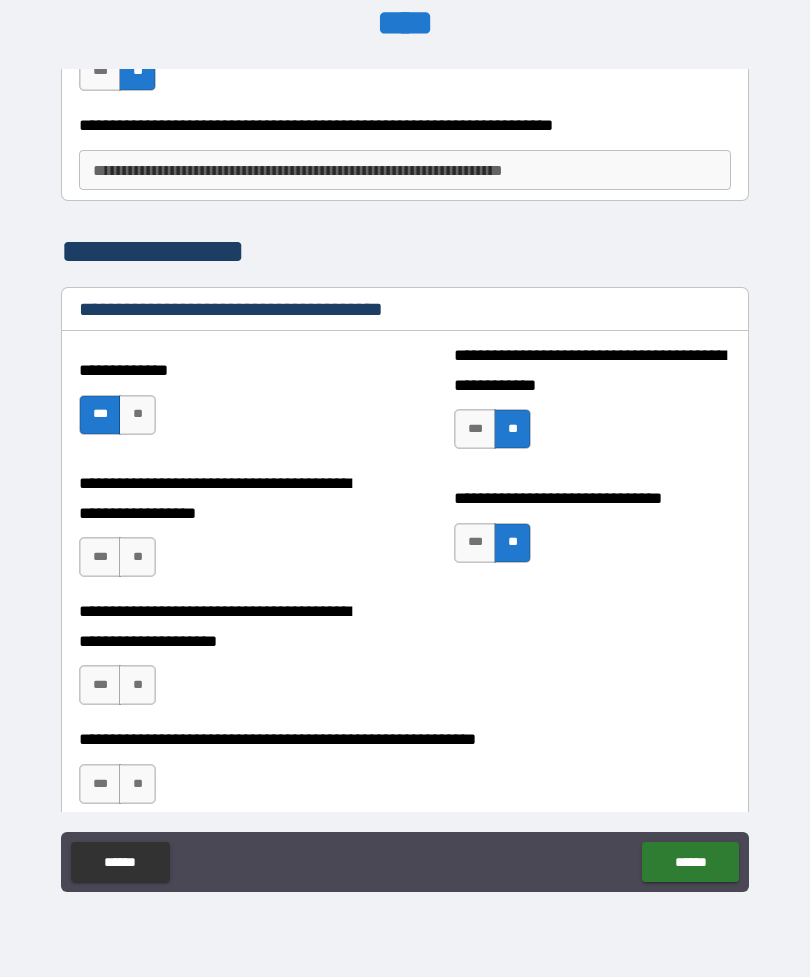 click on "**" at bounding box center (137, 685) 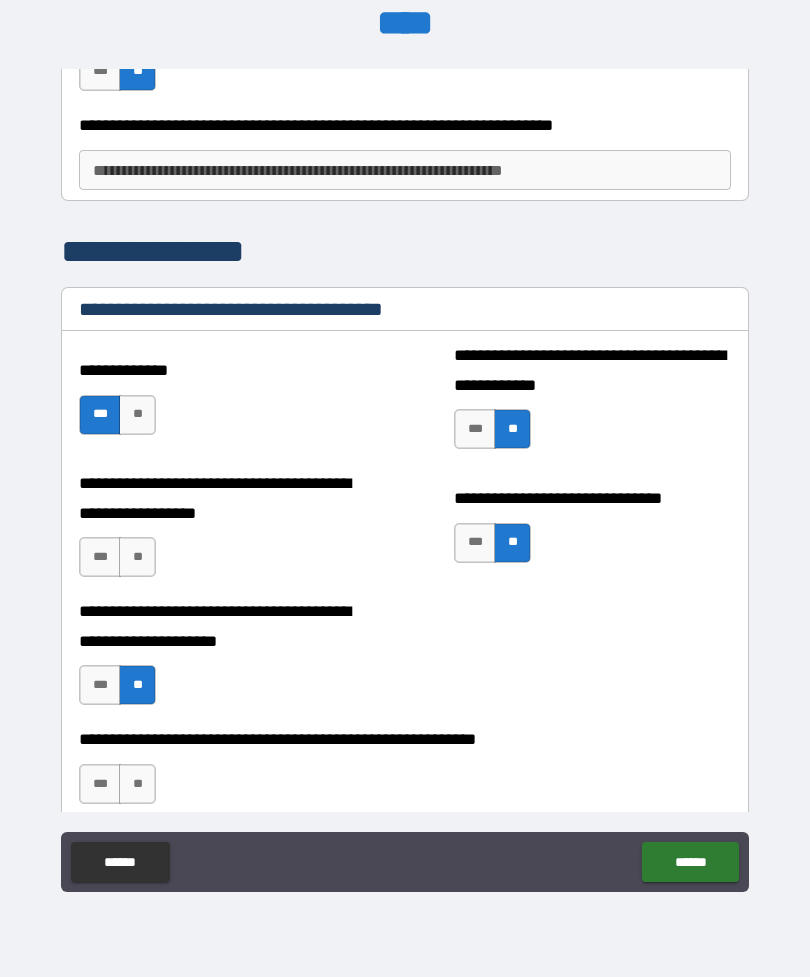 click on "**" at bounding box center (137, 557) 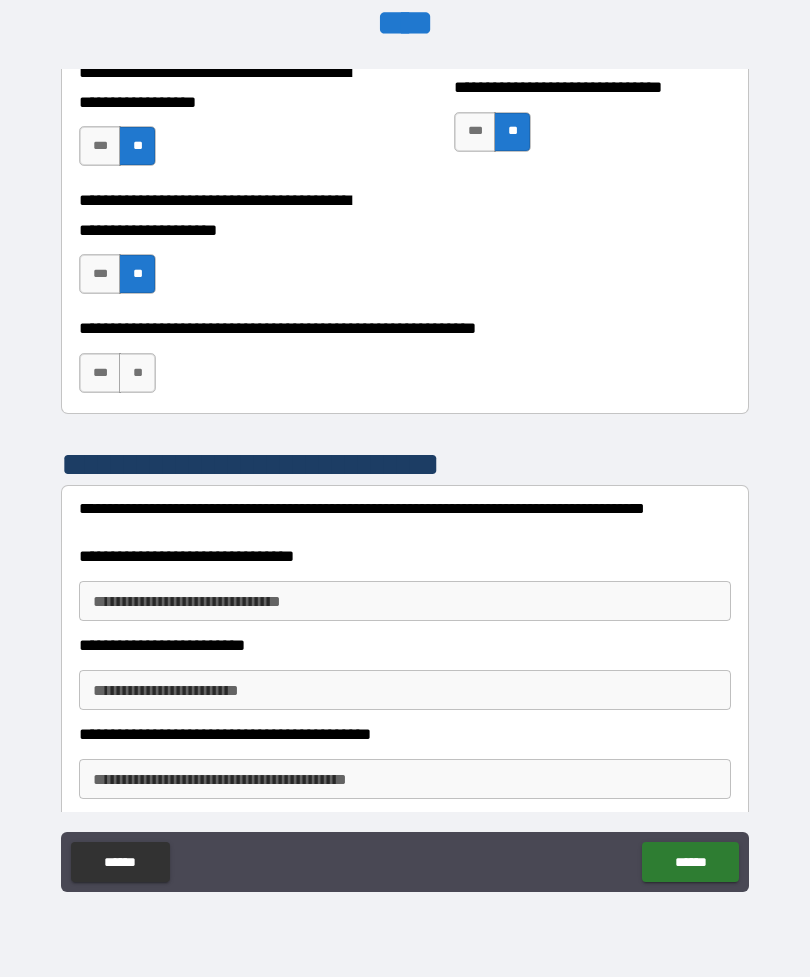 scroll, scrollTop: 10970, scrollLeft: 0, axis: vertical 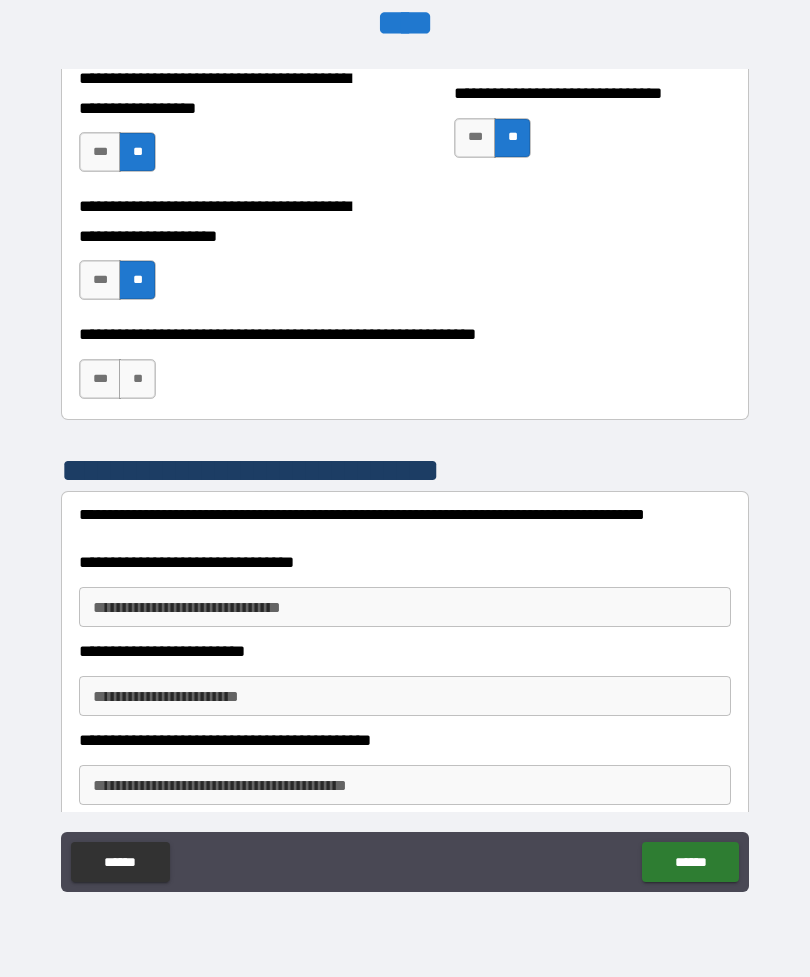 click on "***" at bounding box center (100, 280) 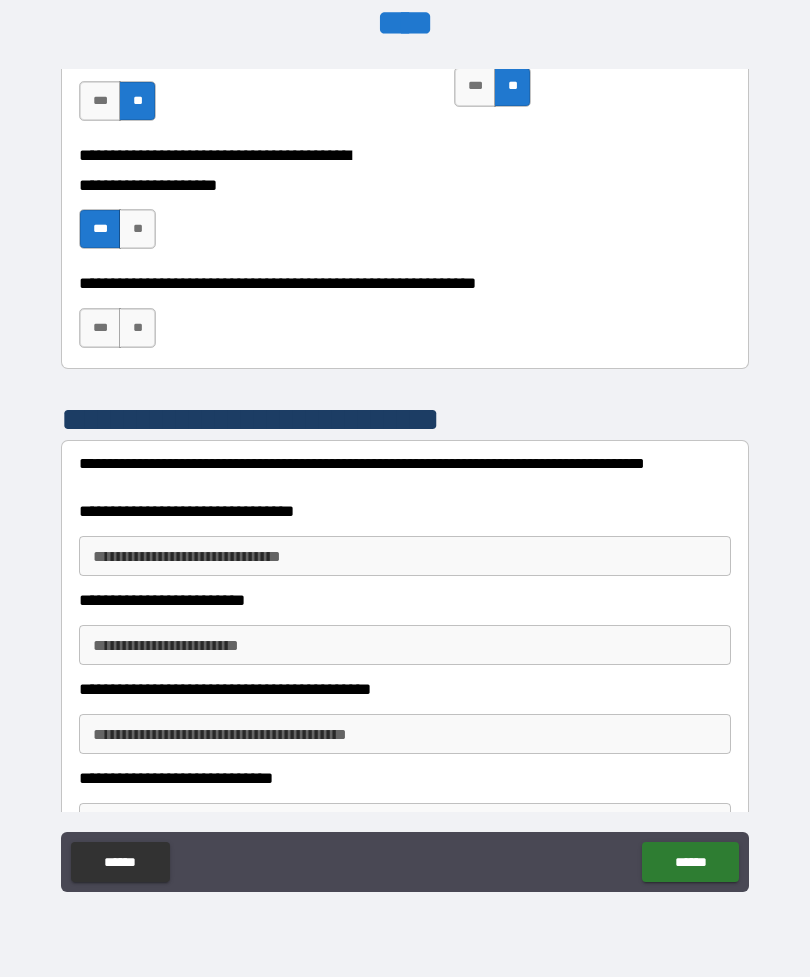 scroll, scrollTop: 11023, scrollLeft: 0, axis: vertical 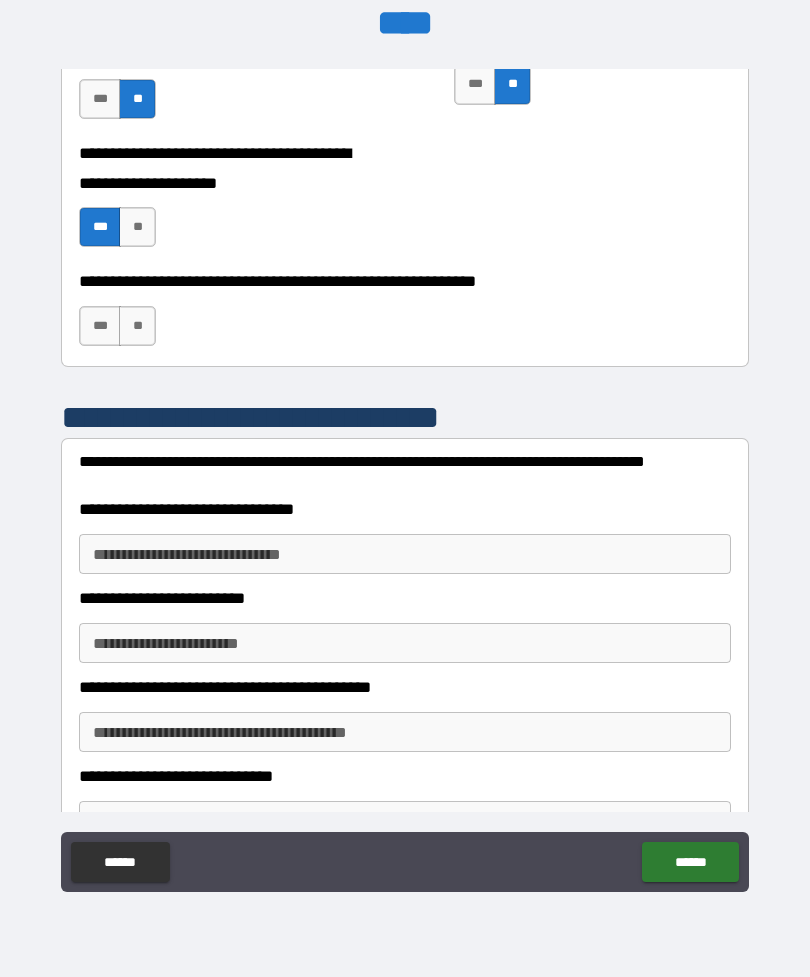 click on "**" at bounding box center (137, 326) 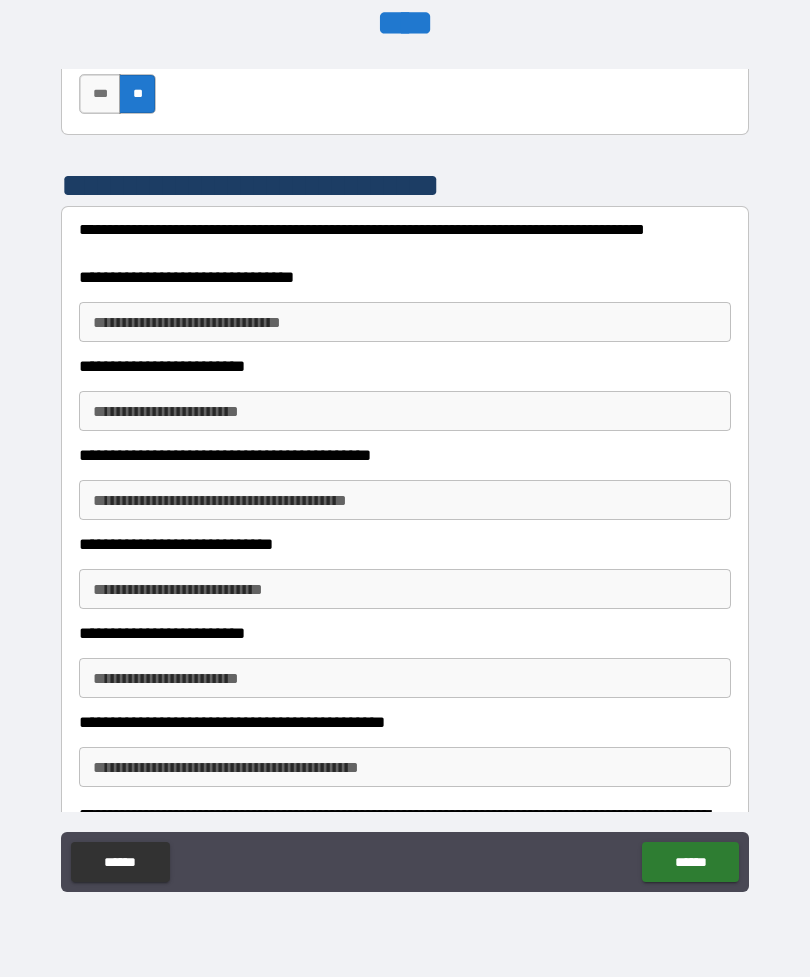 scroll, scrollTop: 11290, scrollLeft: 0, axis: vertical 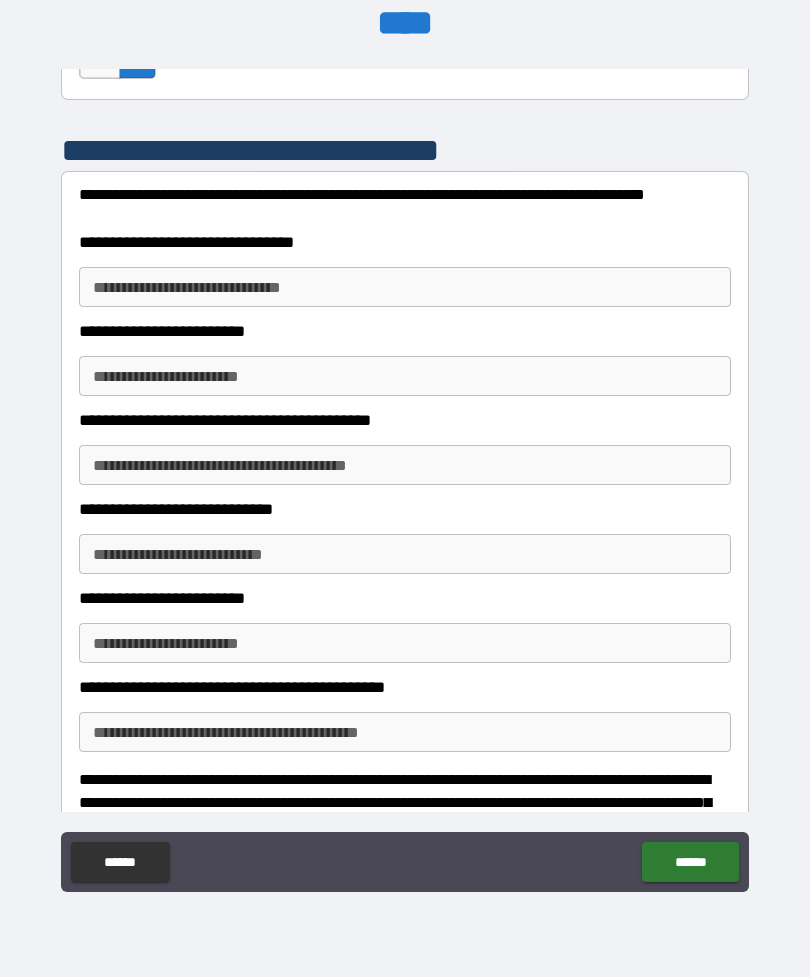 click on "**********" at bounding box center [405, 287] 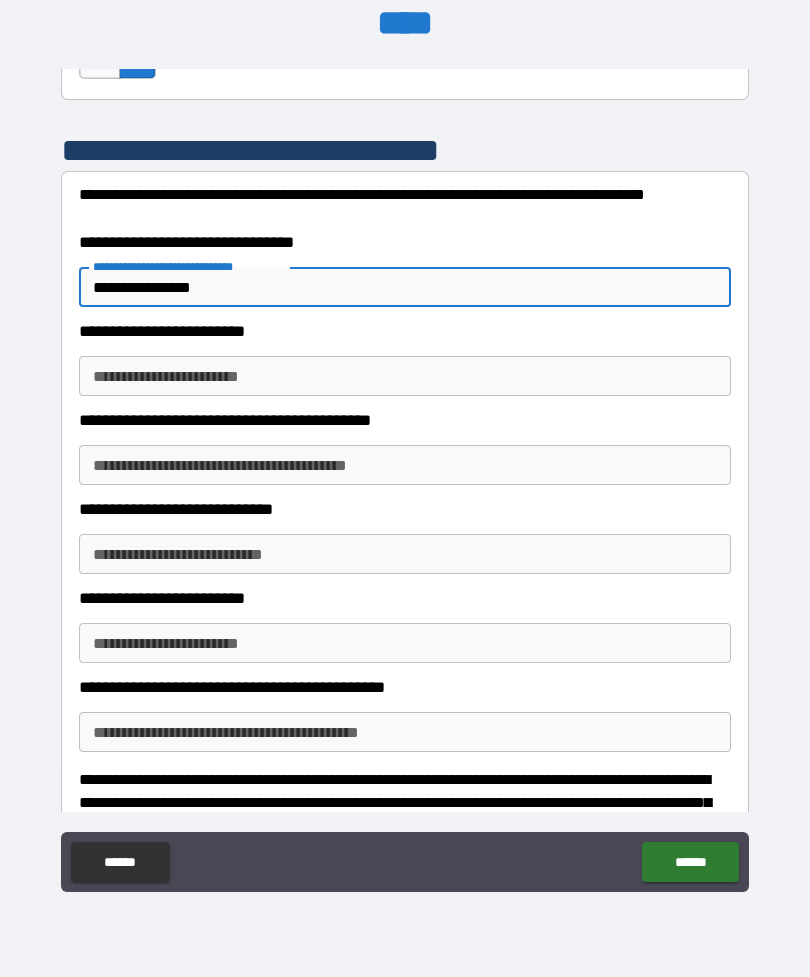 type on "**********" 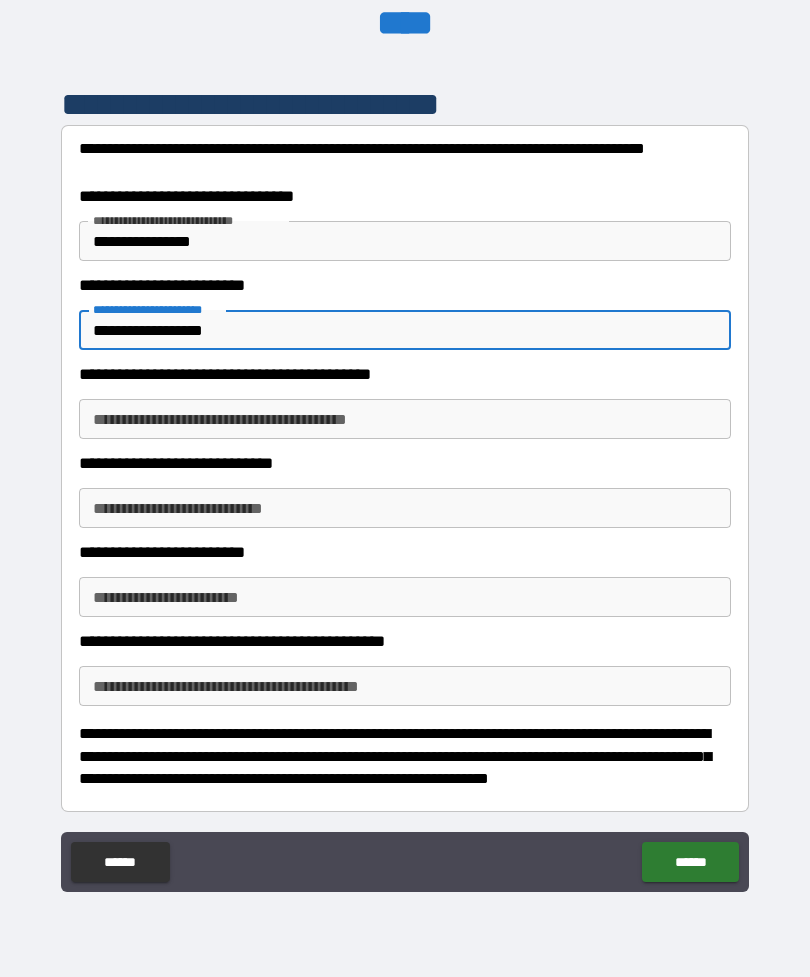 scroll, scrollTop: 11345, scrollLeft: 0, axis: vertical 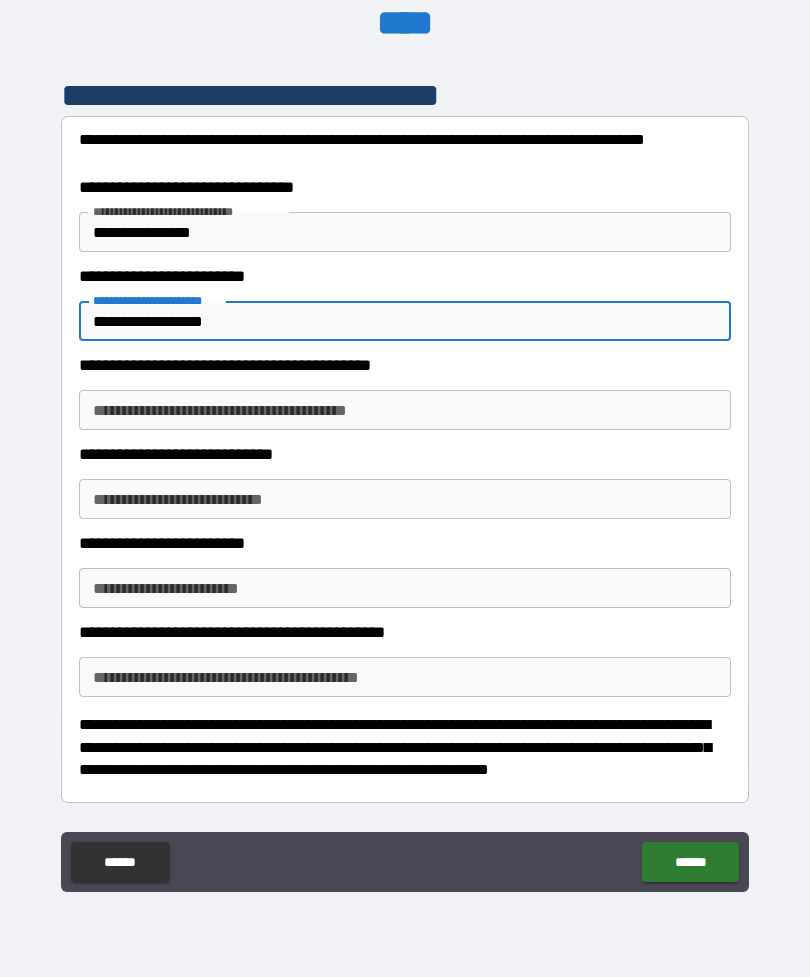 type on "**********" 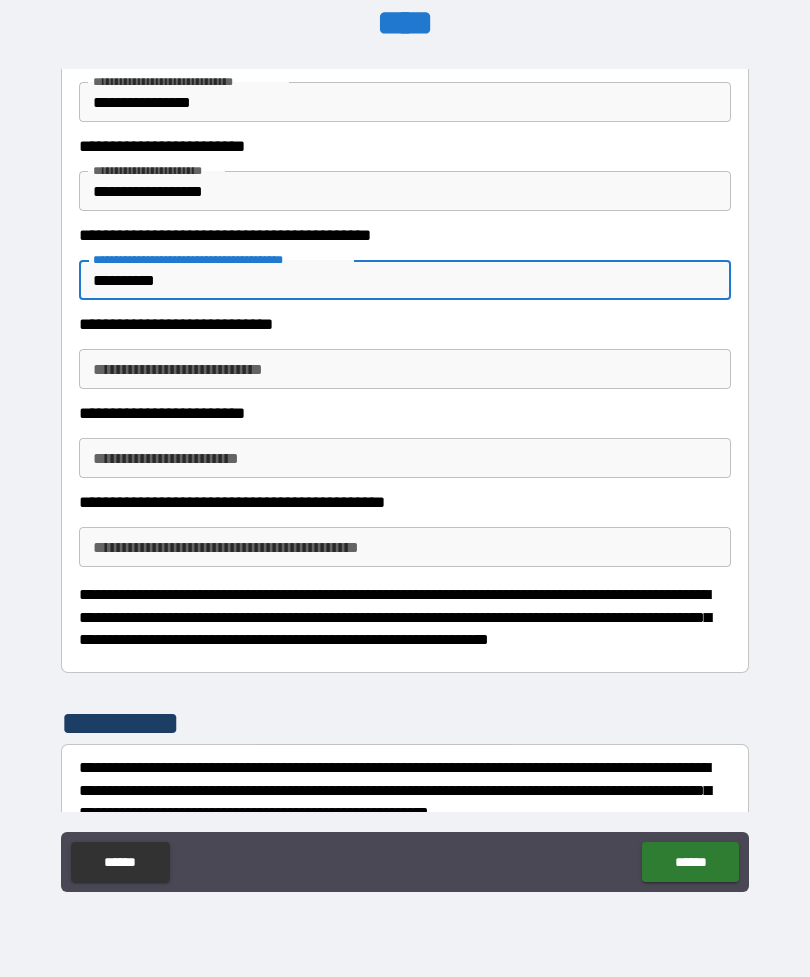 scroll, scrollTop: 11504, scrollLeft: 0, axis: vertical 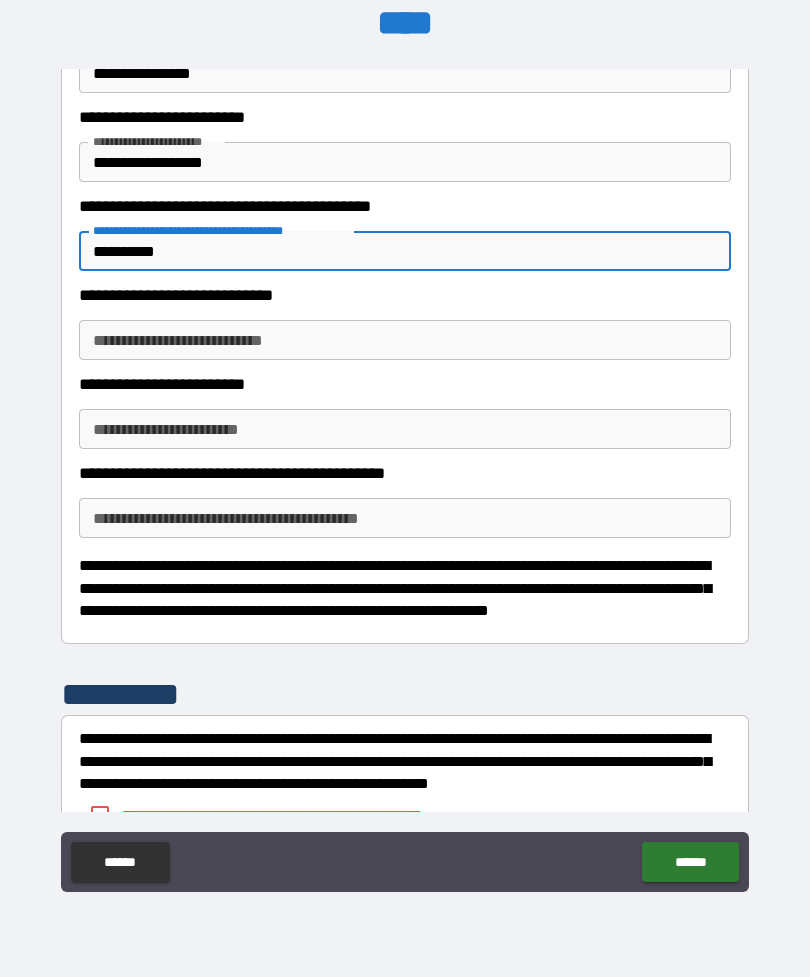 type on "**********" 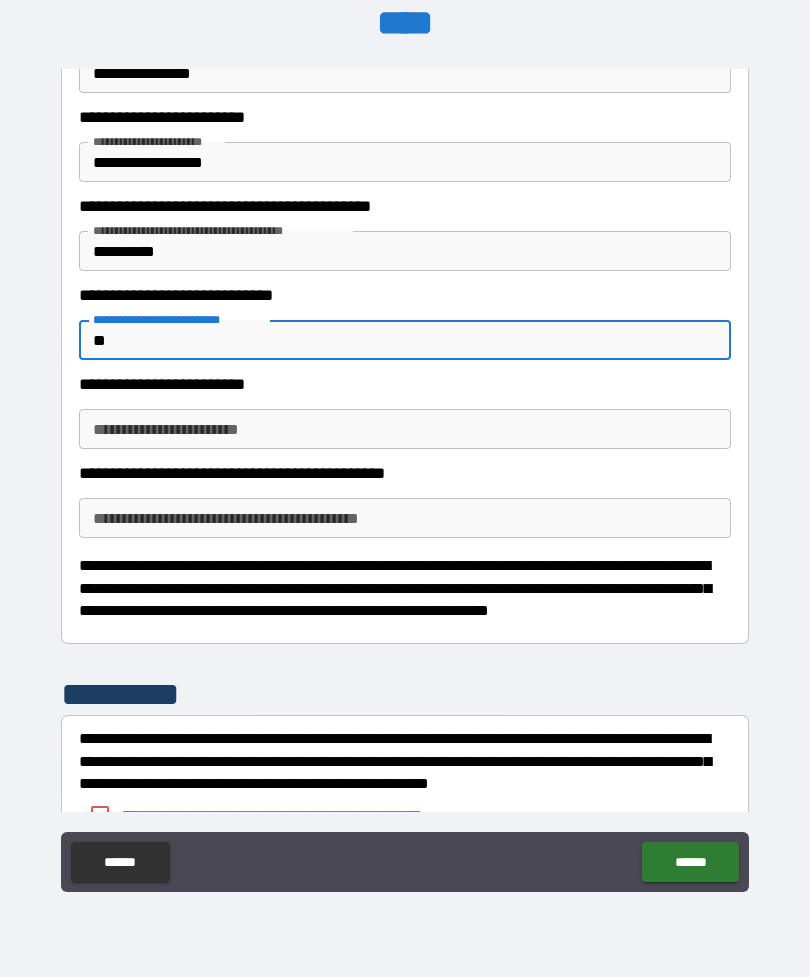 type on "*" 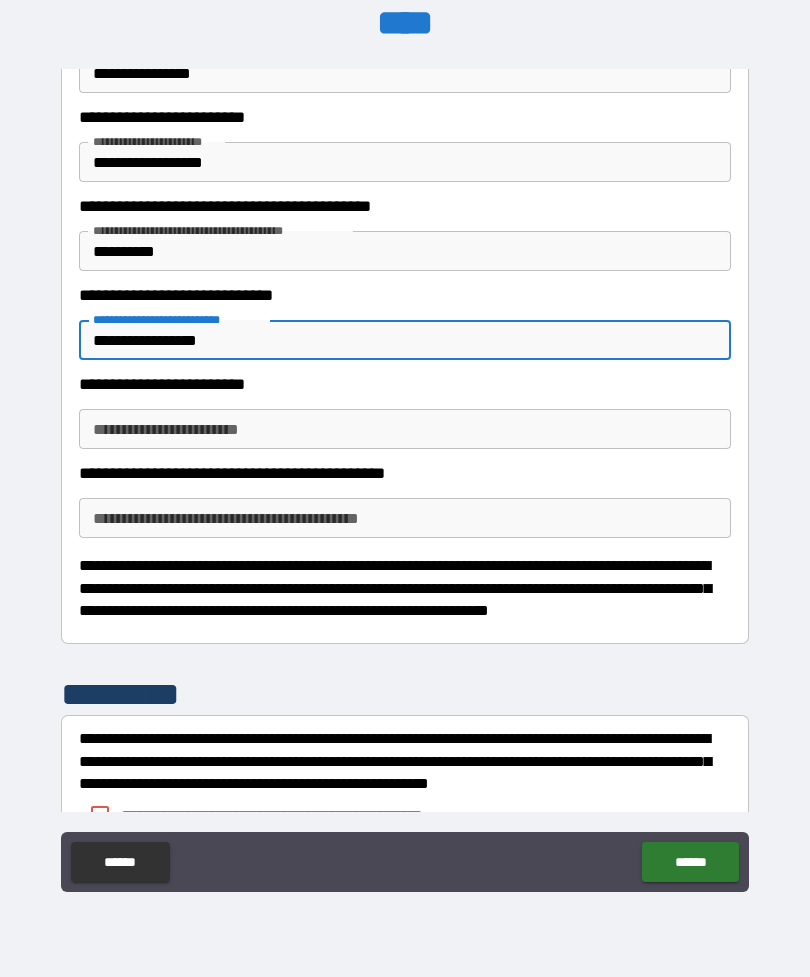 type on "**********" 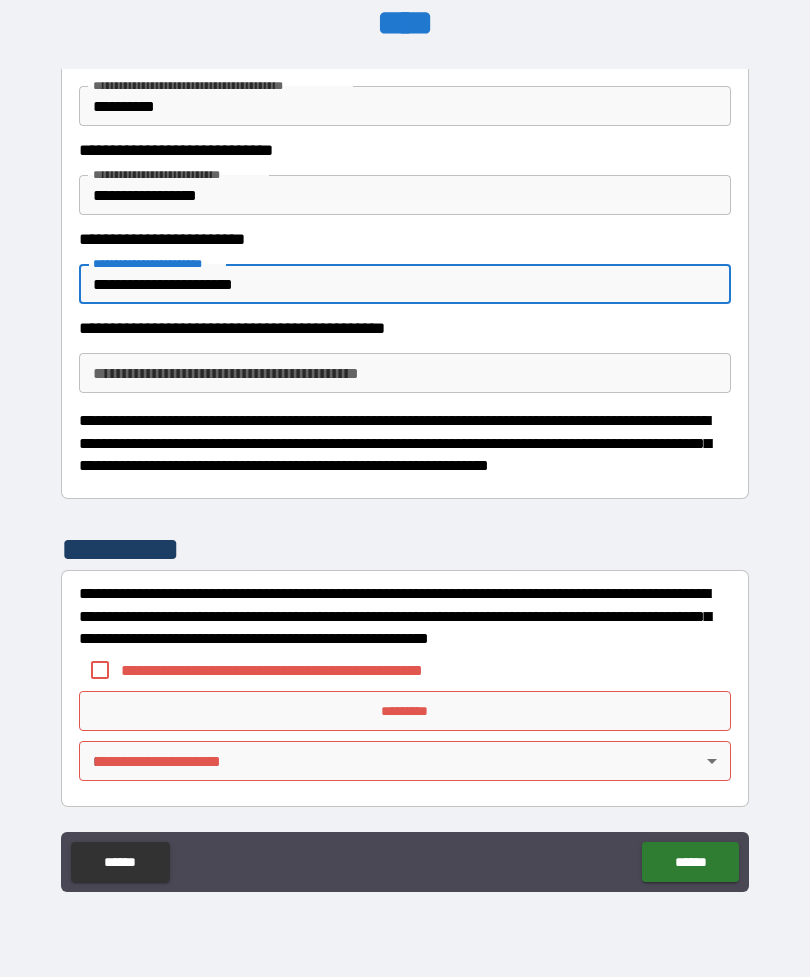 scroll, scrollTop: 11649, scrollLeft: 0, axis: vertical 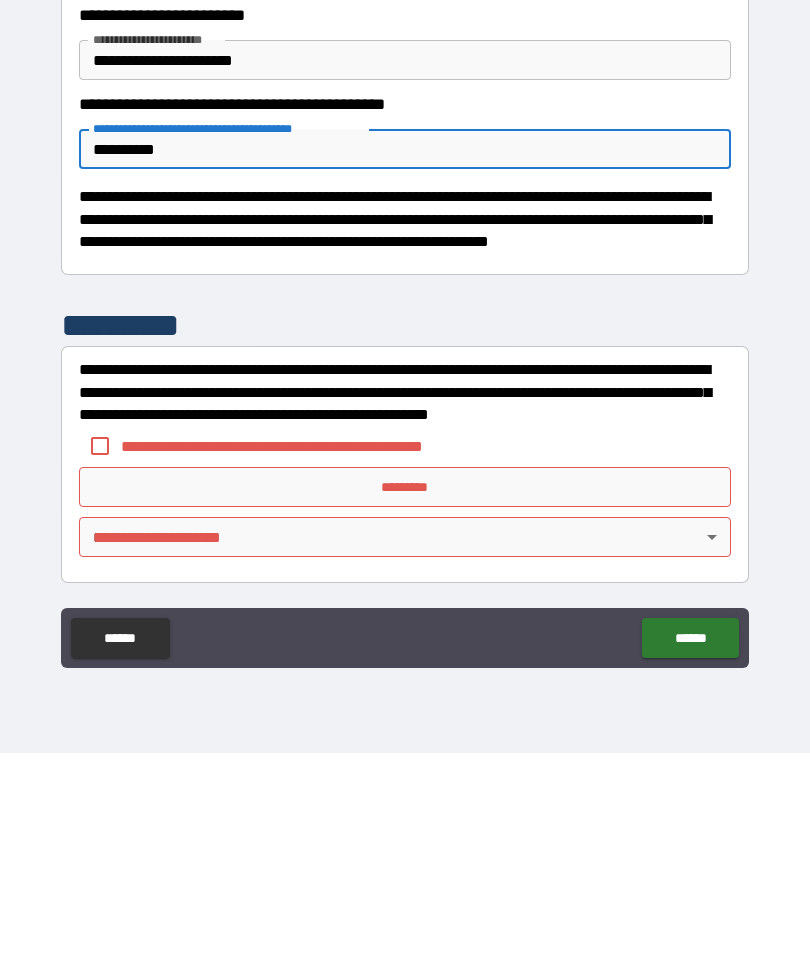 type on "**********" 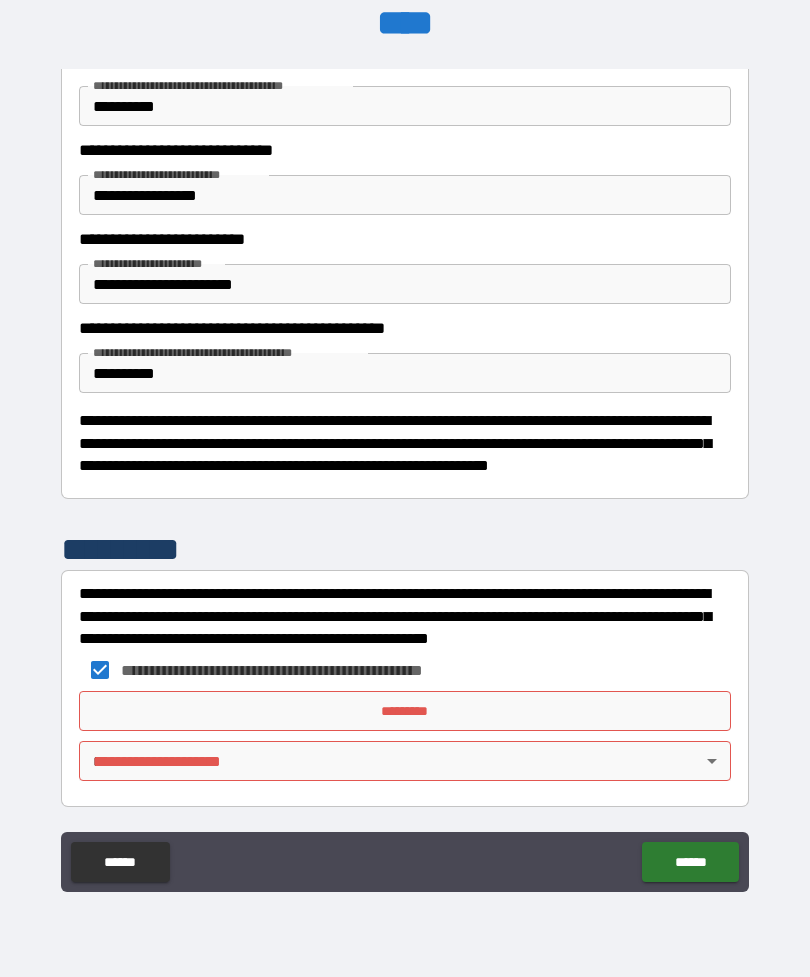 scroll, scrollTop: 11649, scrollLeft: 0, axis: vertical 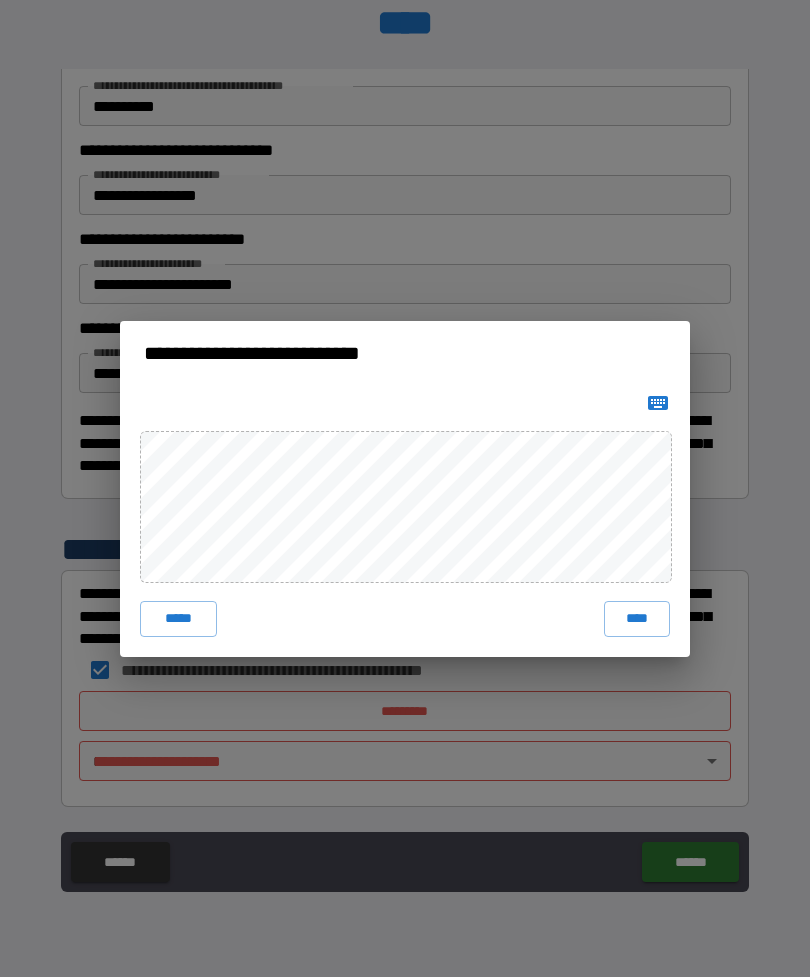 click on "****" at bounding box center (637, 619) 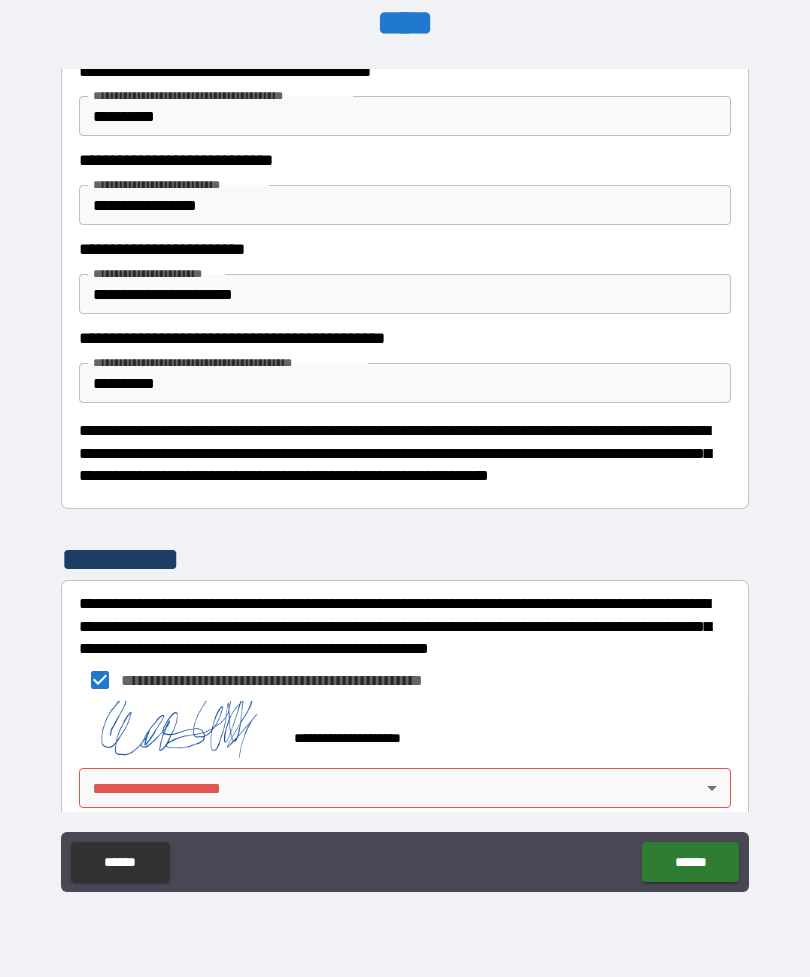 click on "**********" at bounding box center (405, 456) 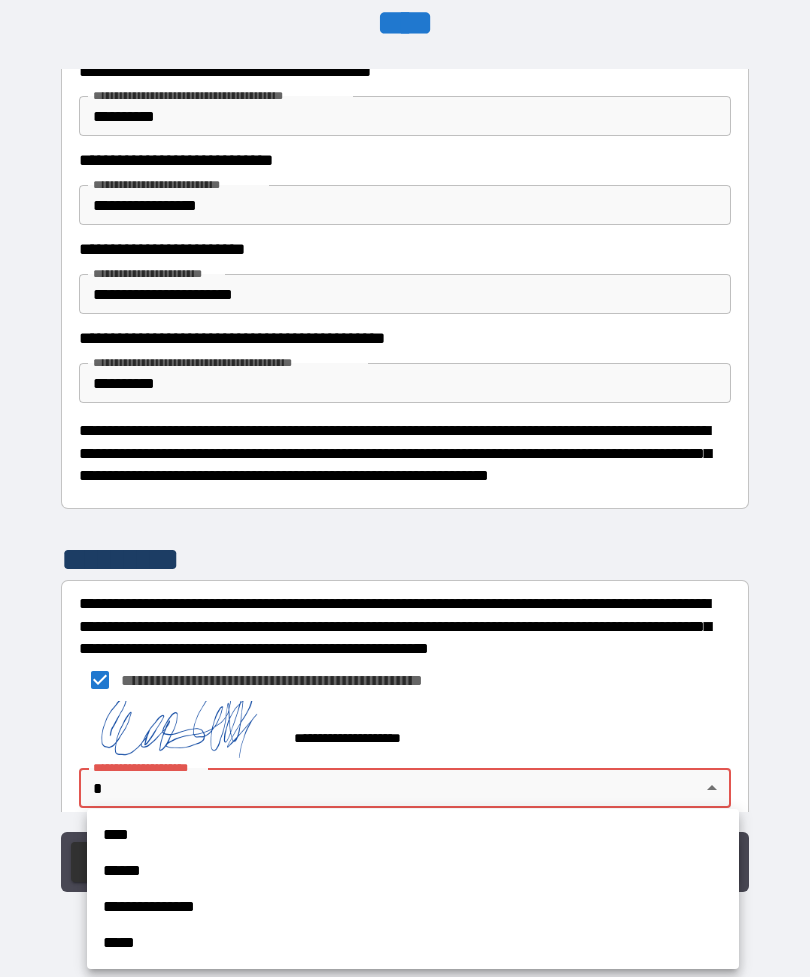 click on "****" at bounding box center (413, 835) 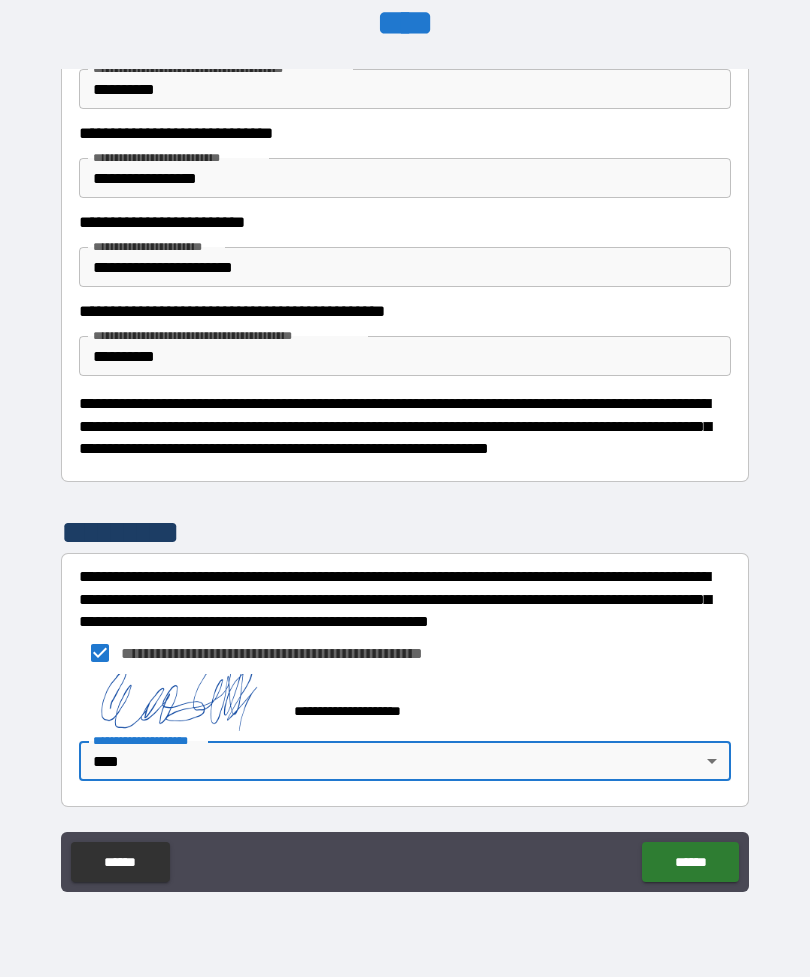 scroll, scrollTop: 11666, scrollLeft: 0, axis: vertical 